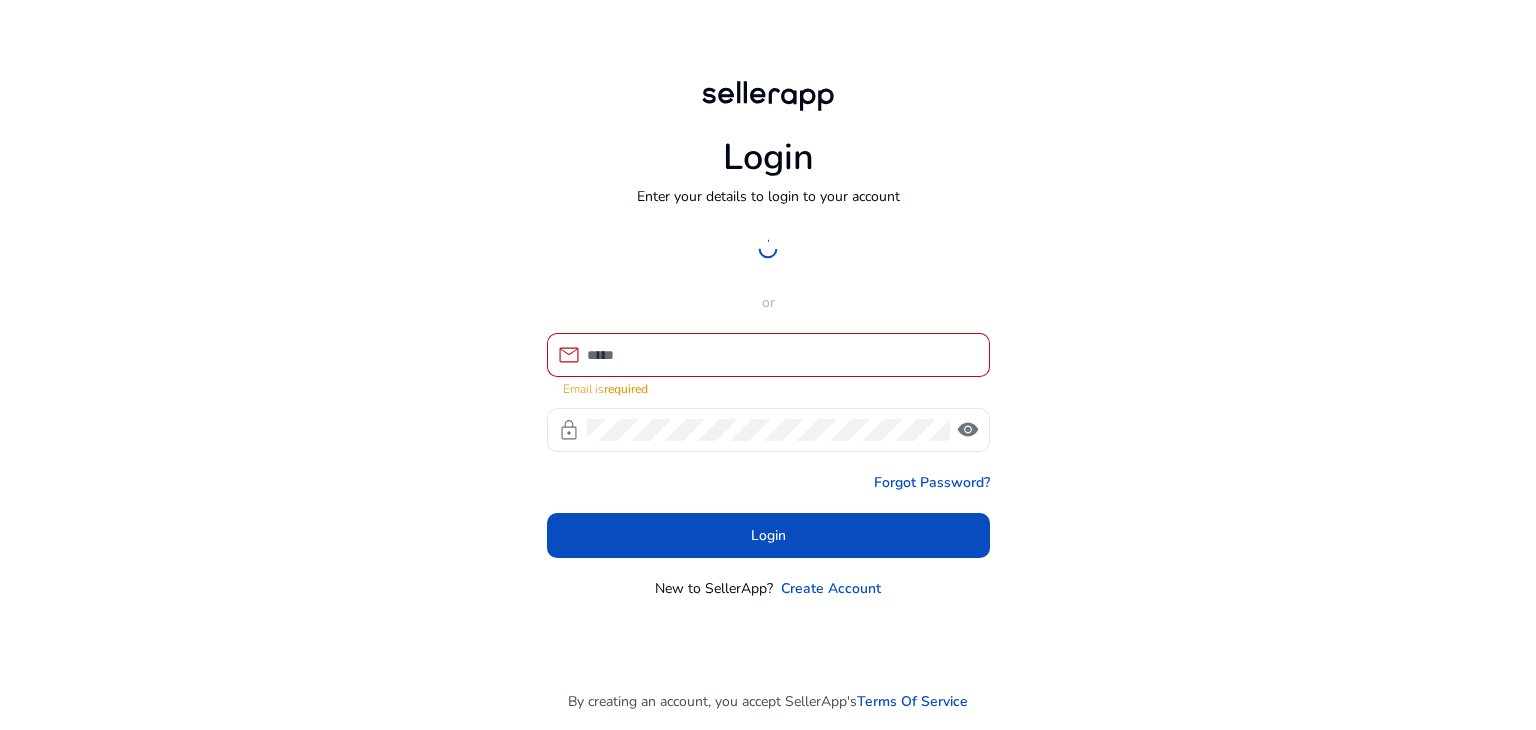 scroll, scrollTop: 0, scrollLeft: 0, axis: both 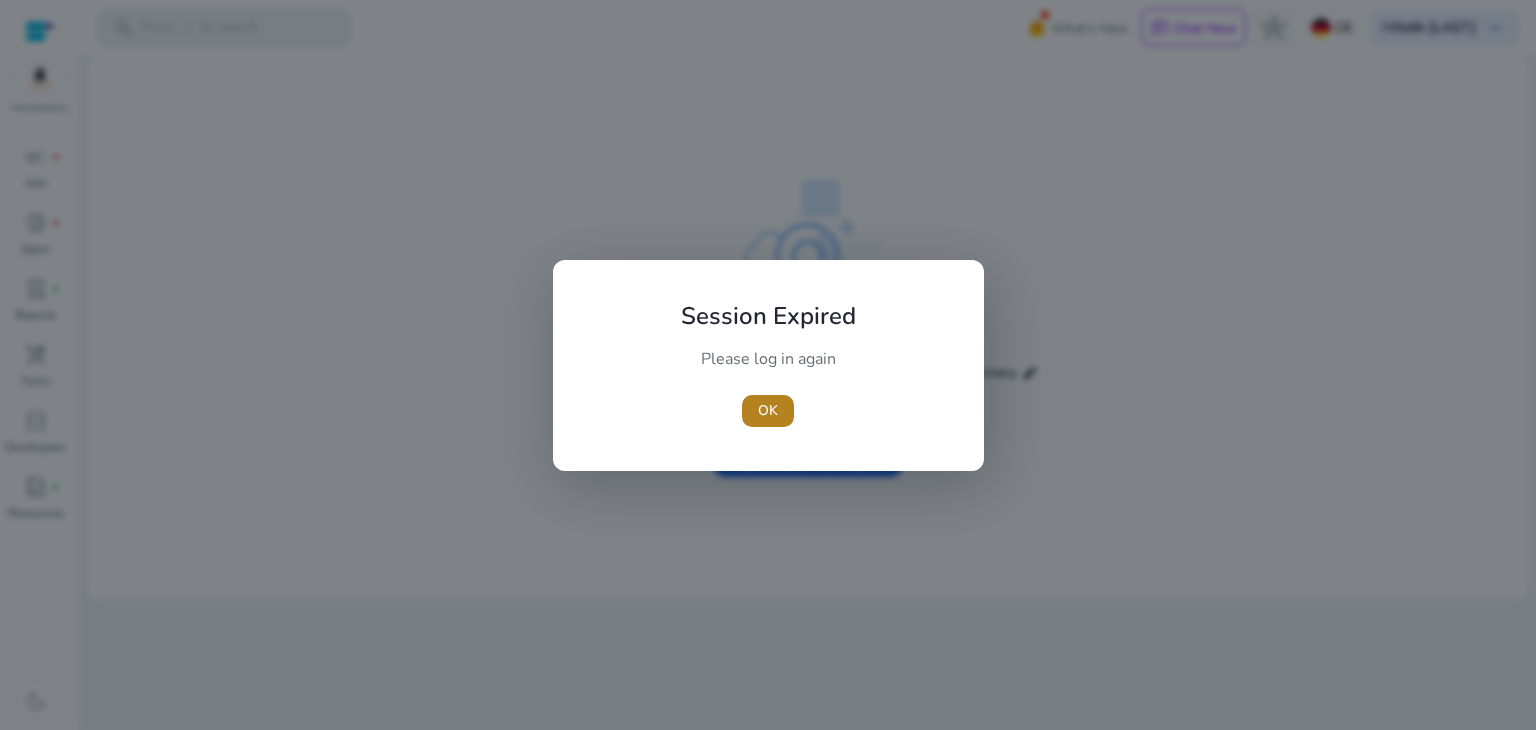 click on "OK" at bounding box center [768, 410] 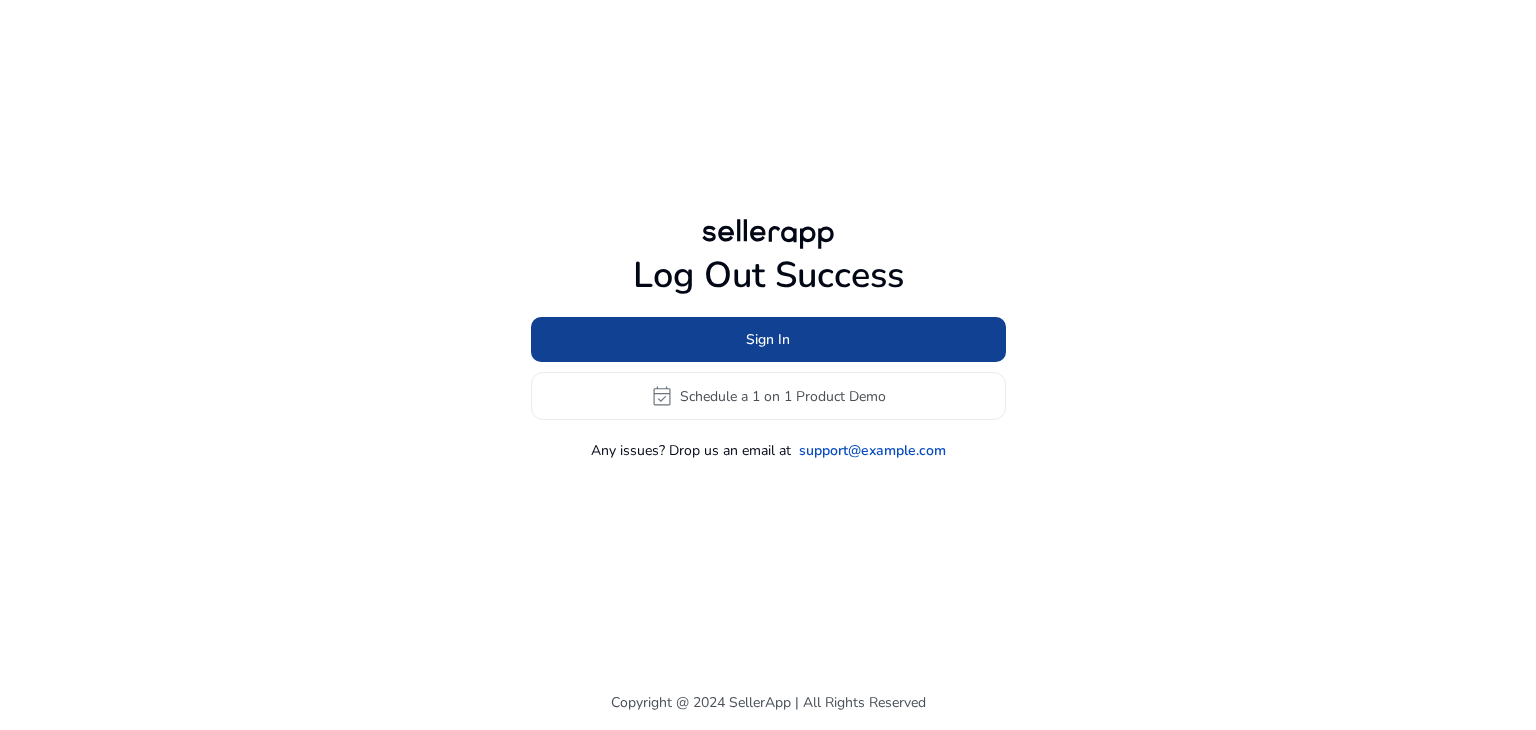 click on "Sign In" 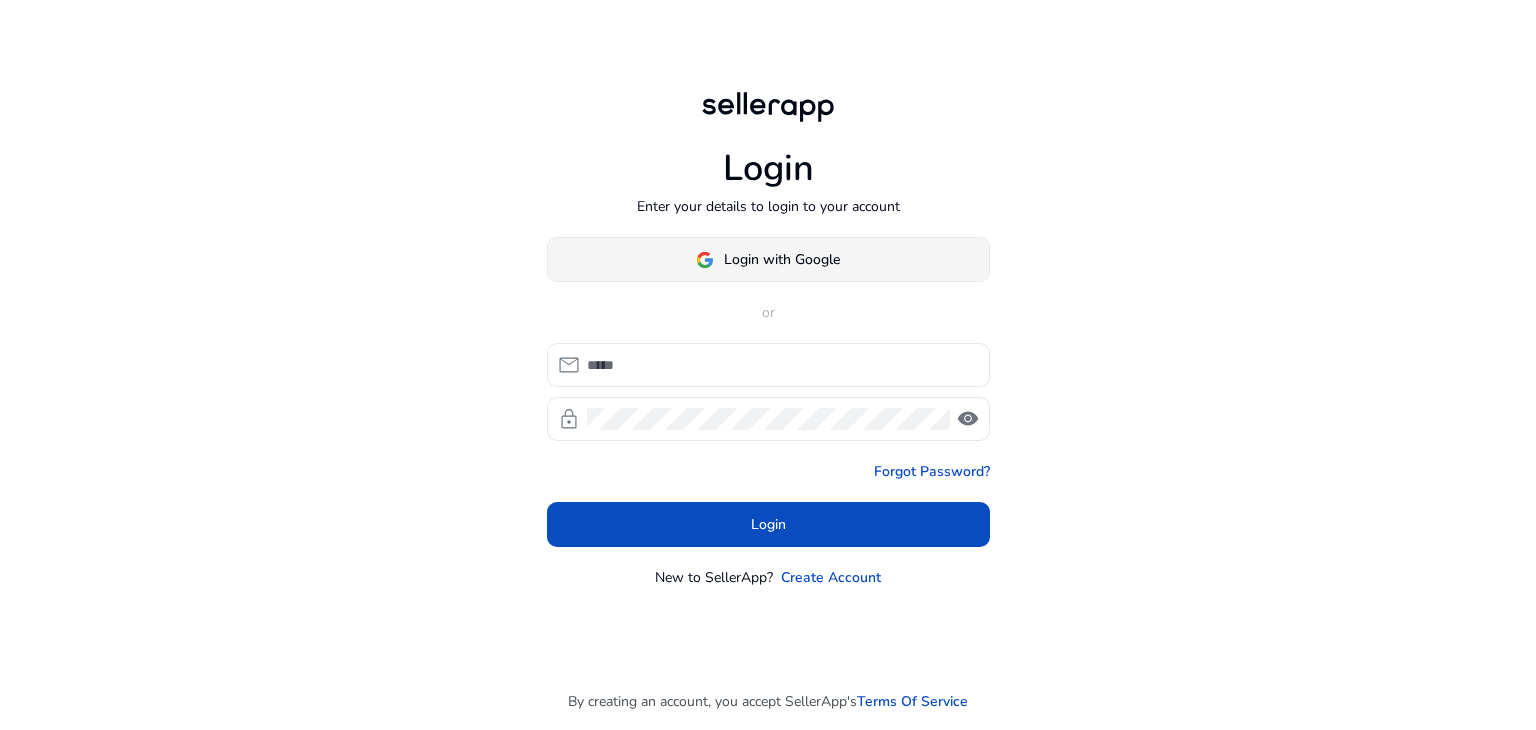 click on "Login with Google" 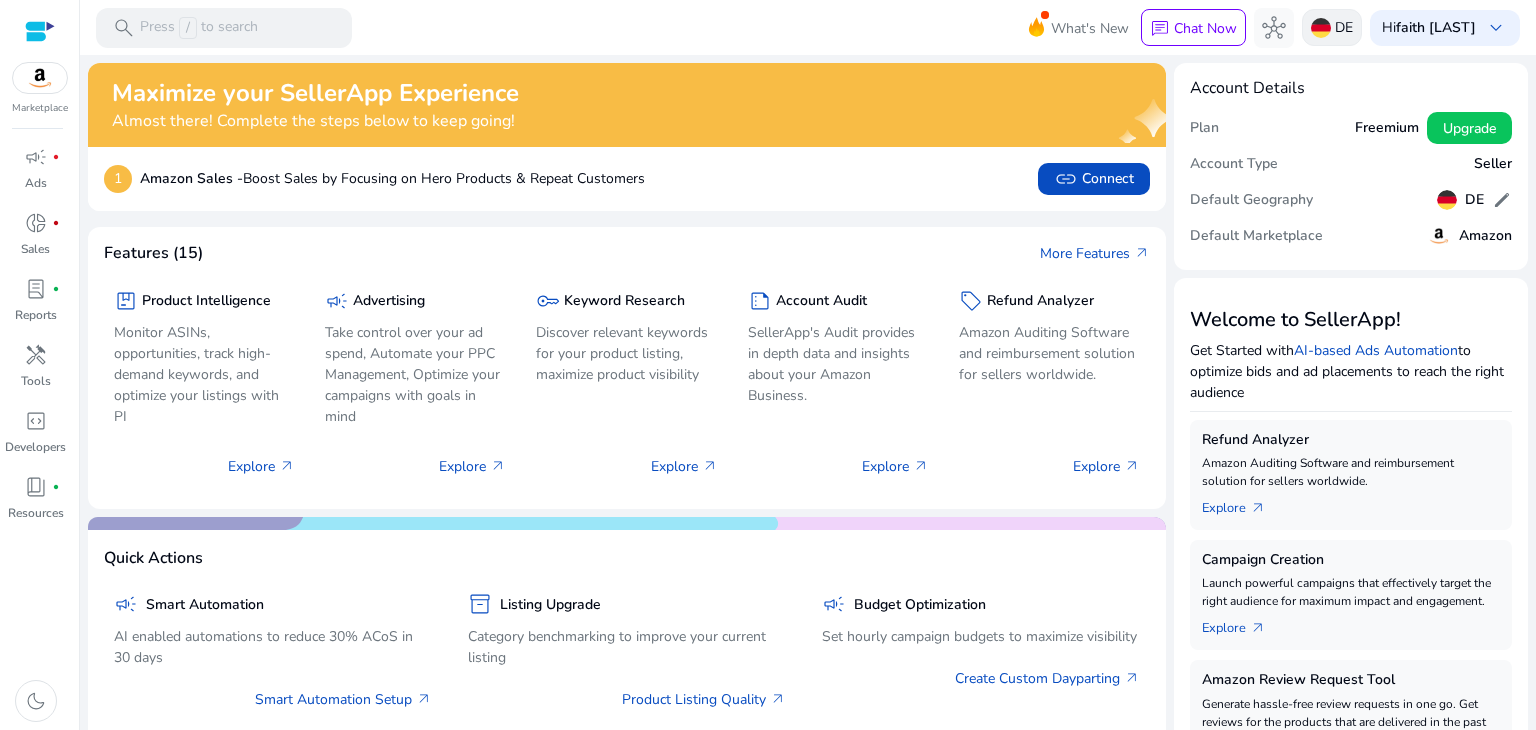 click on "DE" at bounding box center [1332, 27] 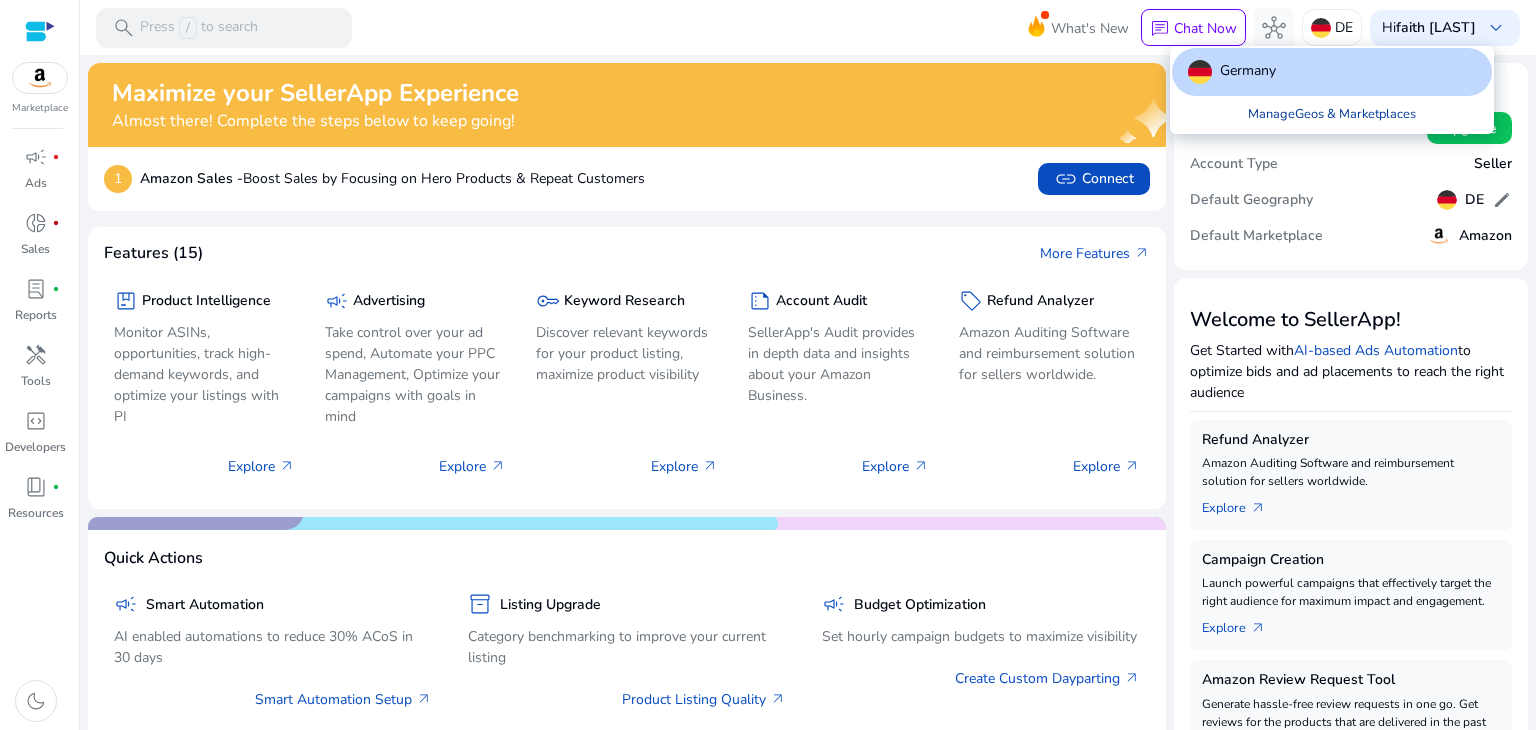 click on "Manage   Geos & Marketplaces" at bounding box center (1332, 114) 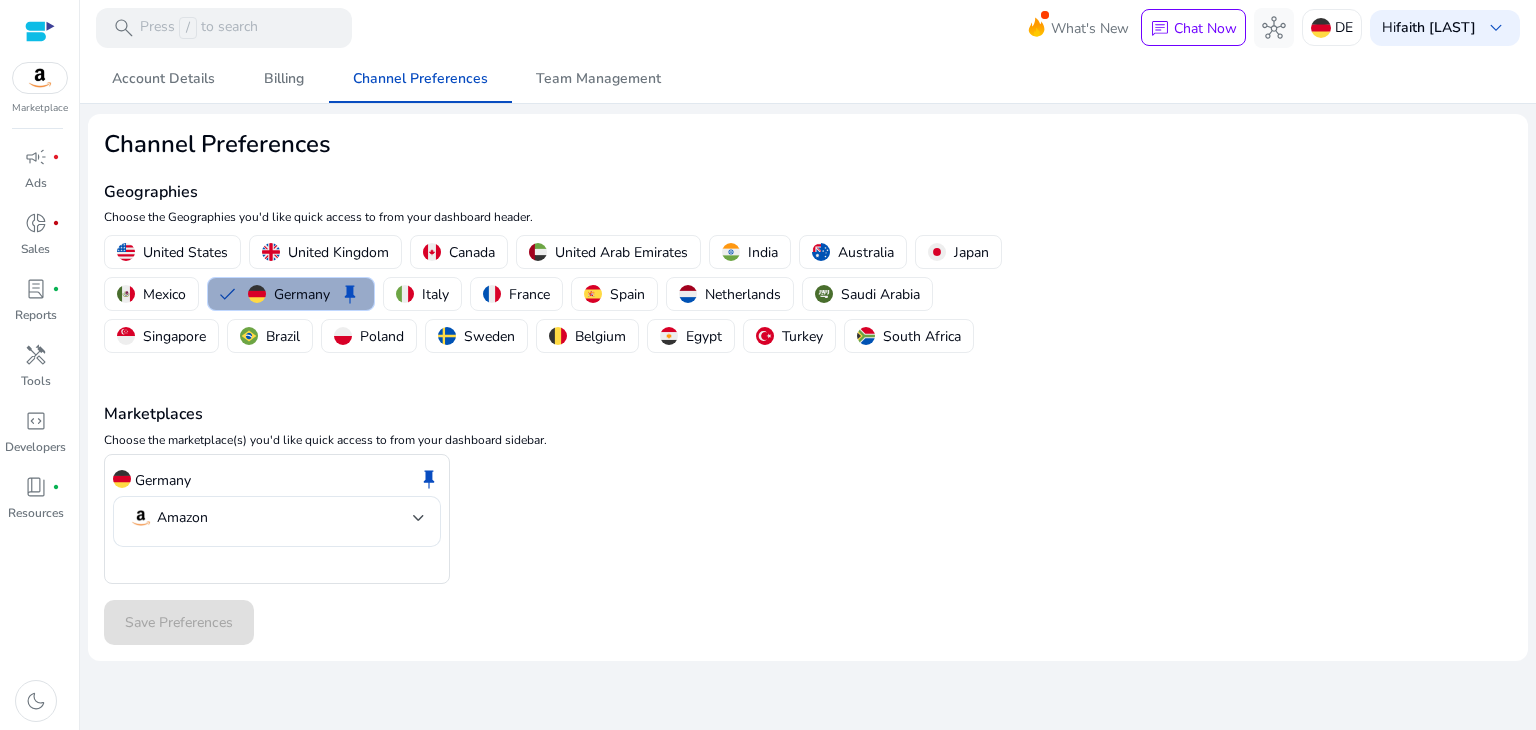 click on "Germany" at bounding box center (302, 294) 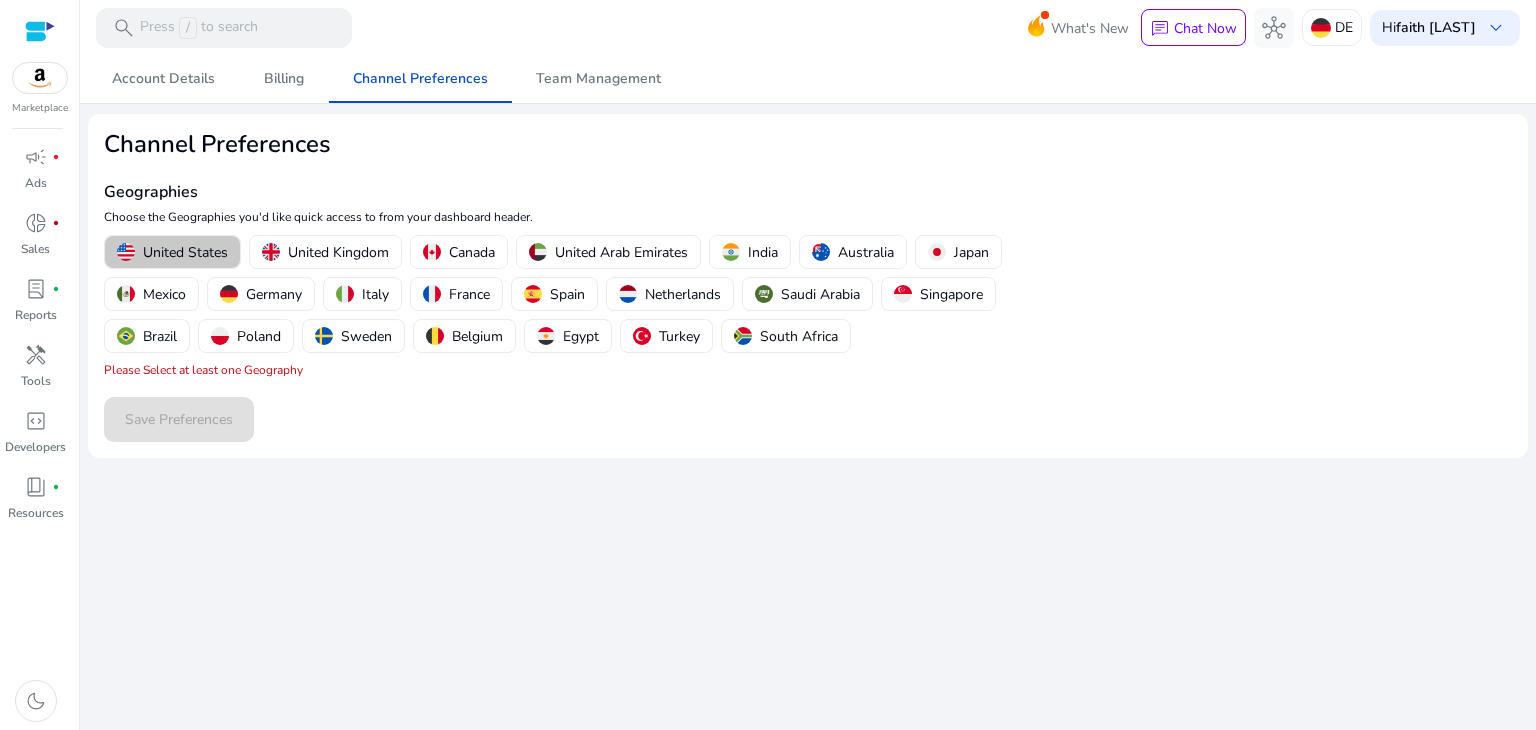 click on "United States" at bounding box center [185, 252] 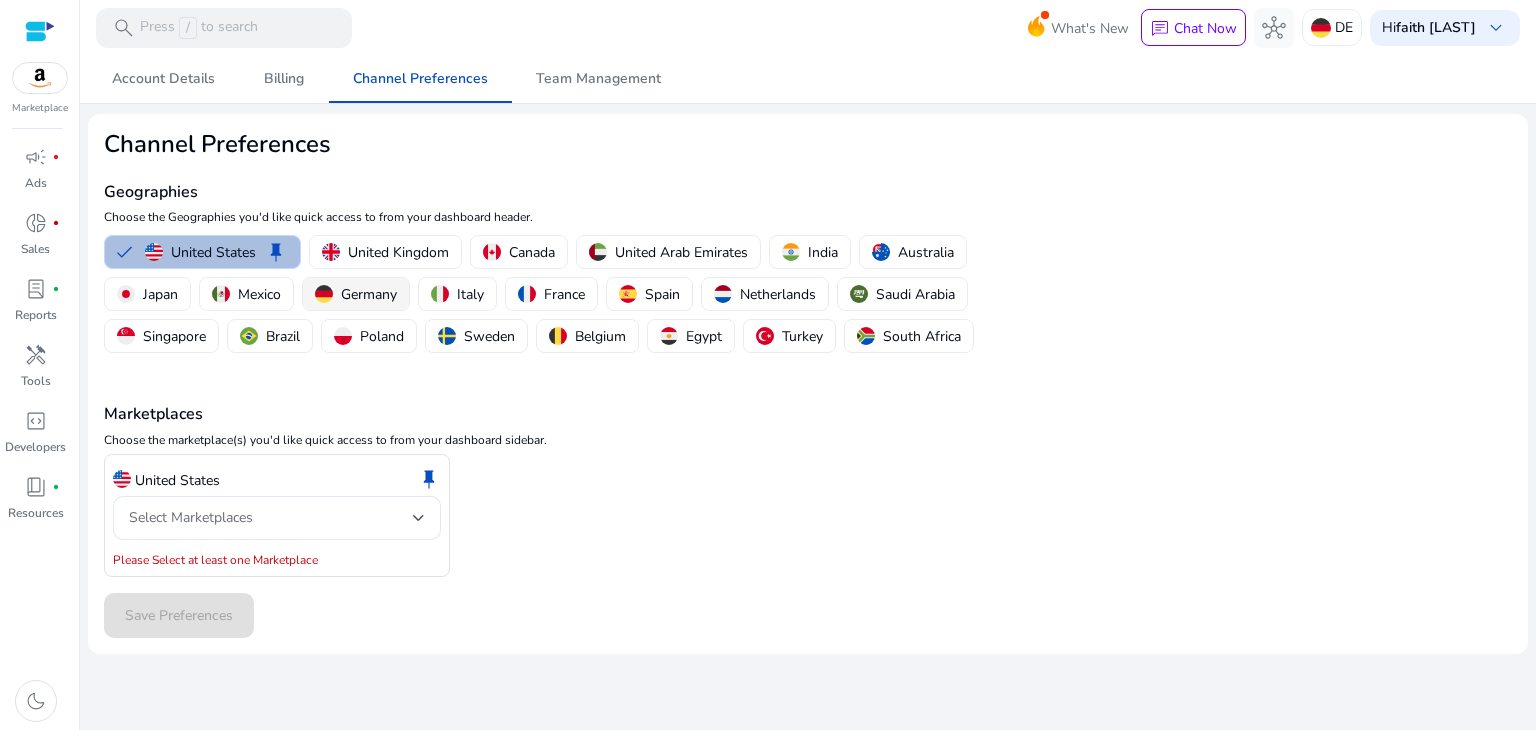 click on "Germany" at bounding box center [369, 294] 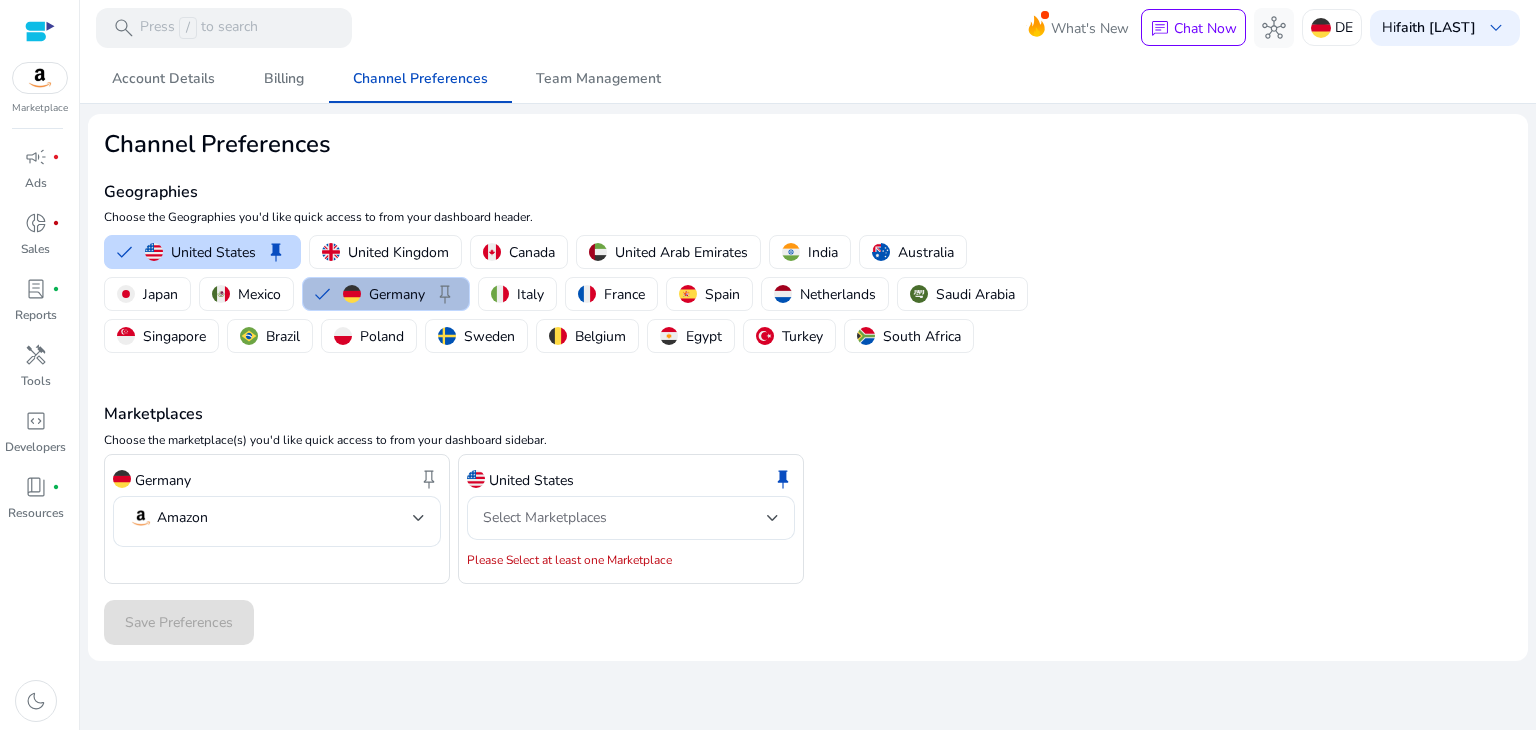 scroll, scrollTop: 0, scrollLeft: 0, axis: both 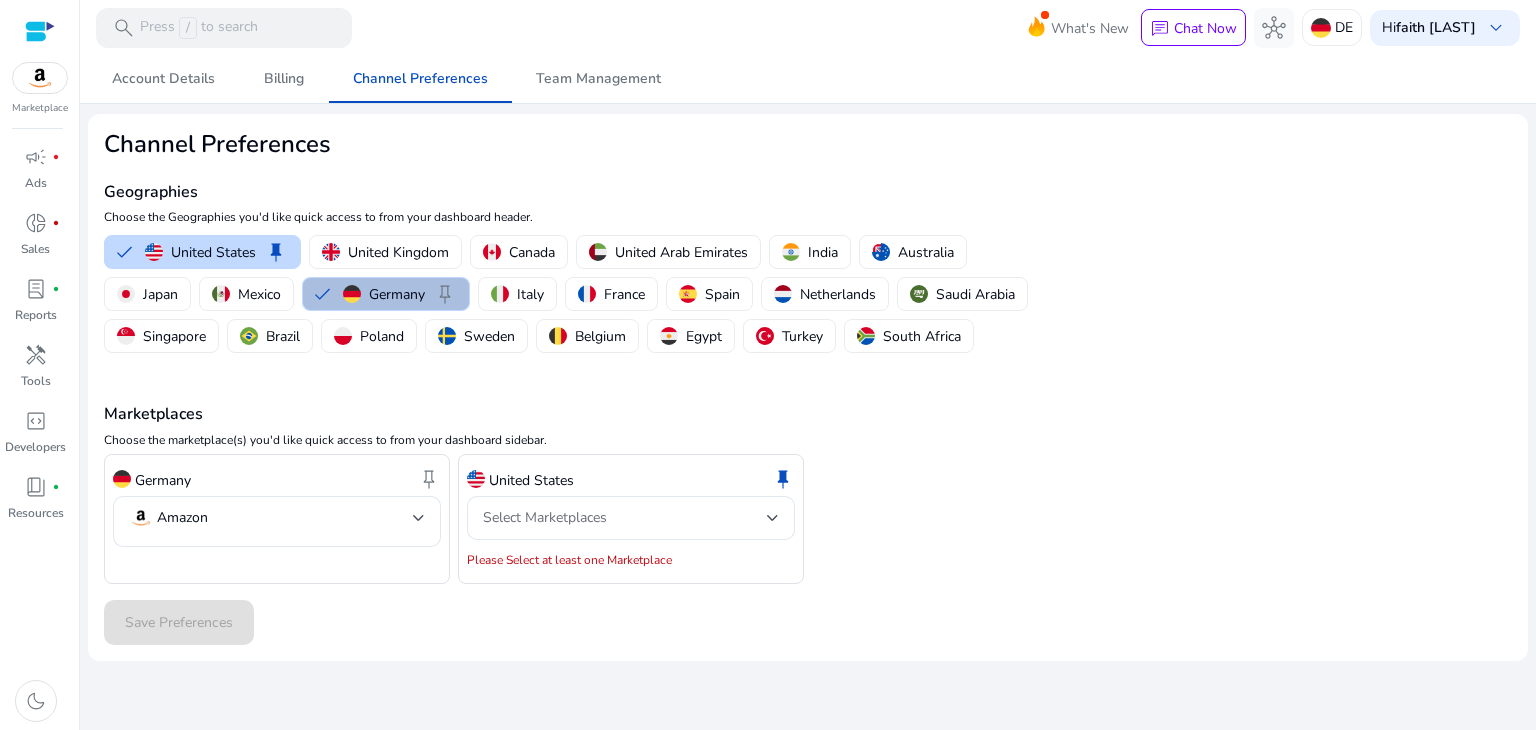 click on "Germany" at bounding box center [397, 294] 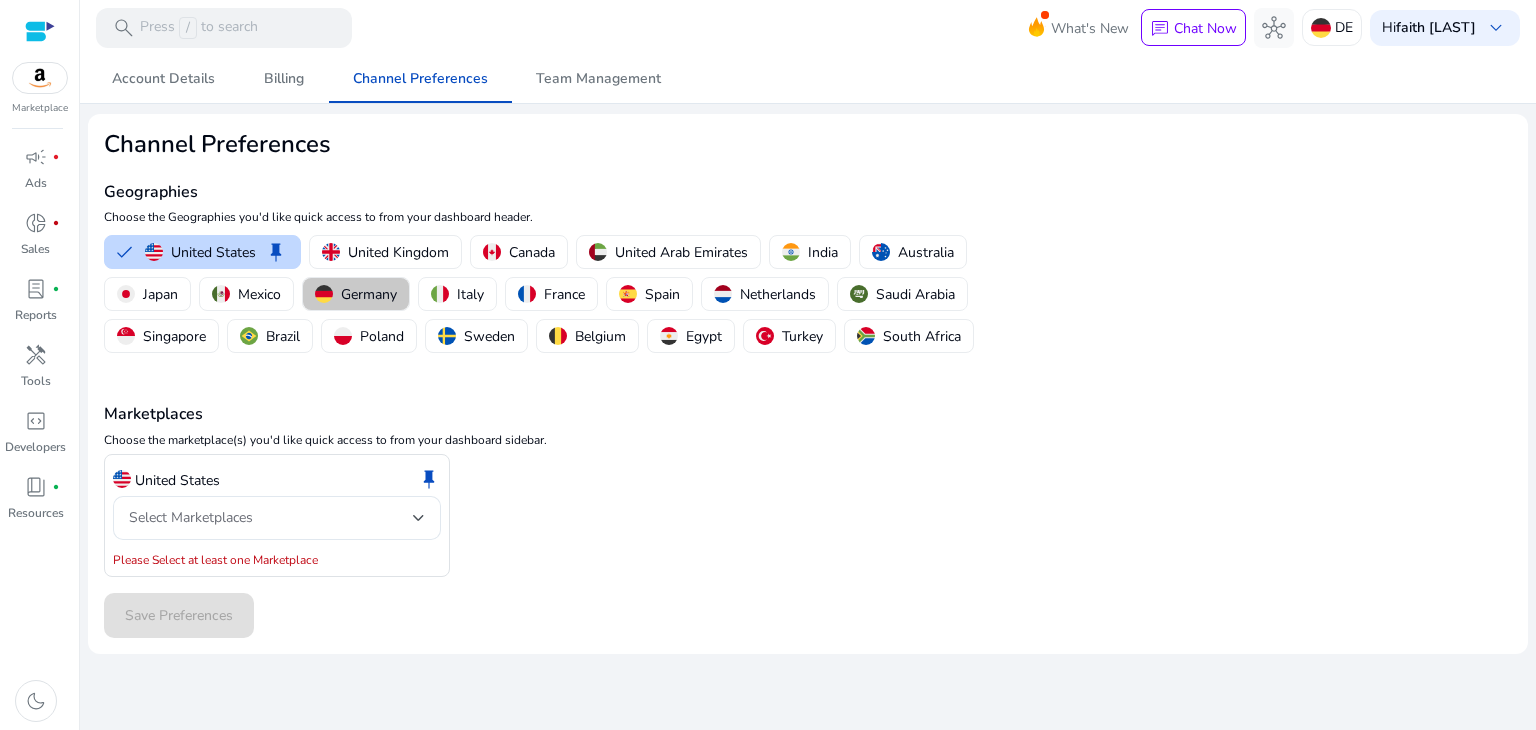 click on "Germany" at bounding box center (369, 294) 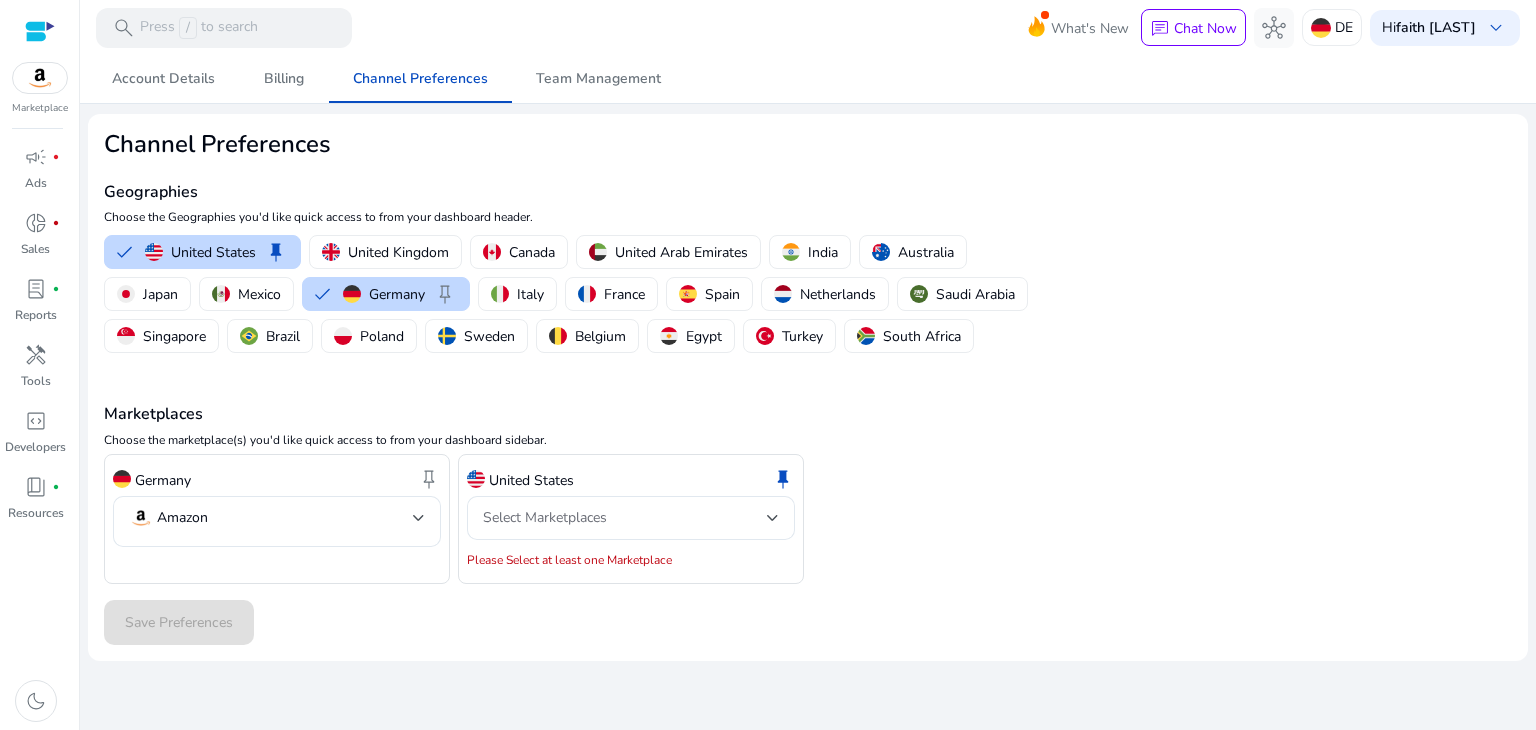 click on "Save Preferences" 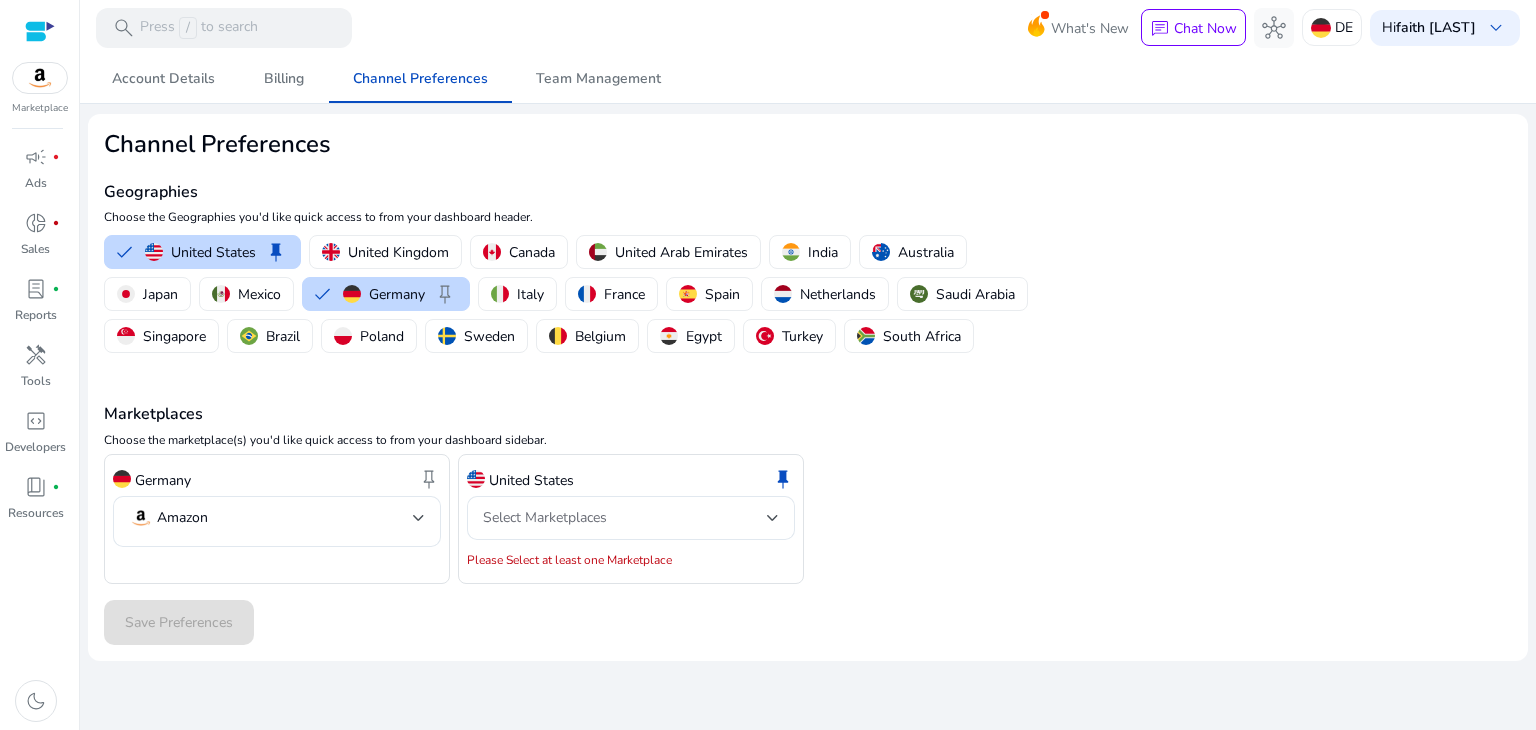 click on "Marketplaces  Choose the marketplace(s) you'd like quick access to from your dashboard sidebar.  Germany  keep   Amazon  United States  keep  Select Marketplaces  Please Select at least one Marketplace" 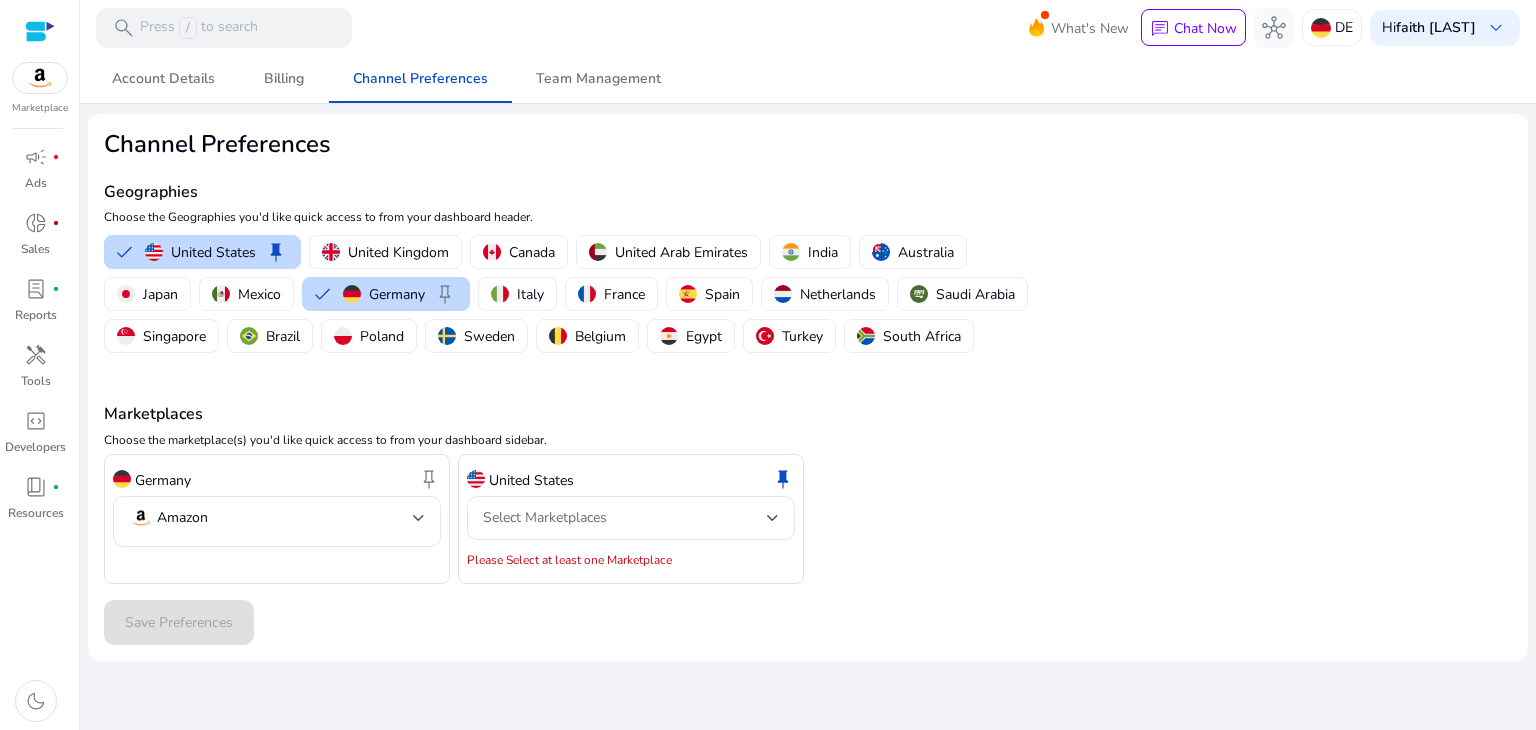 click at bounding box center [40, 78] 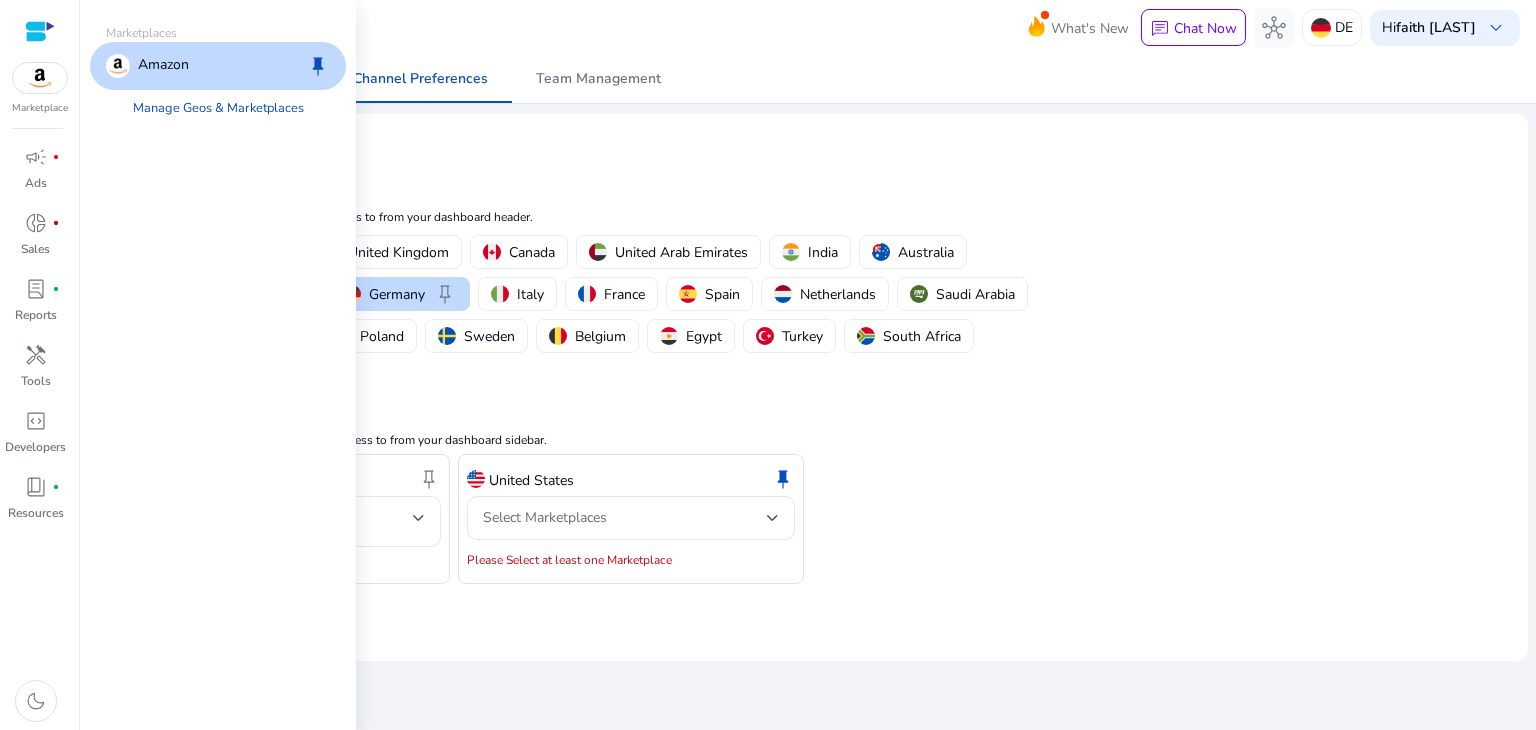 click on "Amazon" at bounding box center [163, 66] 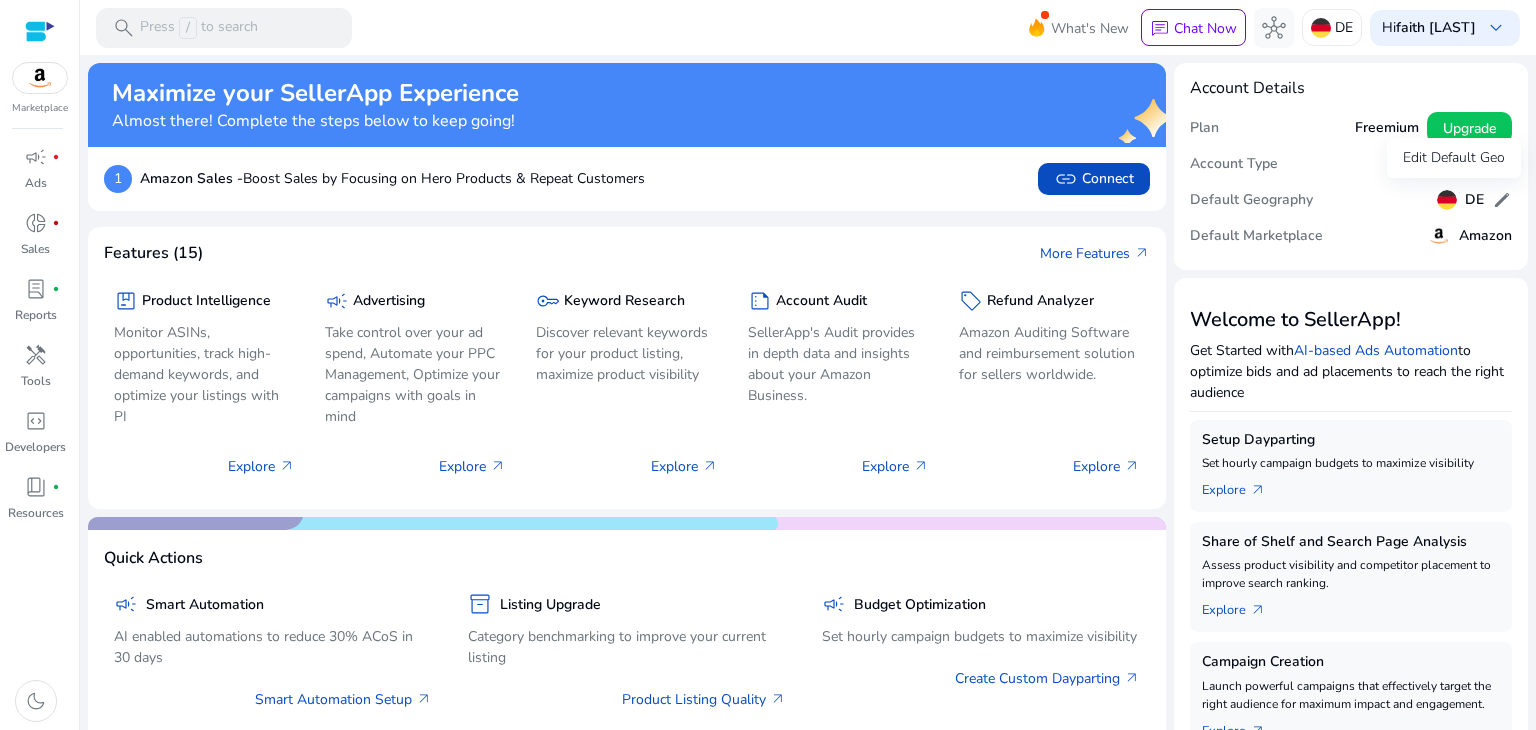 click on "edit" 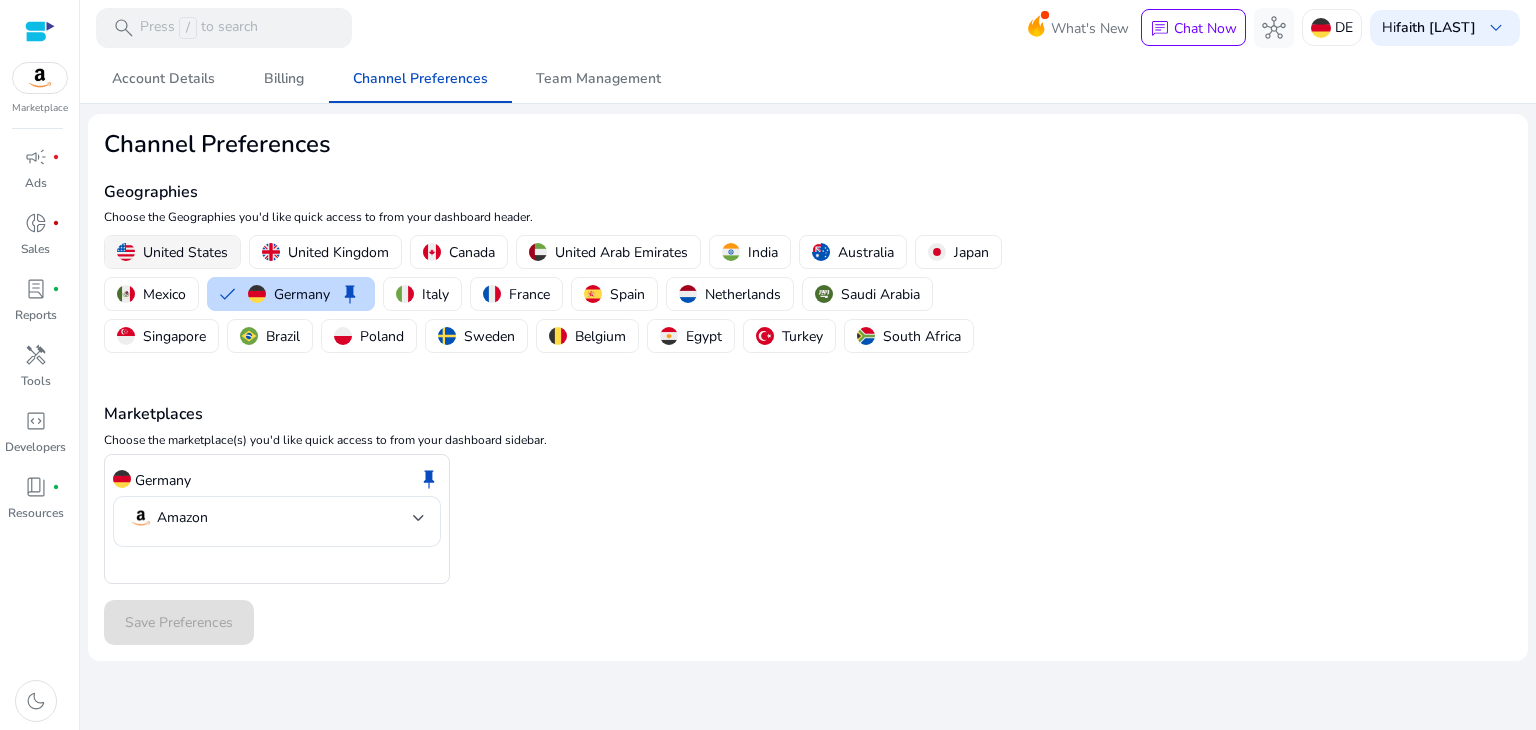 click on "United States" at bounding box center [185, 252] 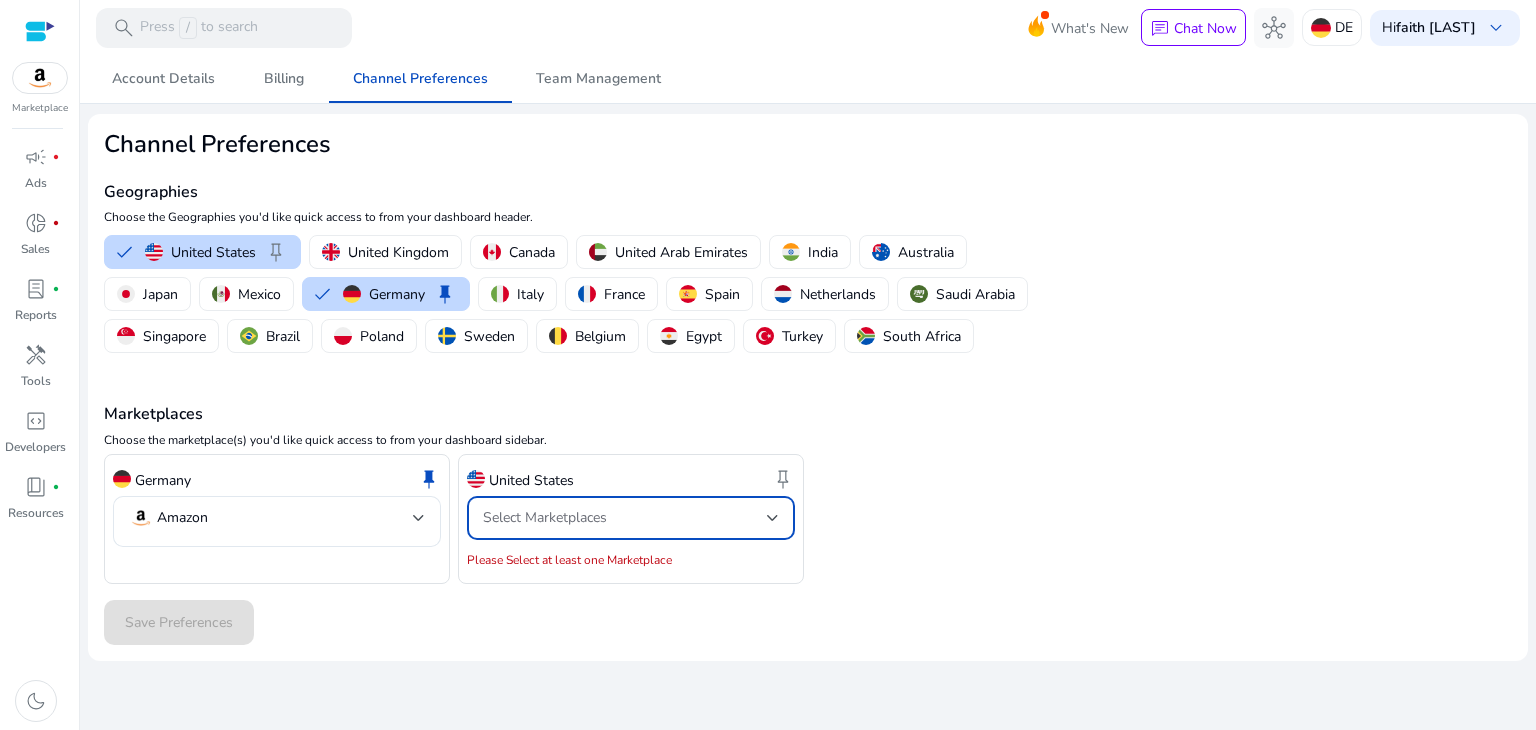 click on "Select Marketplaces" at bounding box center (545, 517) 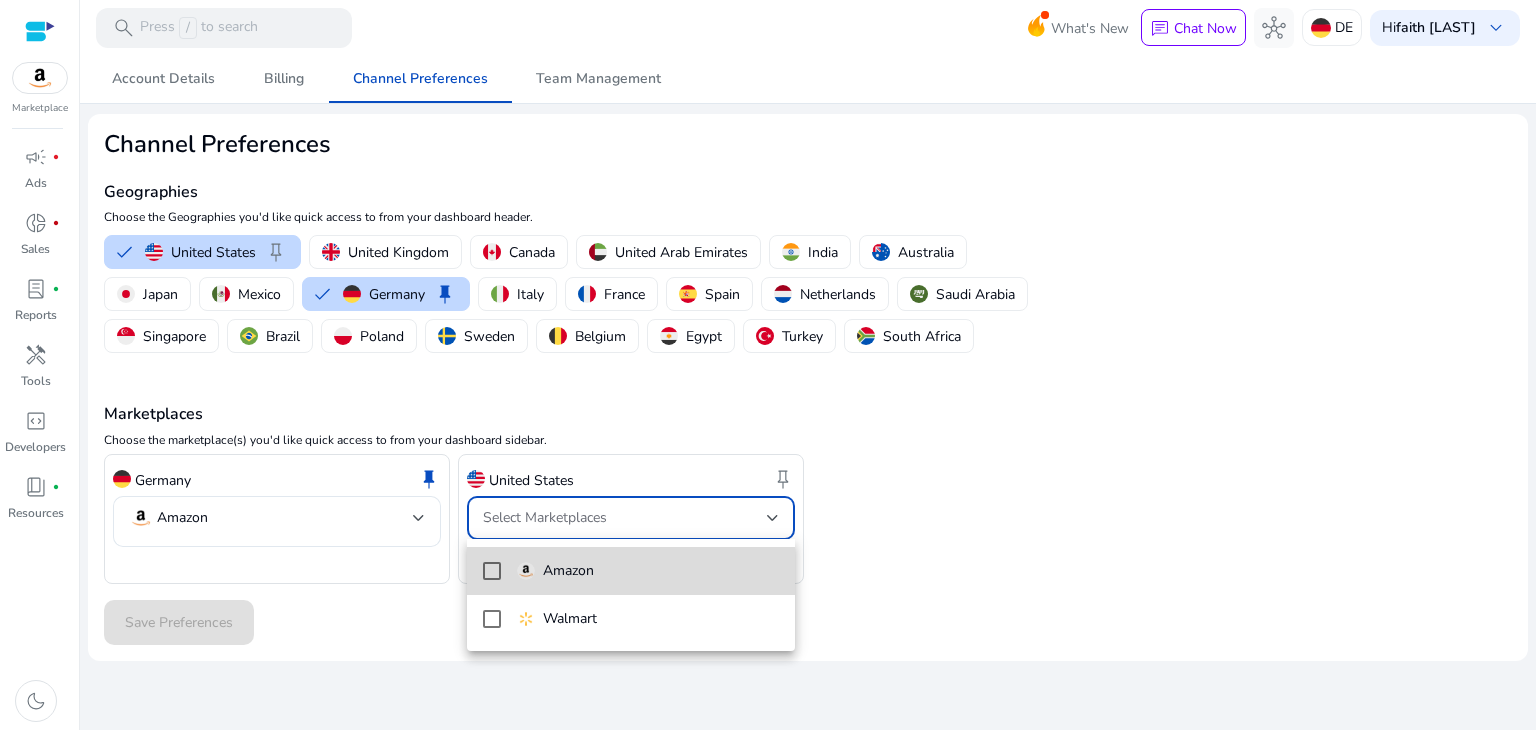 click on "Amazon" at bounding box center (631, 571) 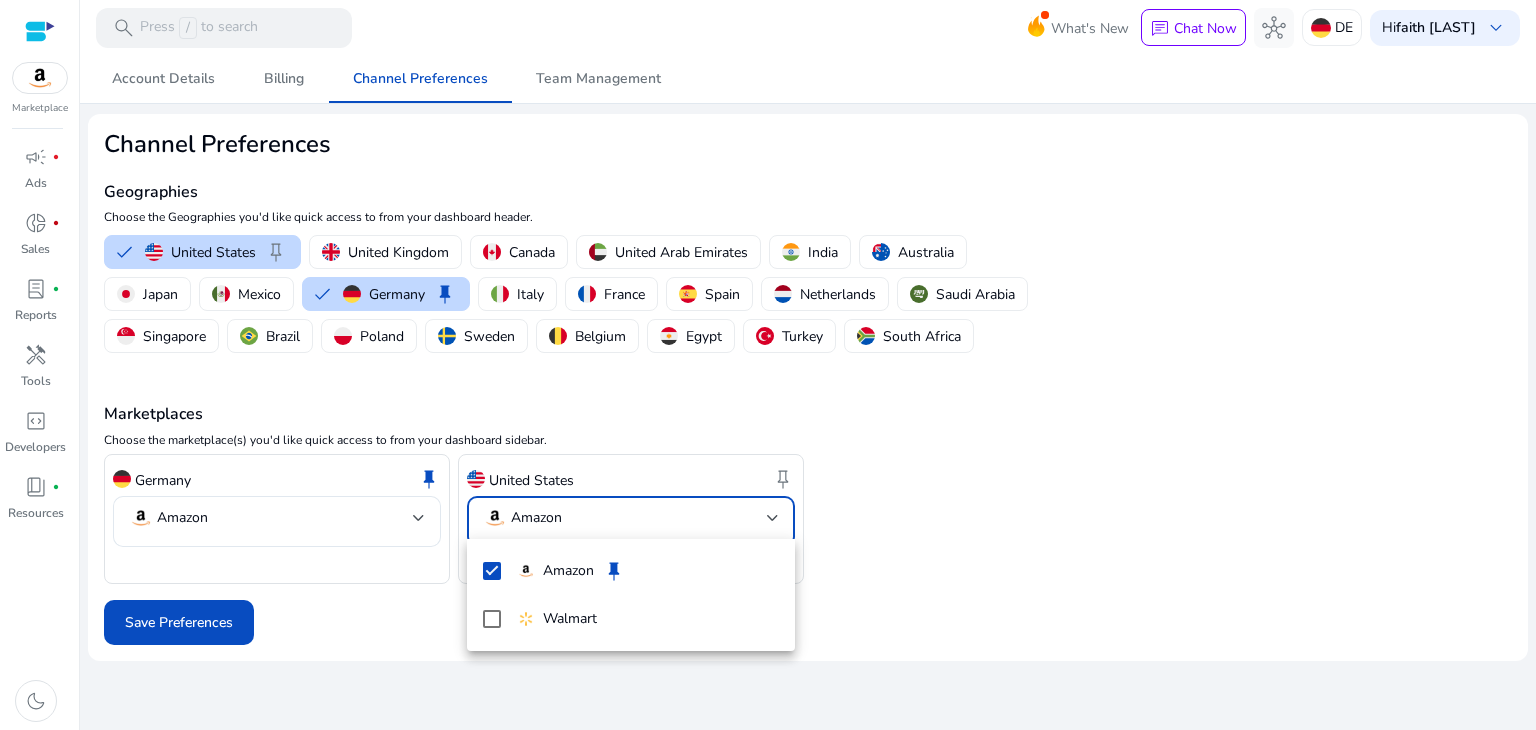 click at bounding box center [768, 365] 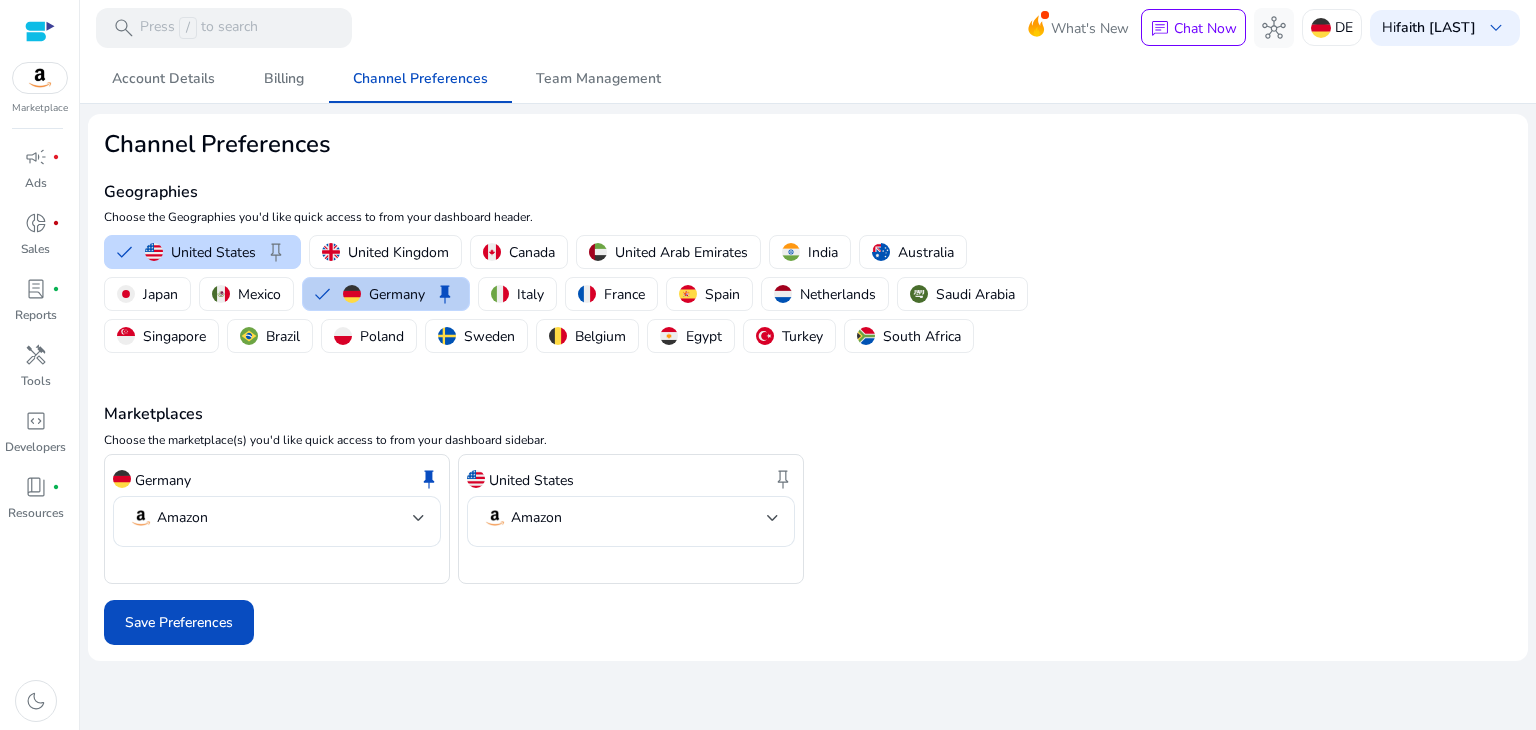 click on "Germany" at bounding box center (397, 294) 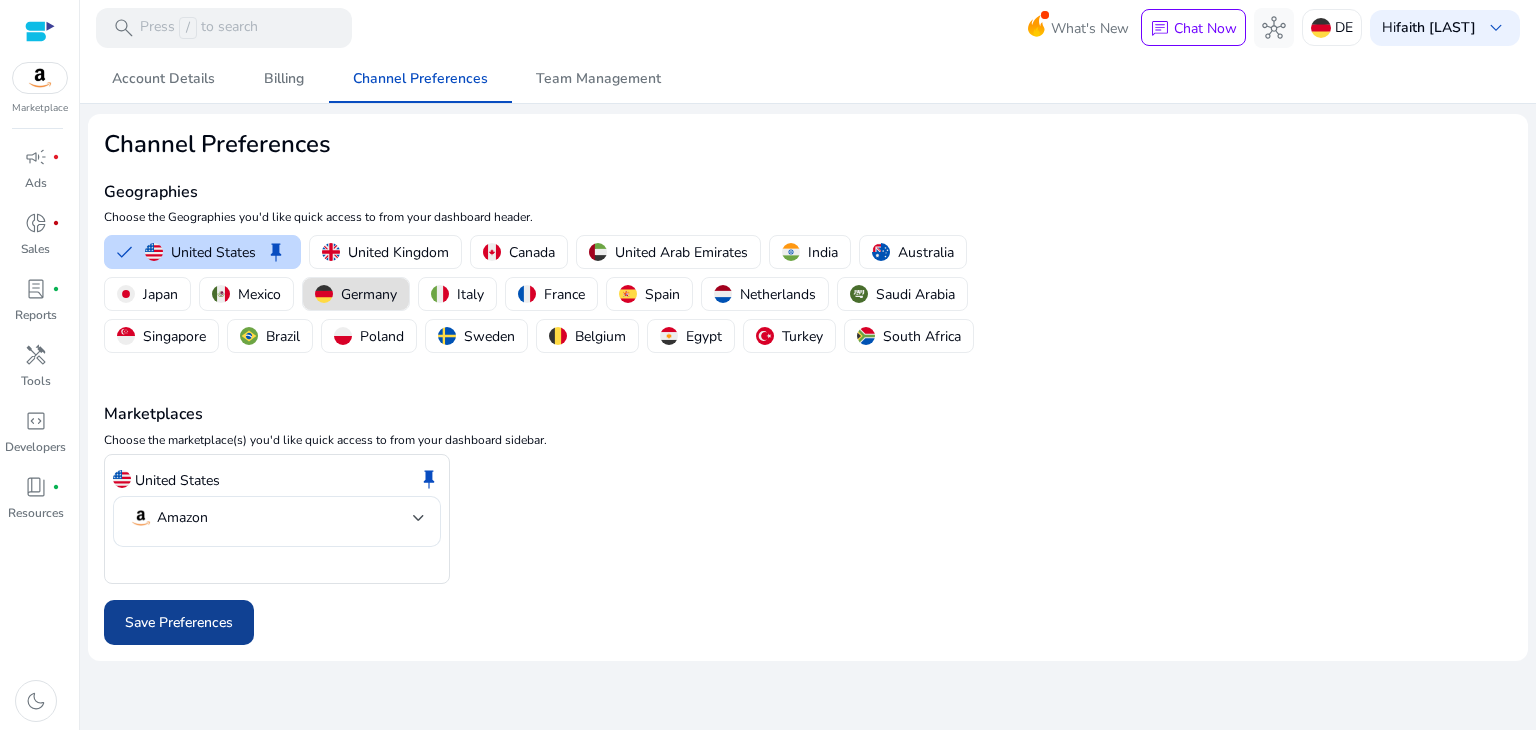 click on "Save Preferences" 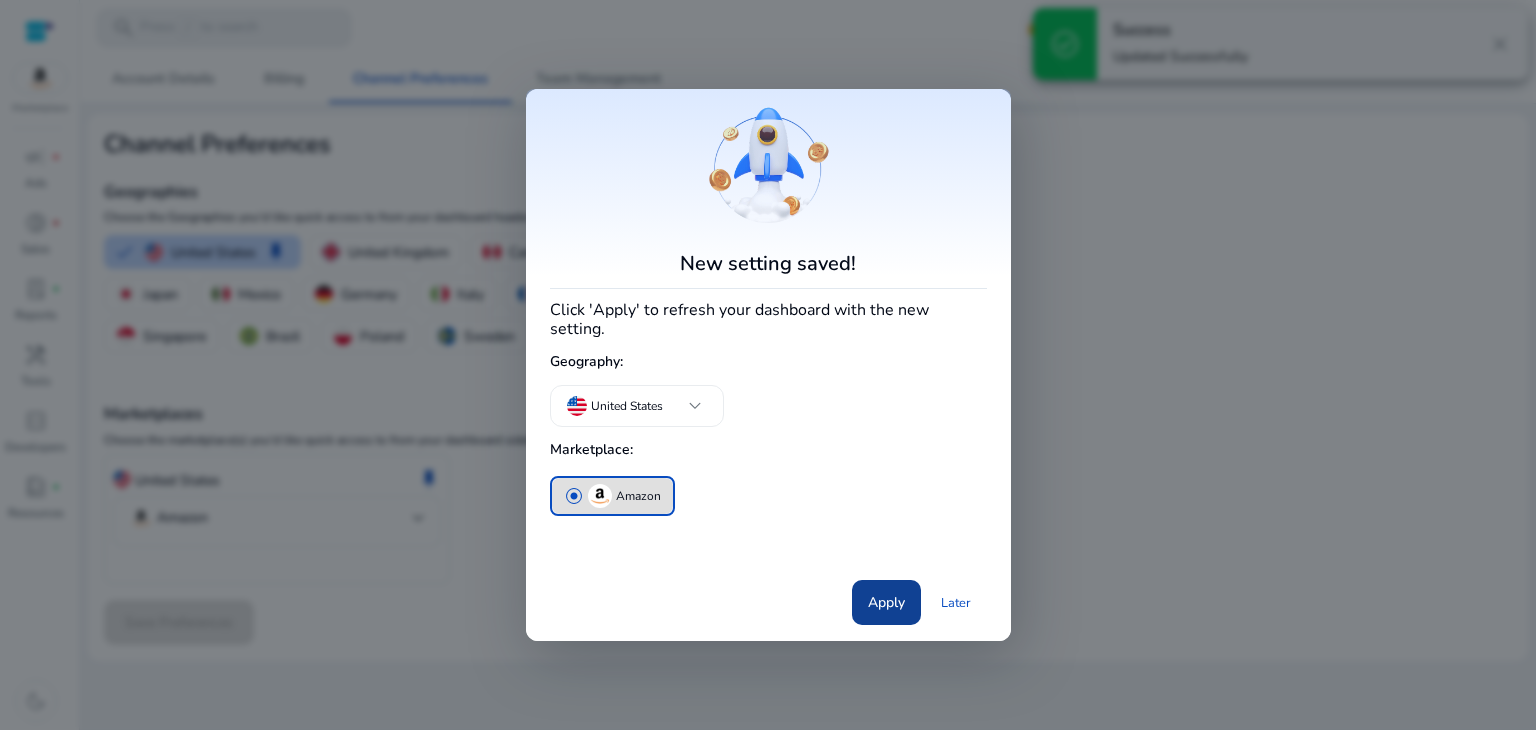 click on "Apply" at bounding box center (886, 602) 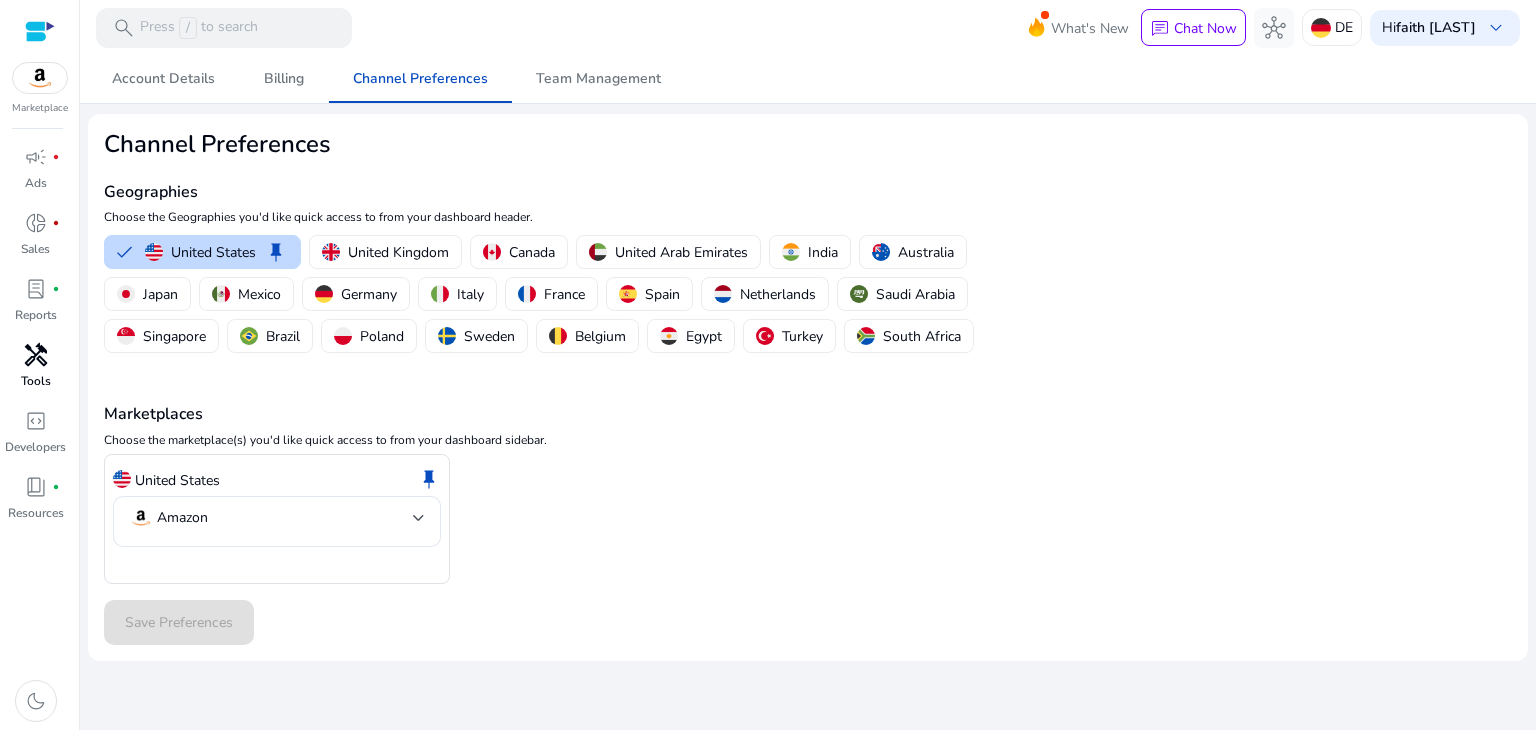 click on "handyman" at bounding box center (36, 355) 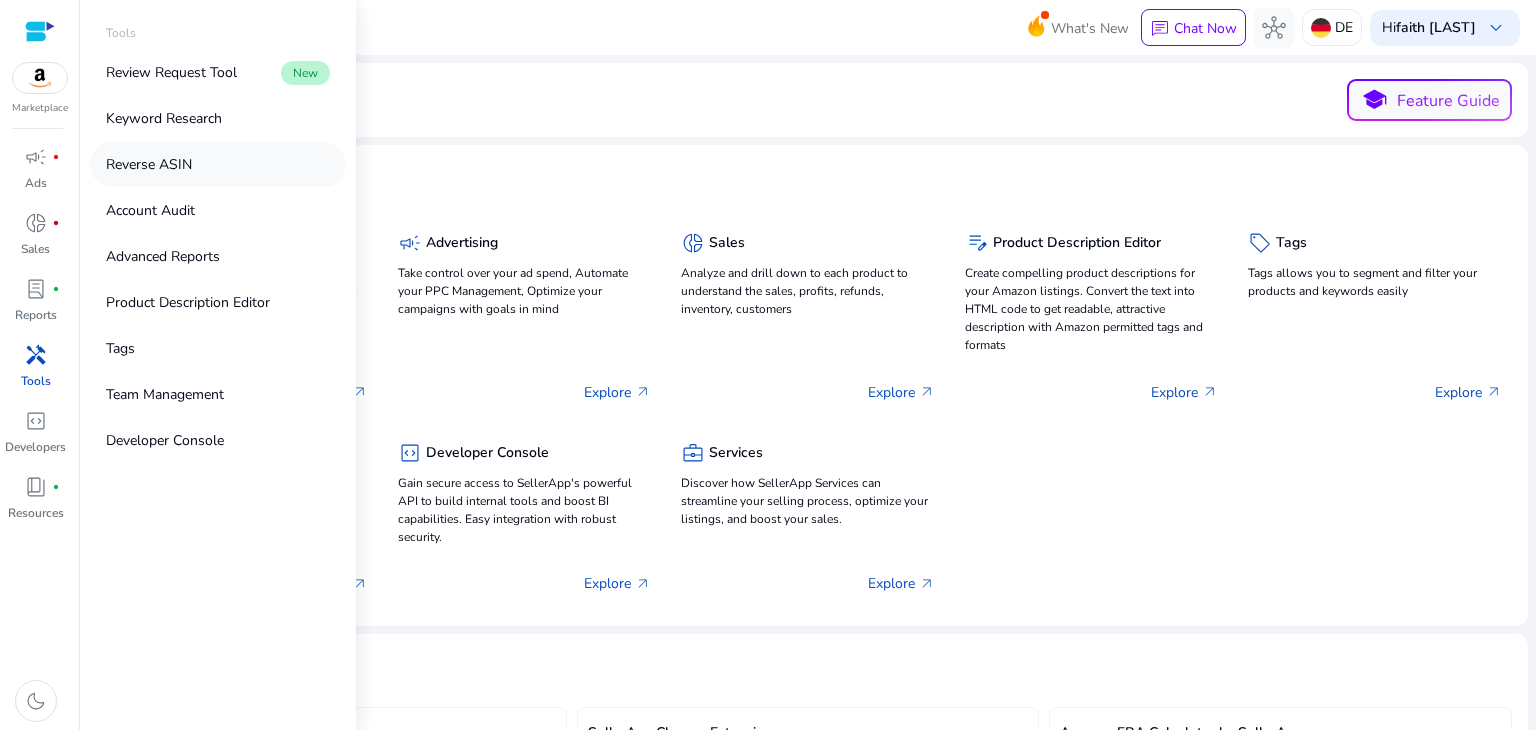 click on "Reverse ASIN" at bounding box center (149, 164) 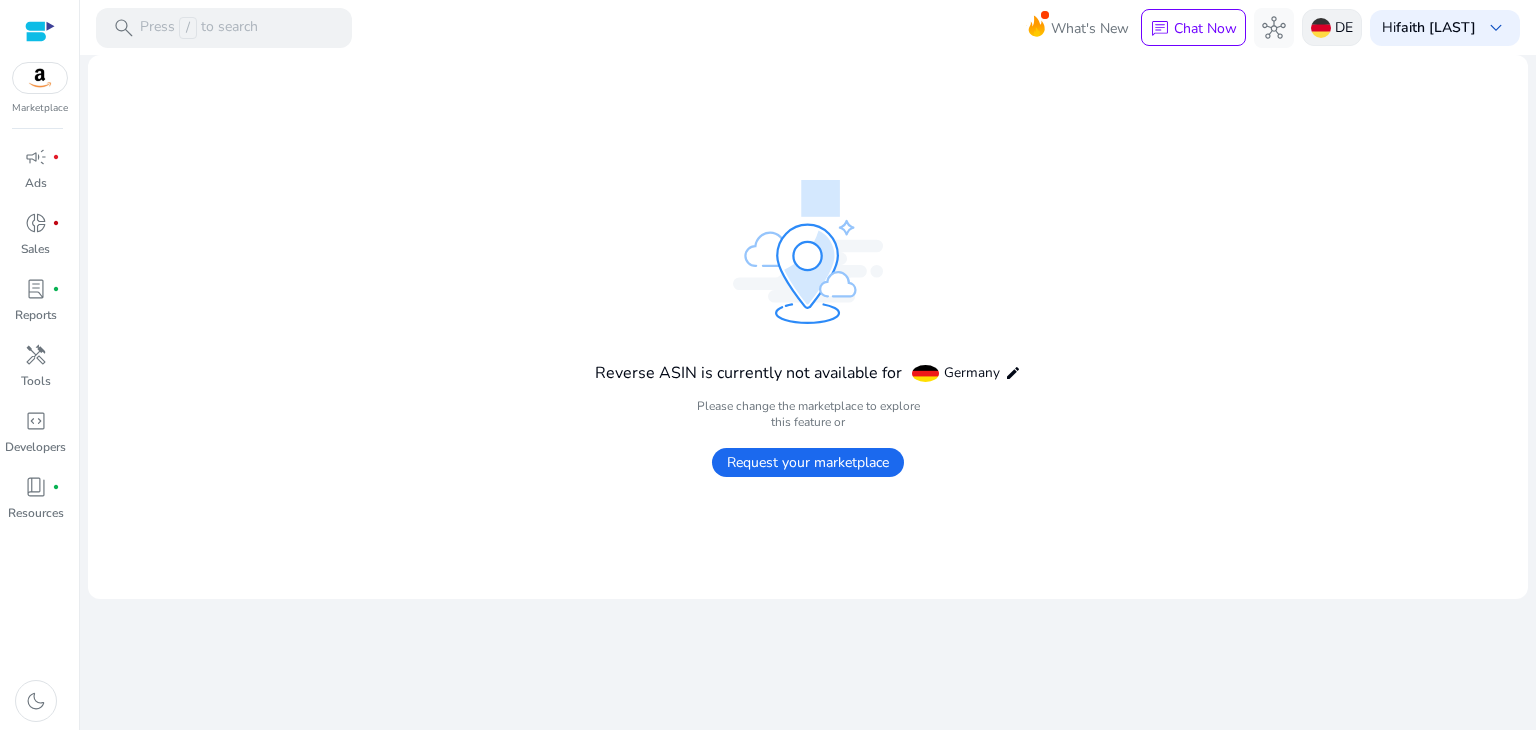 click on "DE" at bounding box center [1344, 27] 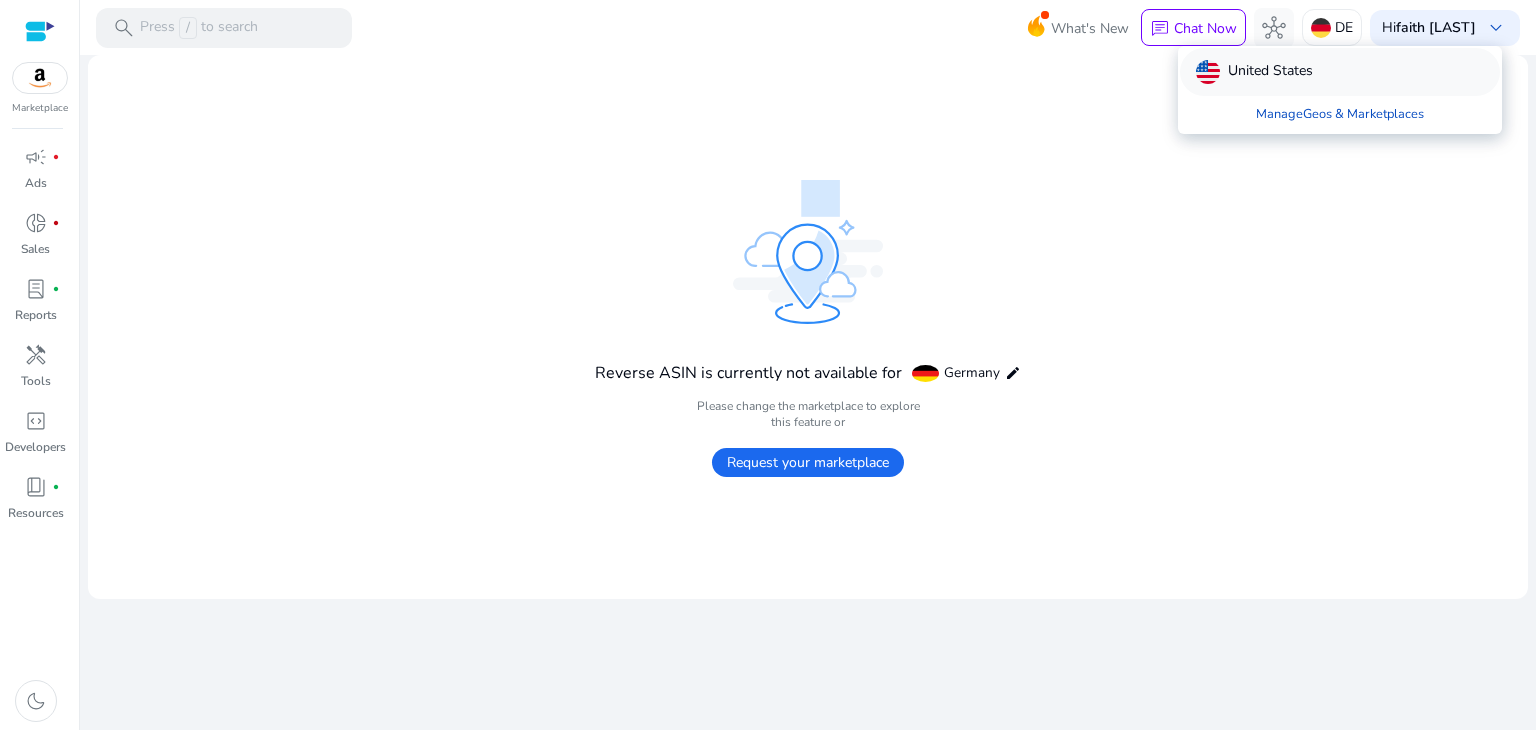 click on "United States" at bounding box center (1270, 72) 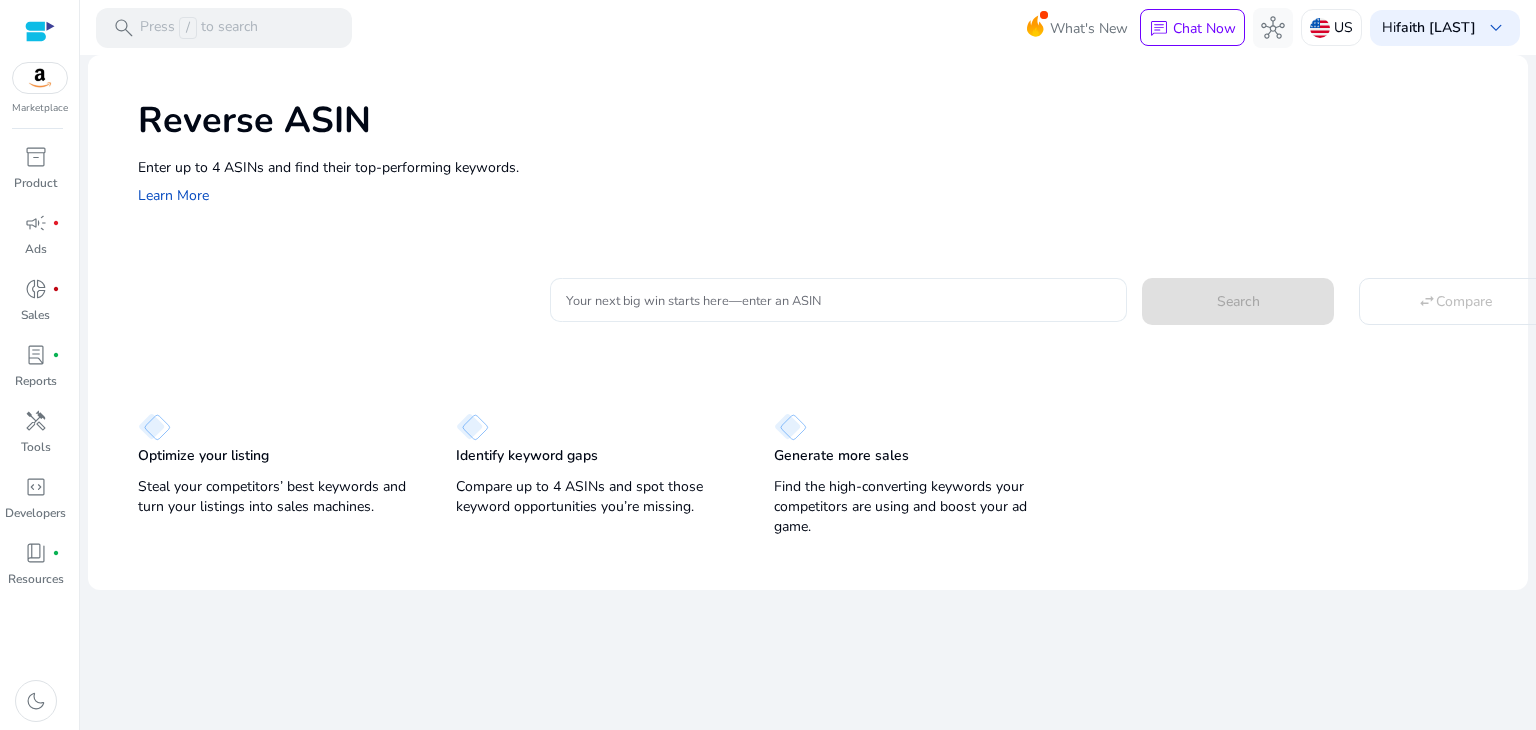 click on "Reverse ASIN  Enter up to 4 ASINs and find their top-performing keywords.    Learn More Your next big win starts here—enter an ASIN  Search
swap_horiz  Compare   Optimize your listing   Steal your competitors’ best keywords and turn your listings into sales machines.   Identify keyword gaps   Compare up to 4 ASINs and spot those keyword opportunities you’re missing.   Generate more sales   Find the high-converting keywords your competitors are using and boost your ad game." 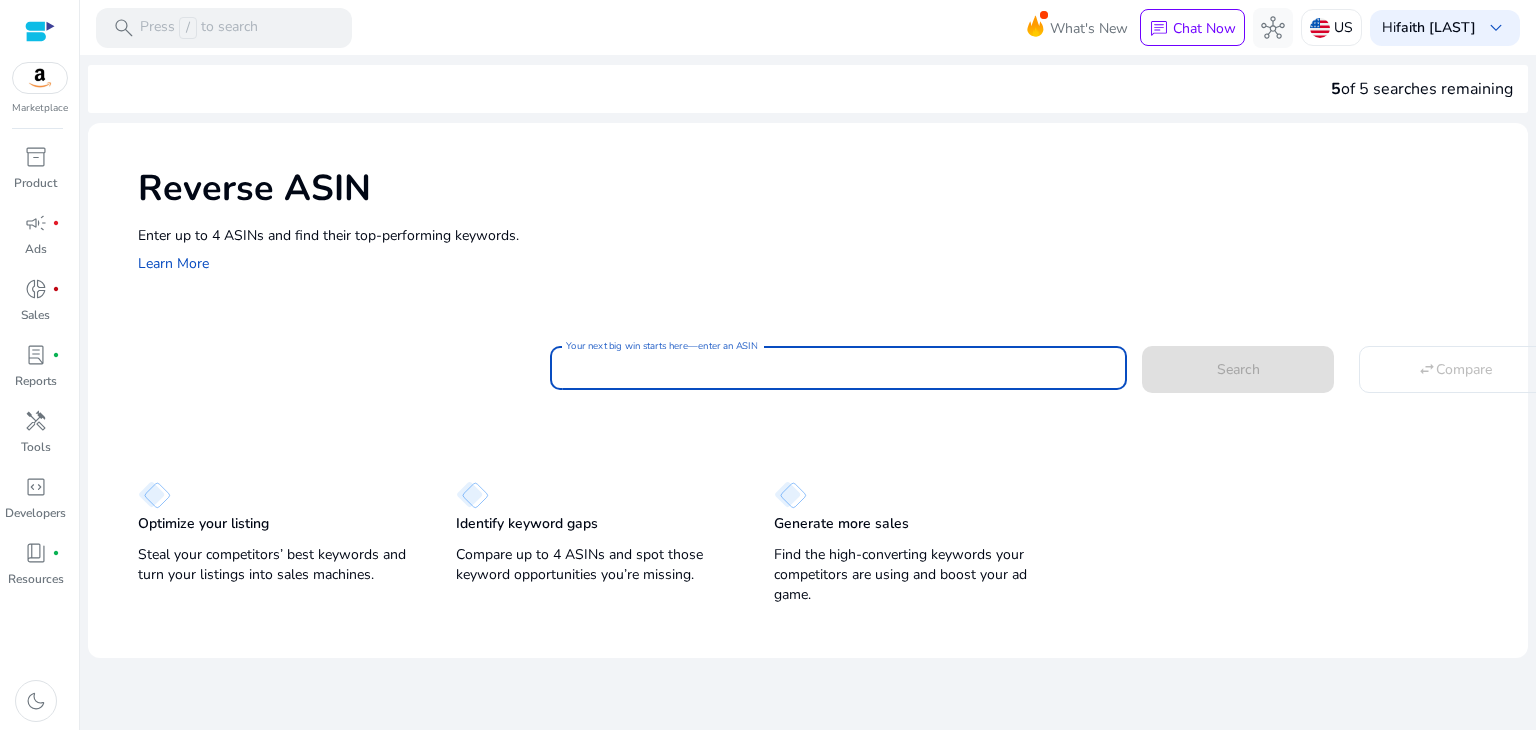 paste on "**********" 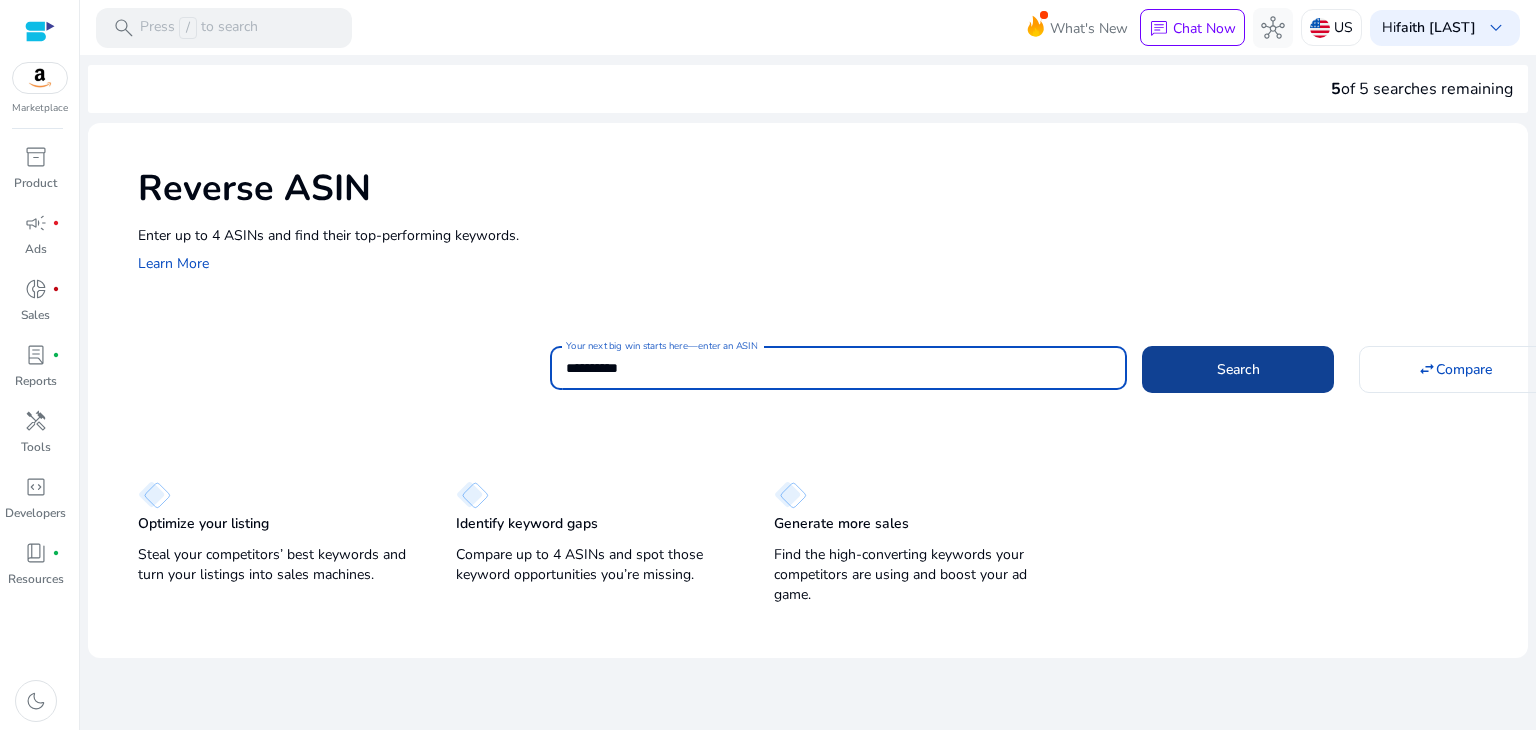 click 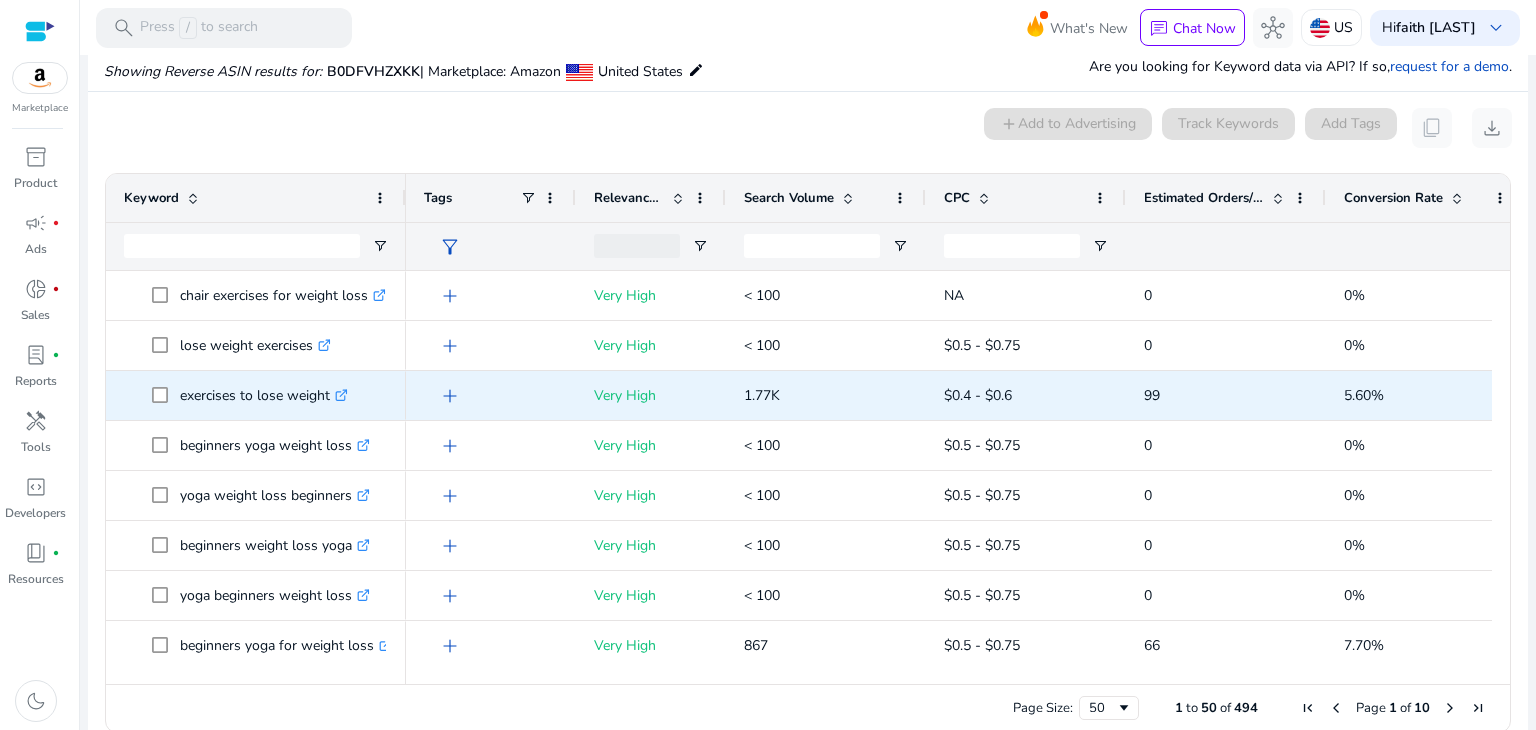 scroll, scrollTop: 214, scrollLeft: 0, axis: vertical 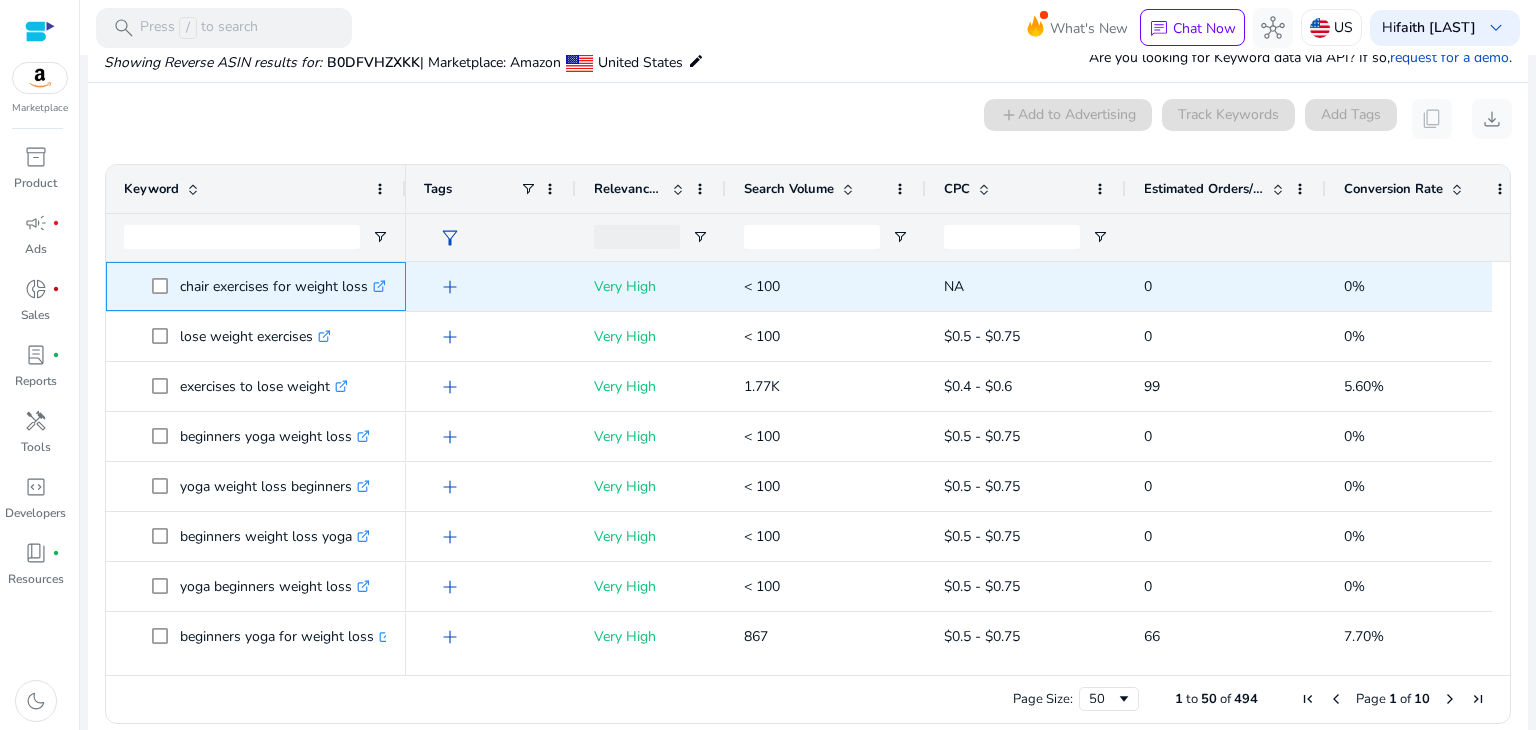 drag, startPoint x: 175, startPoint y: 281, endPoint x: 366, endPoint y: 285, distance: 191.04189 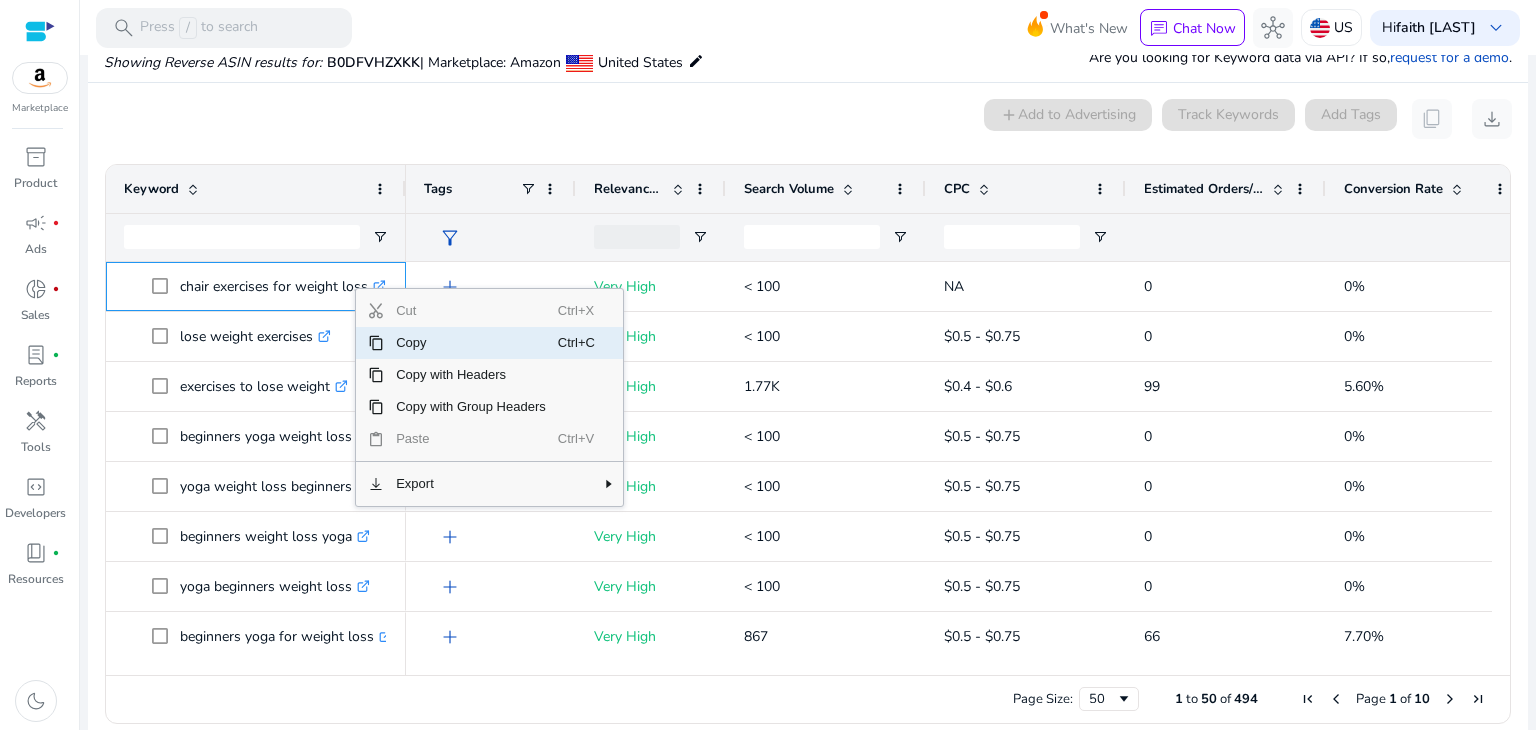 click on "Copy" 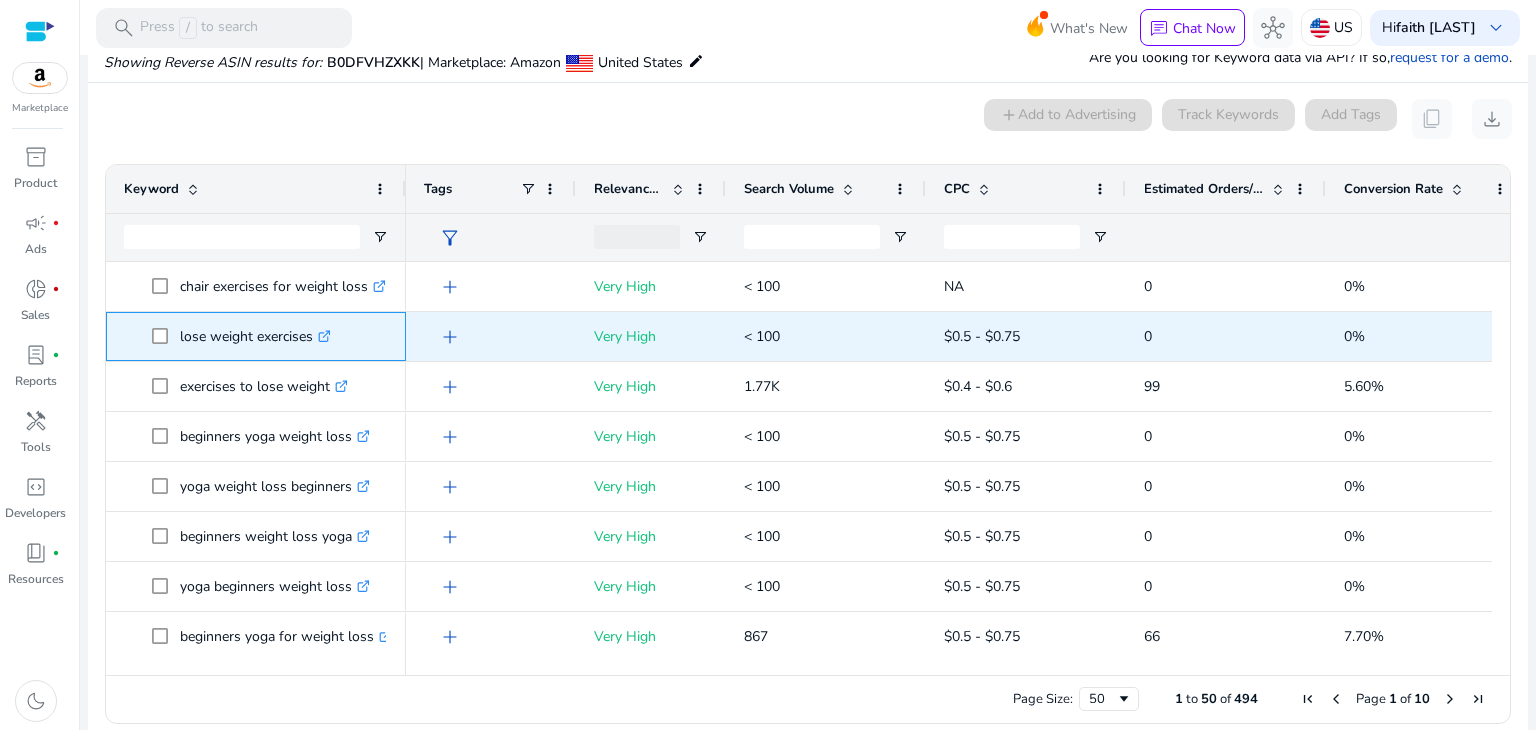 drag, startPoint x: 180, startPoint y: 335, endPoint x: 314, endPoint y: 331, distance: 134.0597 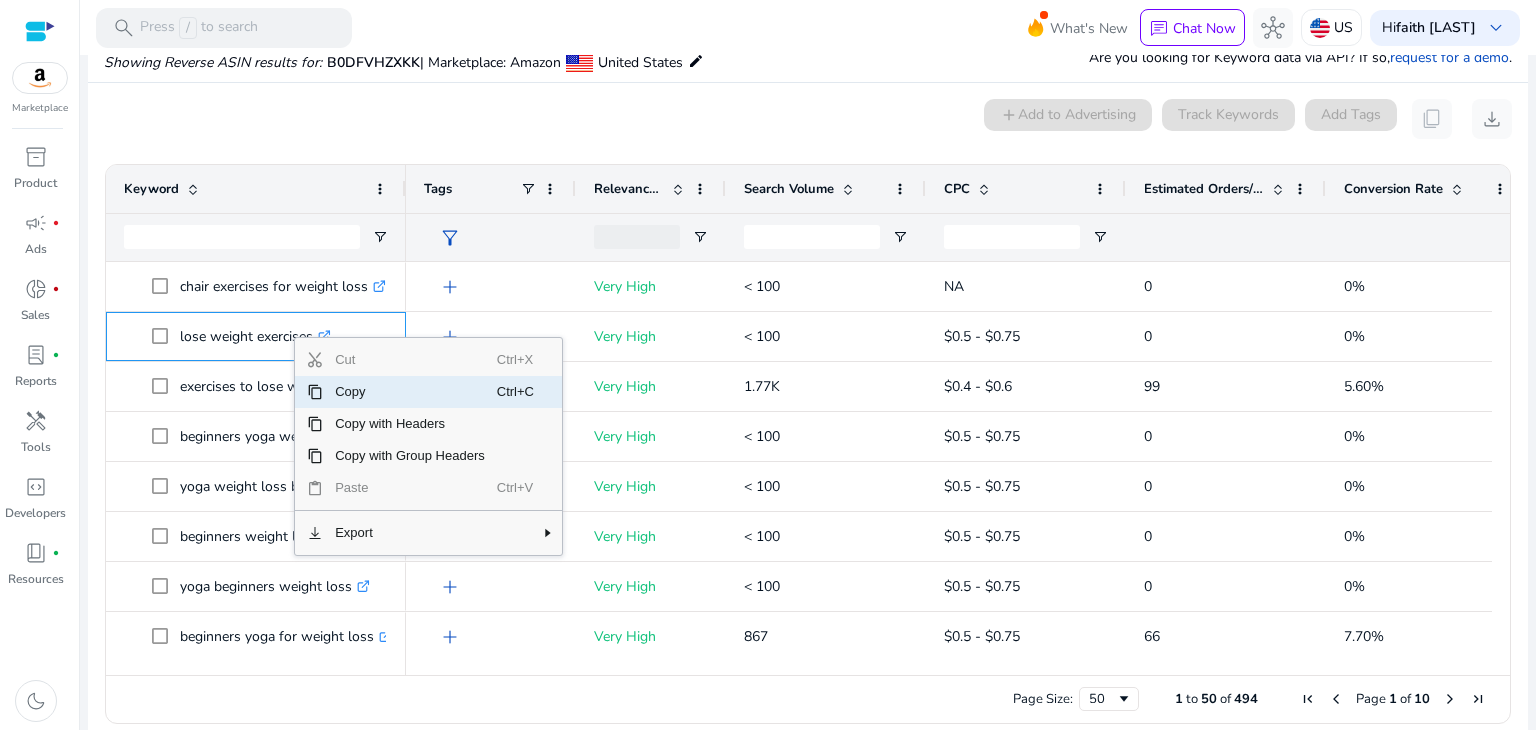 click on "Copy" 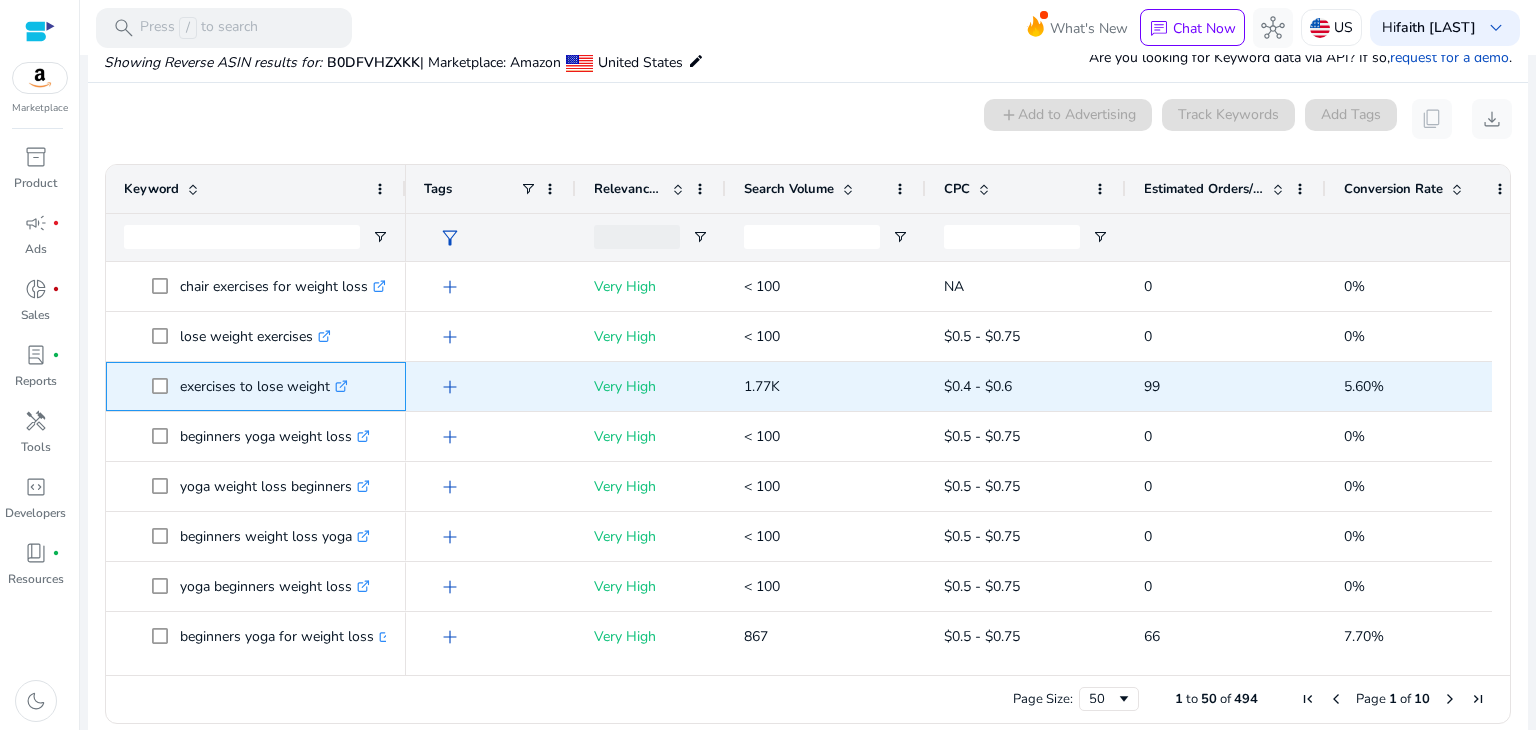 drag, startPoint x: 180, startPoint y: 384, endPoint x: 332, endPoint y: 380, distance: 152.05263 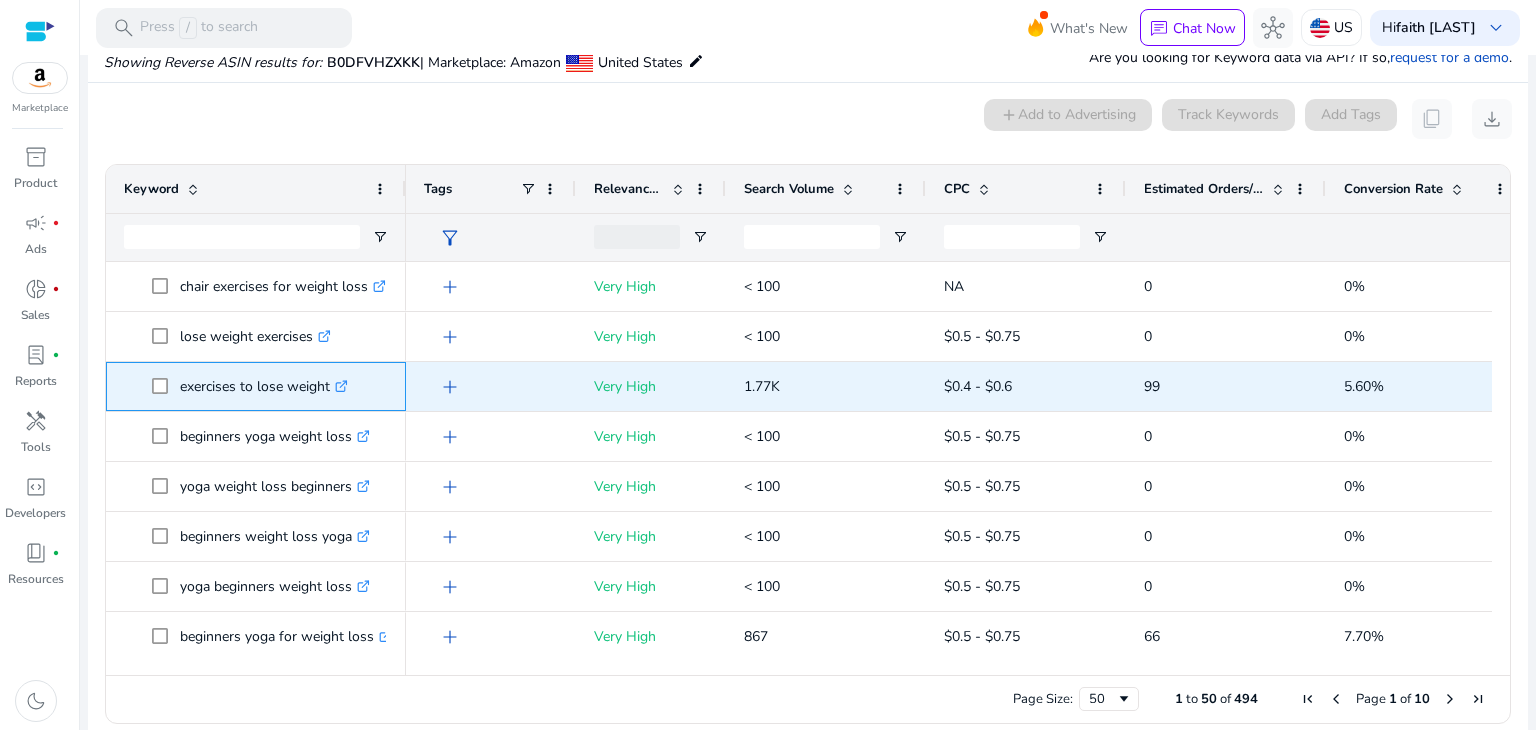 click on ".st0{fill:#2c8af8}" 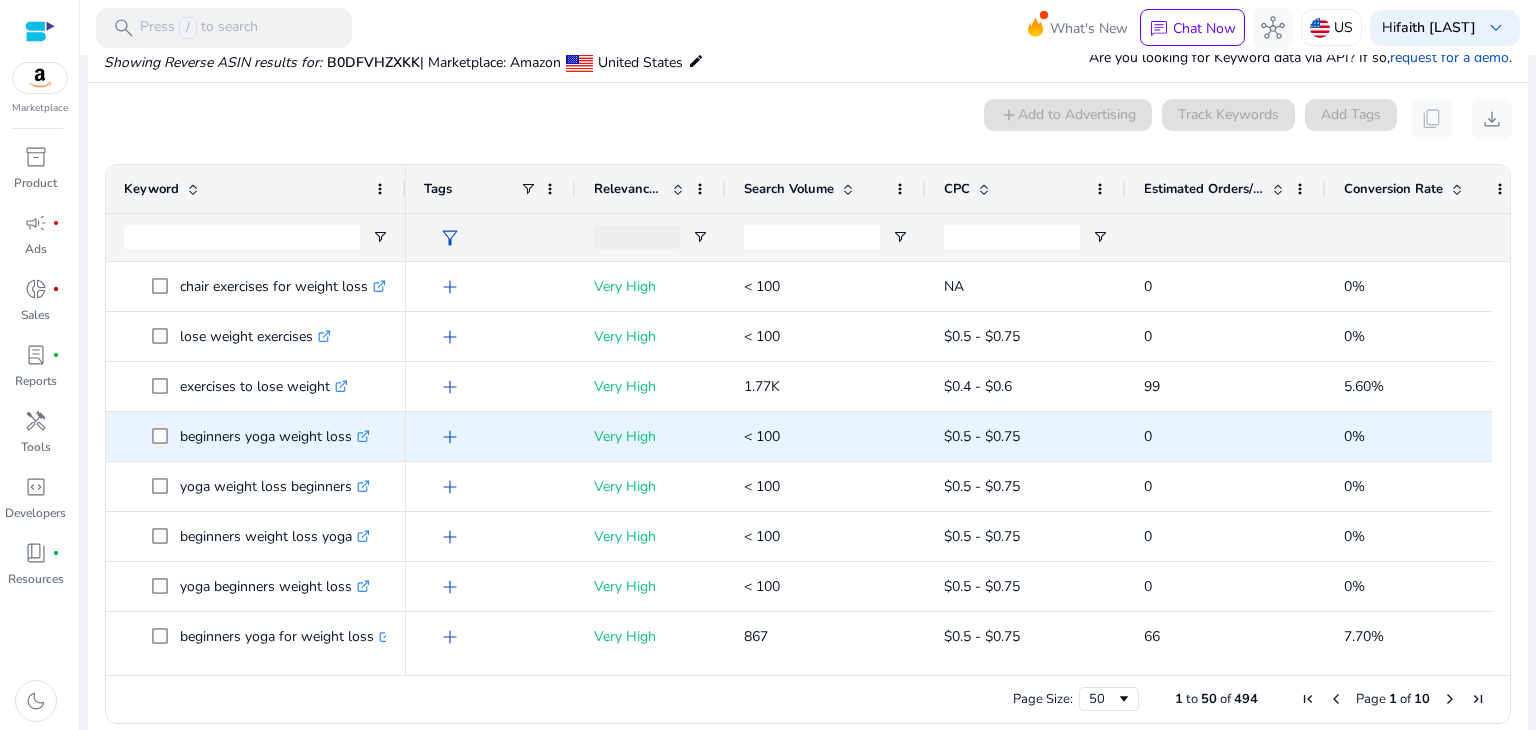 click on ".st0{fill:#2c8af8}" 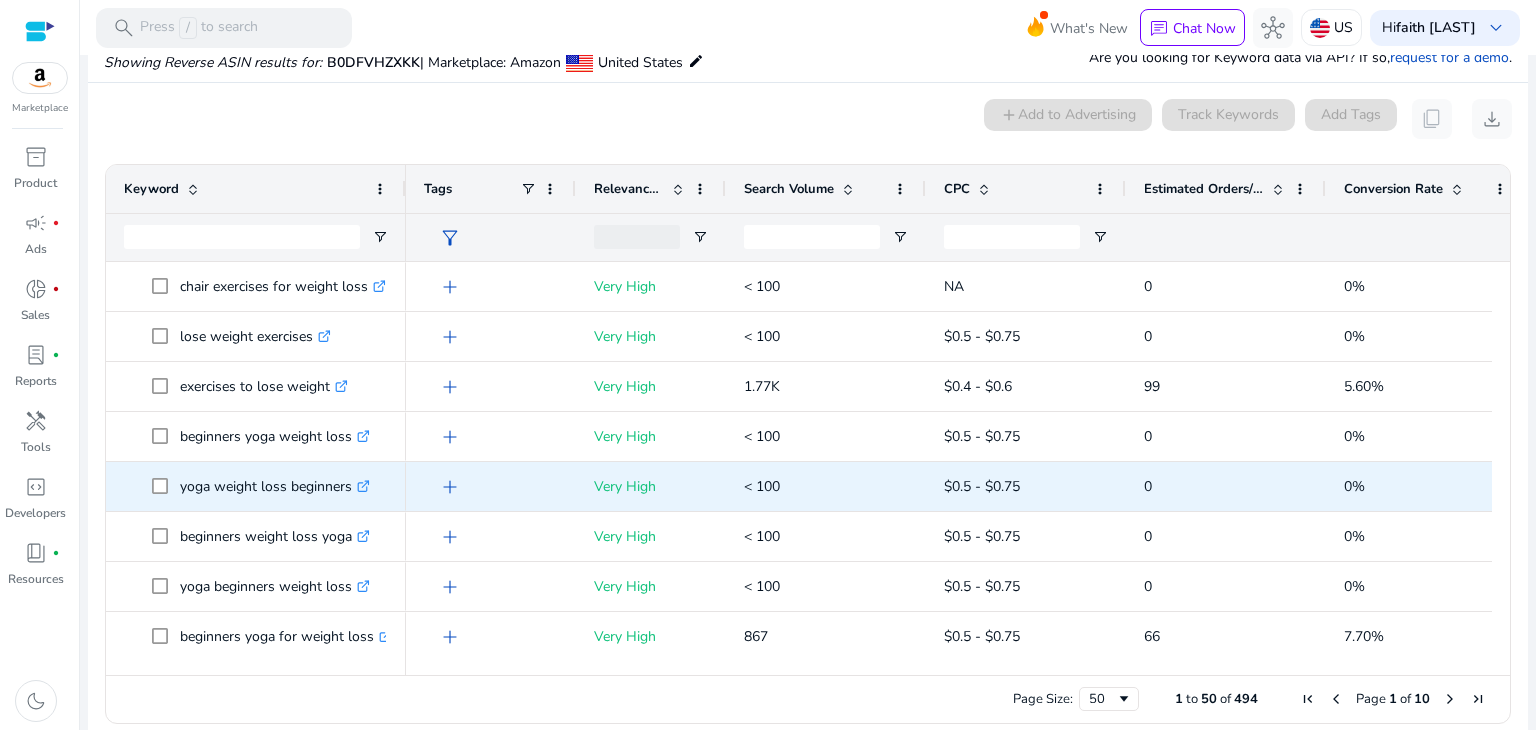 click on "yoga weight loss beginners  .st0{fill:#2c8af8}" 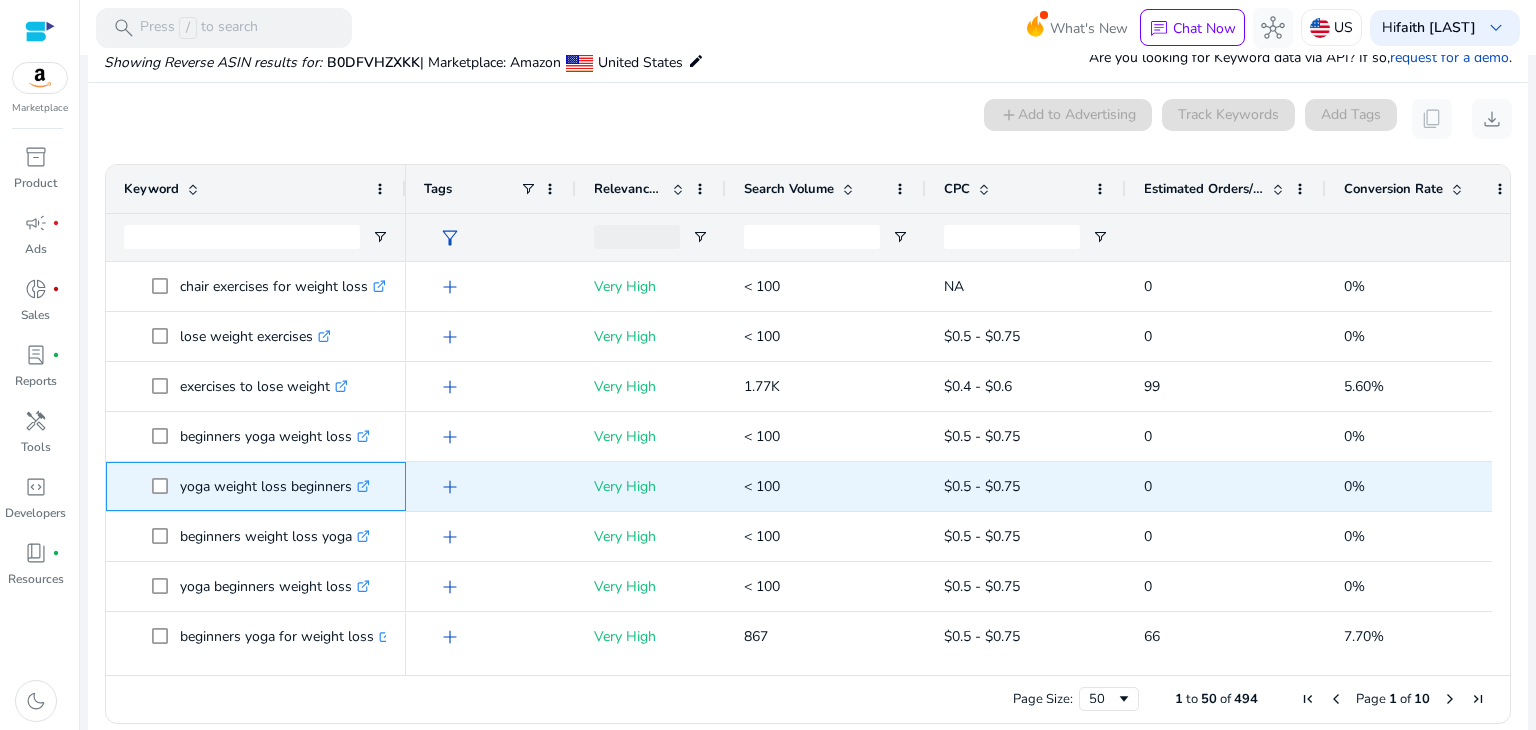 click 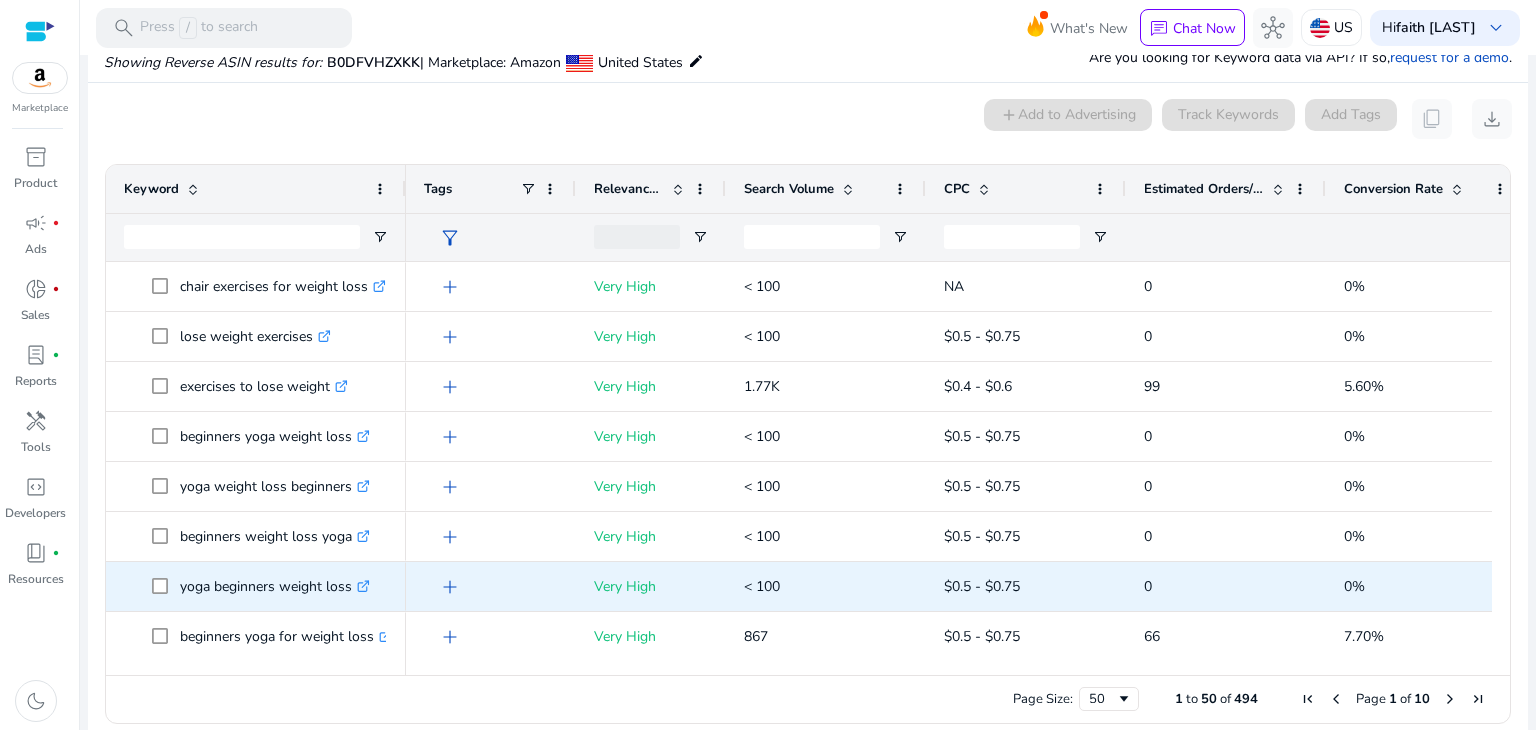 click 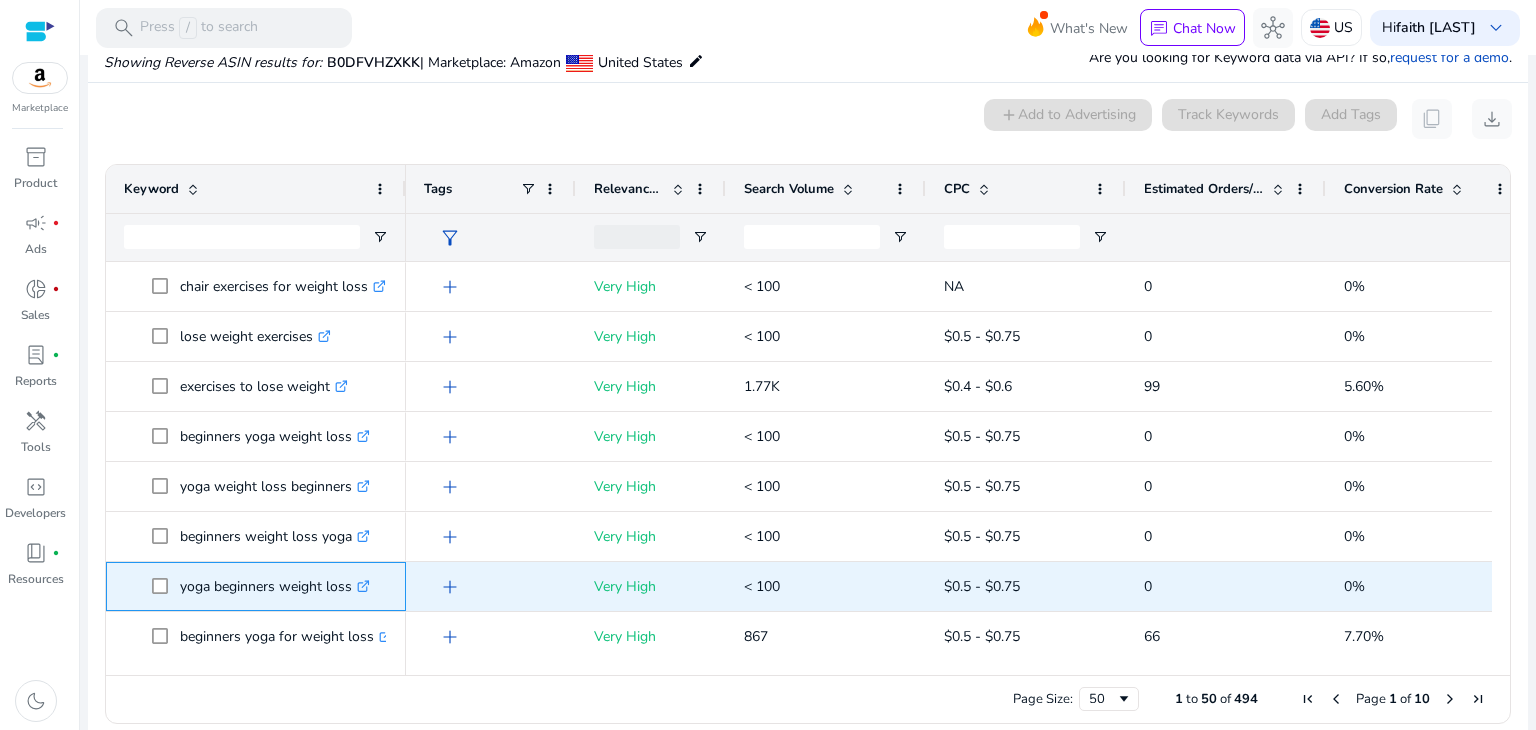 scroll, scrollTop: 200, scrollLeft: 0, axis: vertical 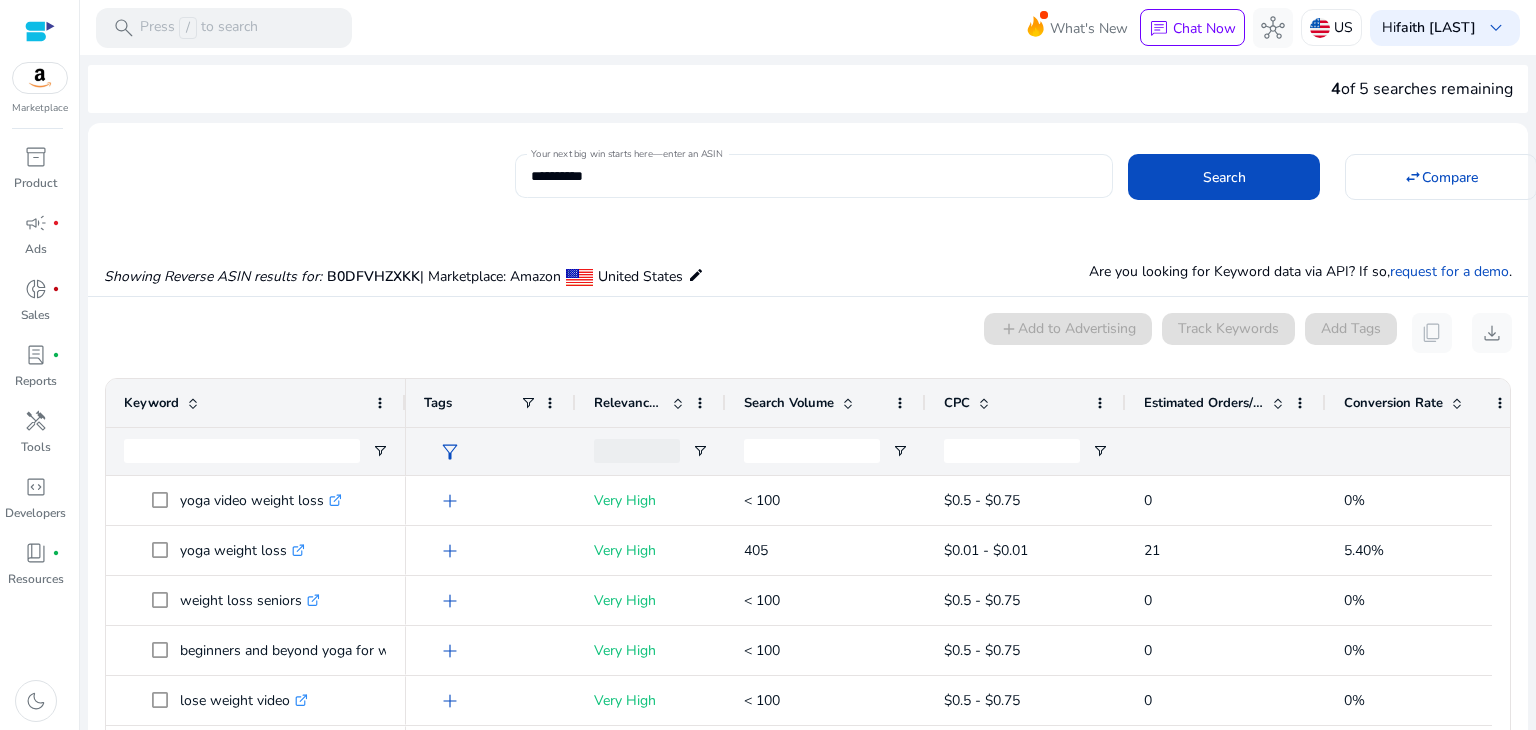 click on "**********" at bounding box center [814, 176] 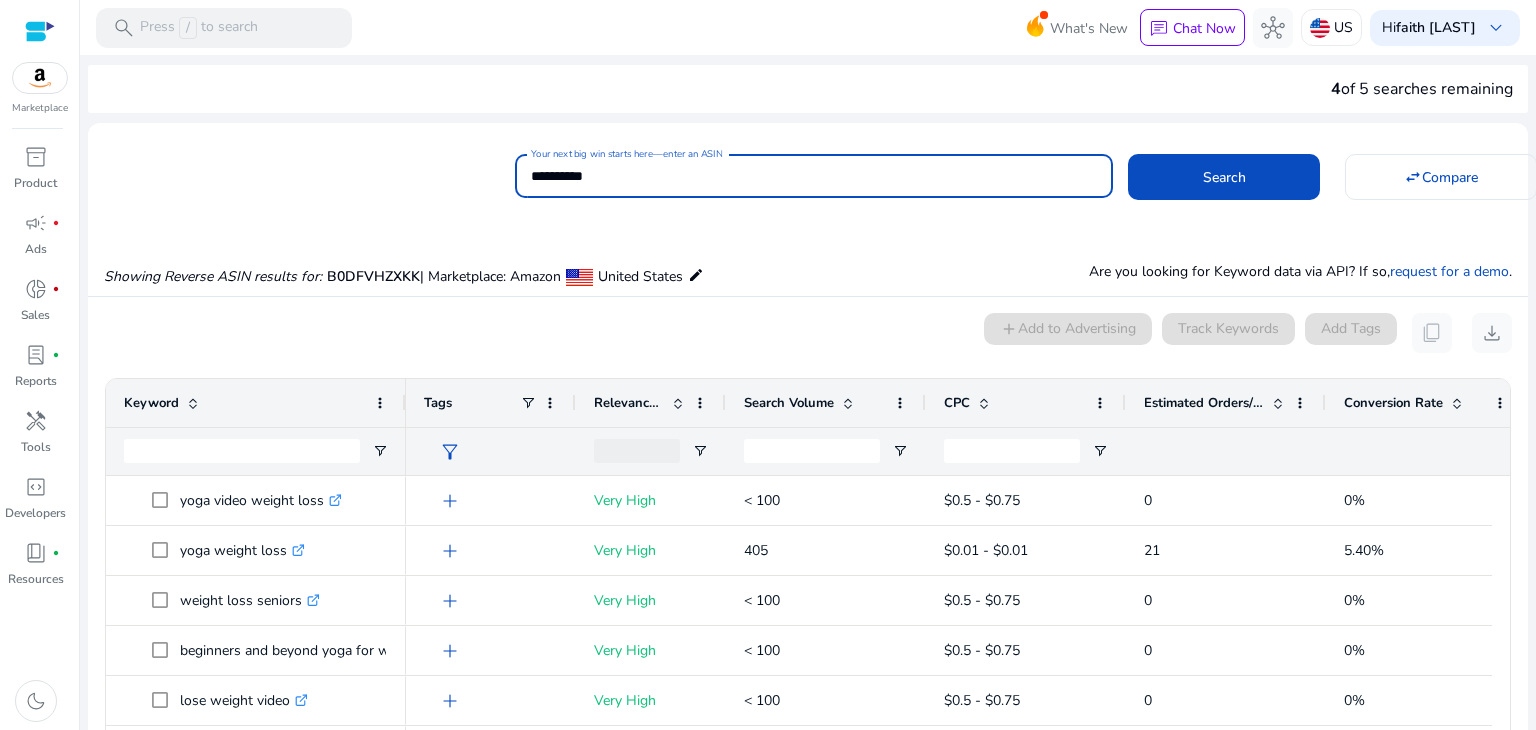 click on "**********" at bounding box center (814, 176) 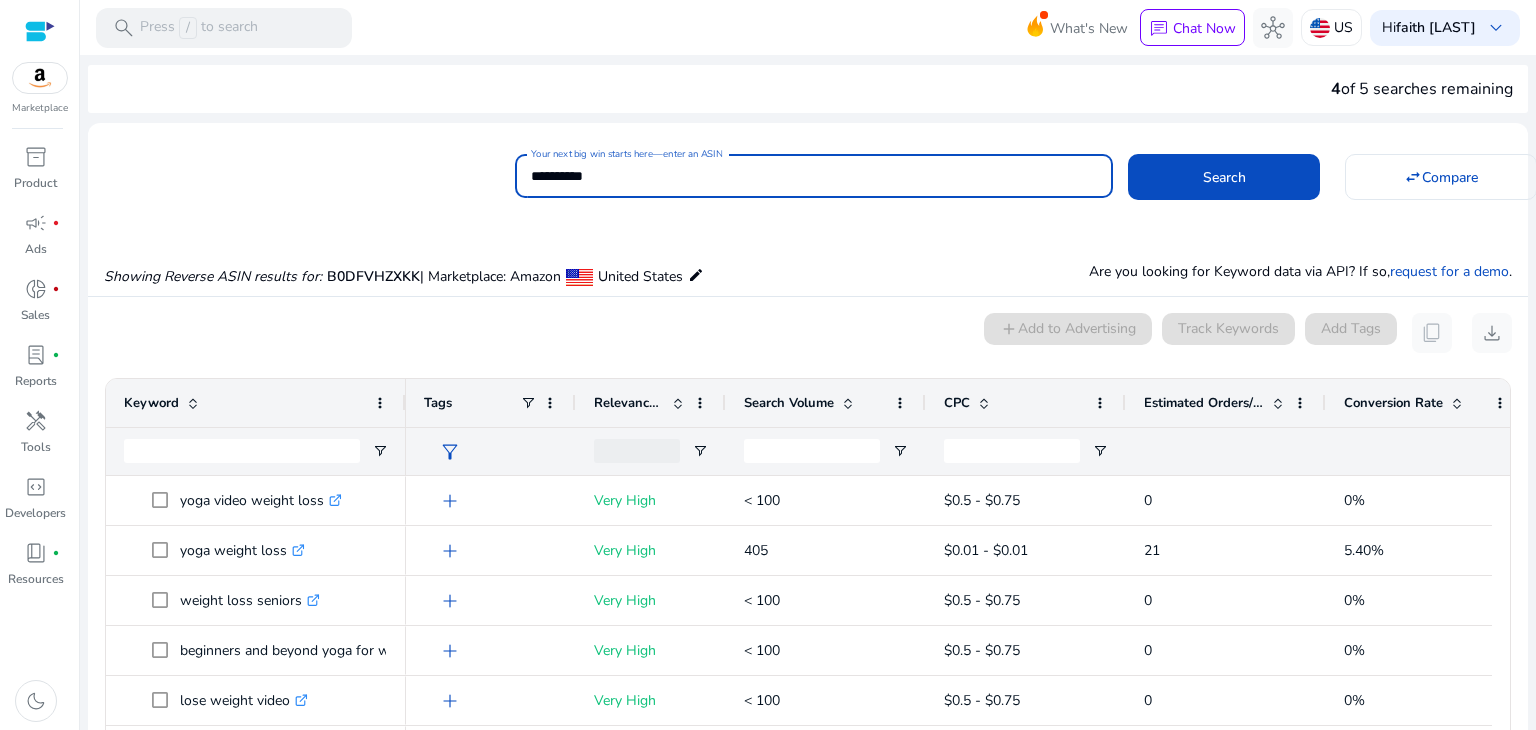 click on "**********" at bounding box center [814, 176] 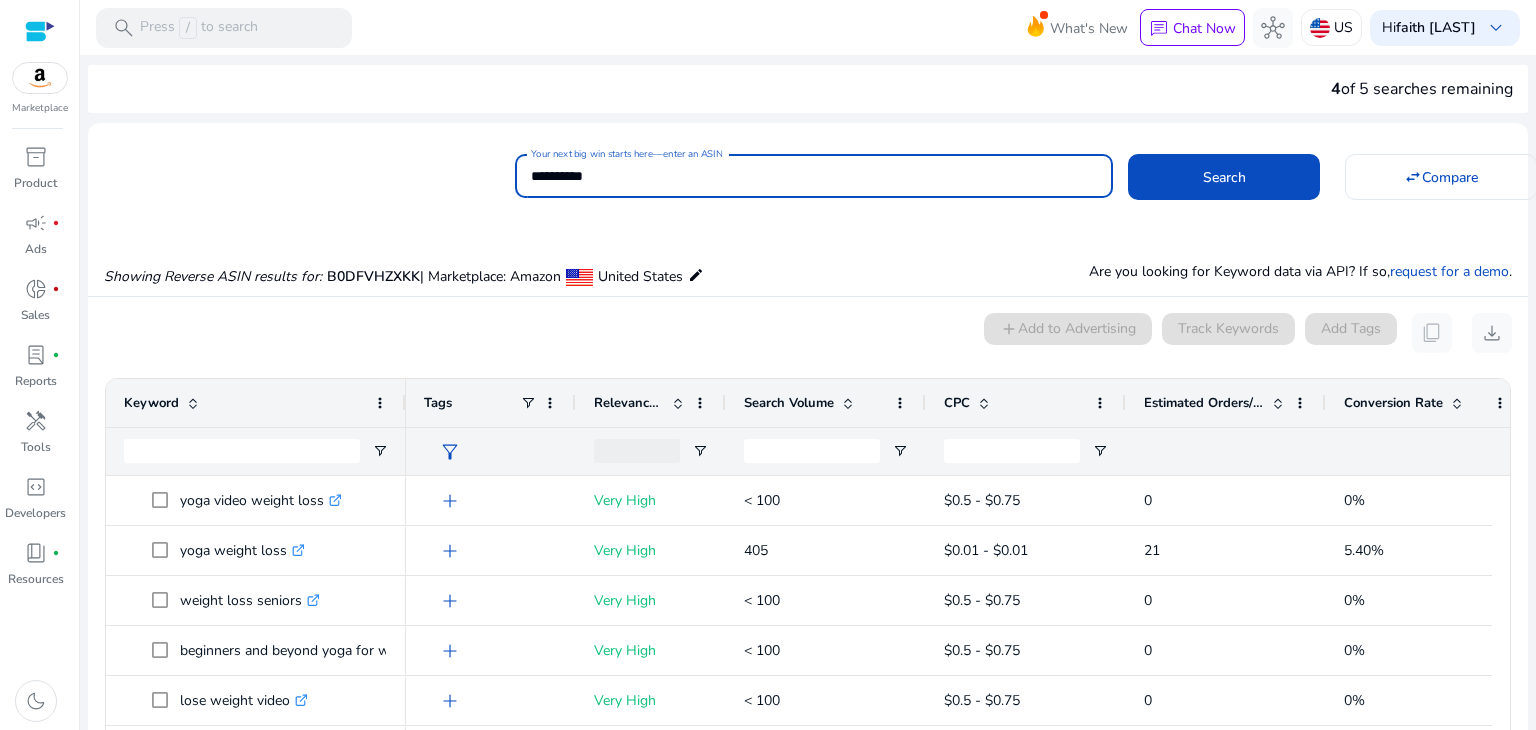 paste 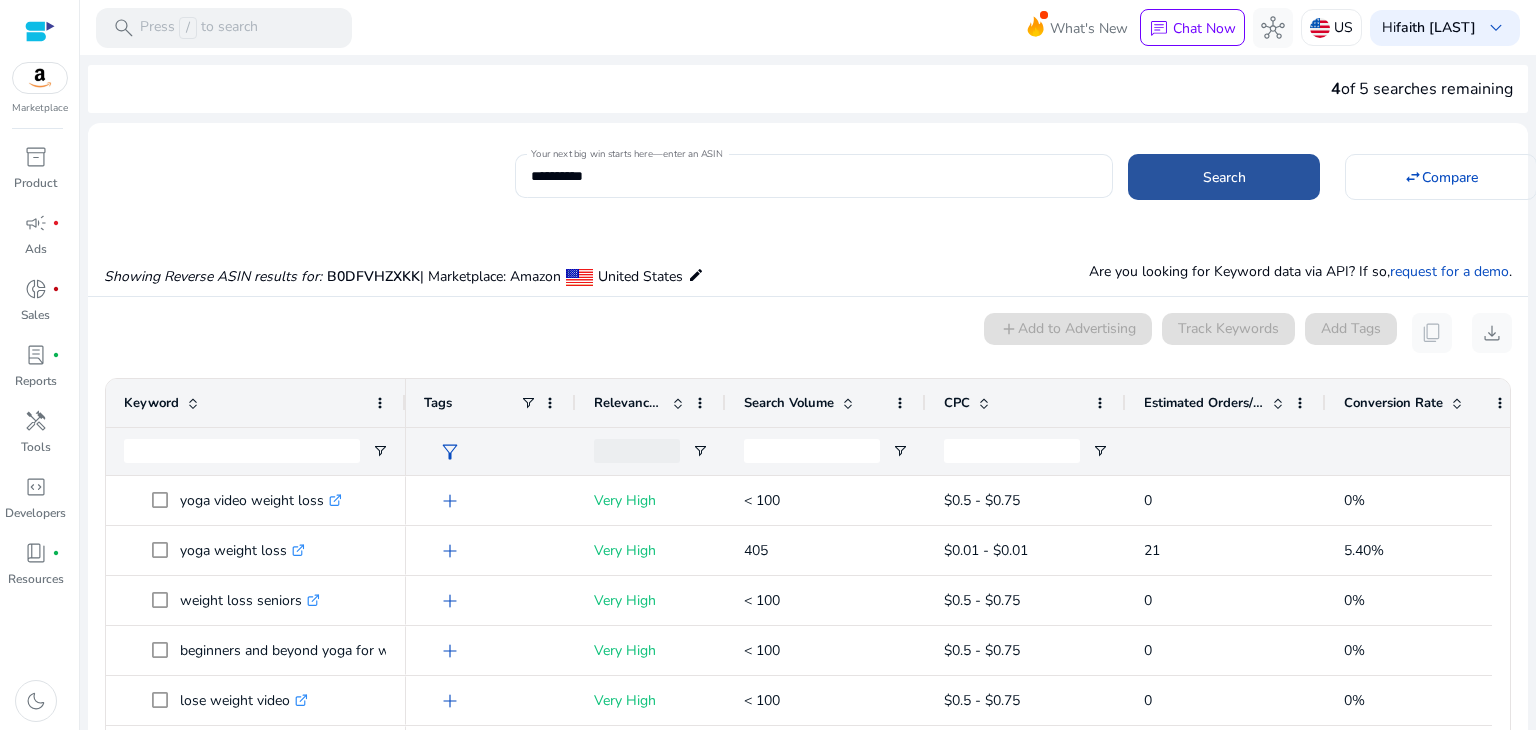 click 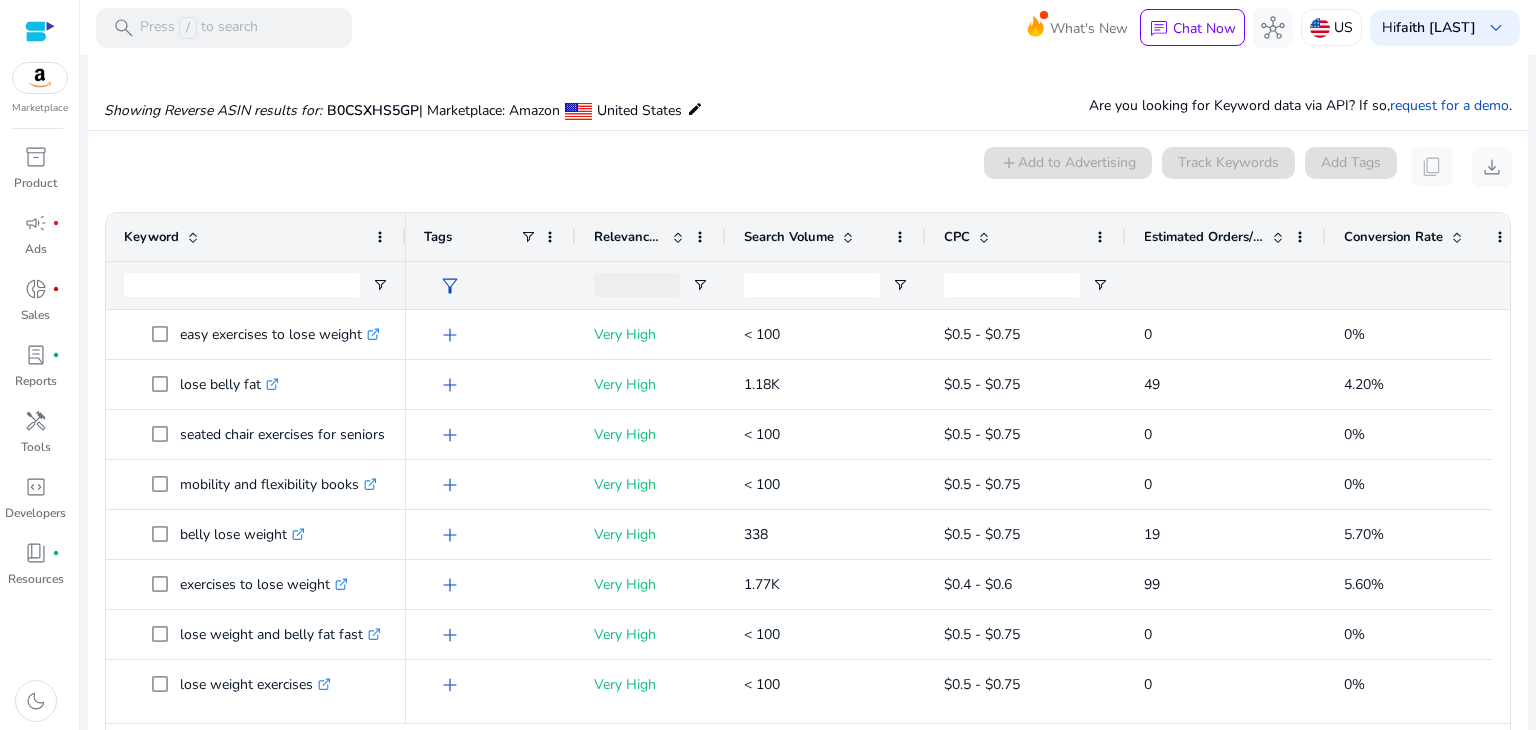 scroll, scrollTop: 214, scrollLeft: 0, axis: vertical 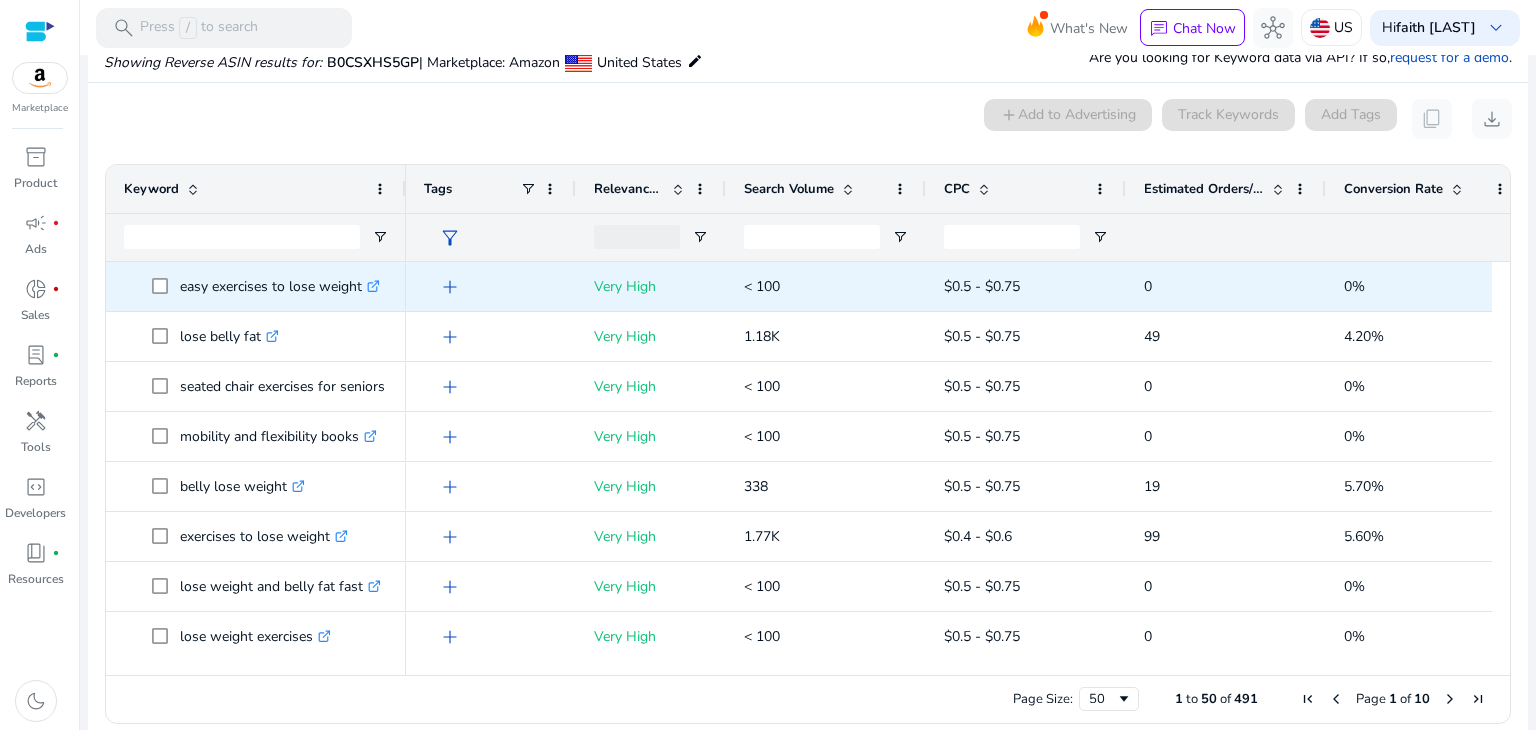 click 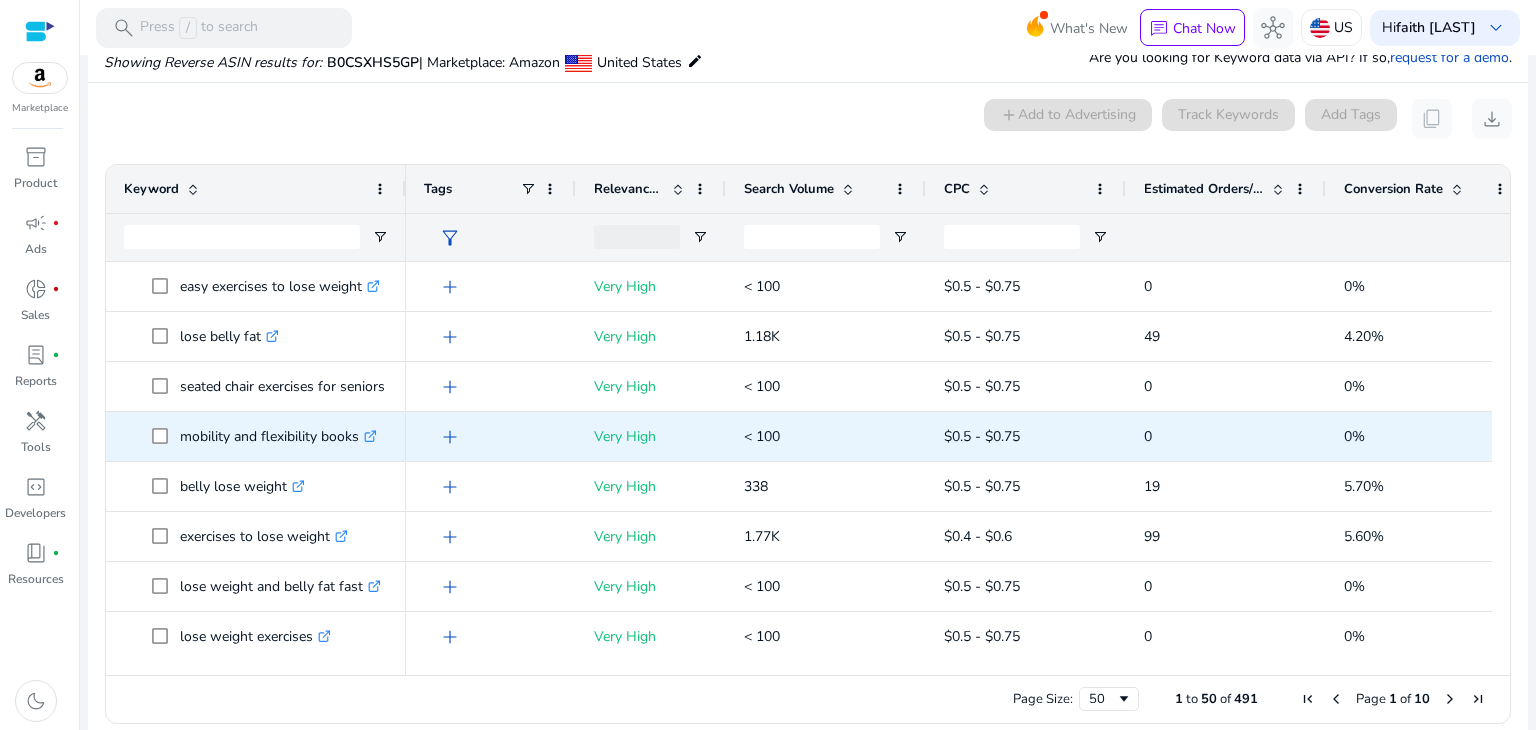 click on ".st0{fill:#2c8af8}" 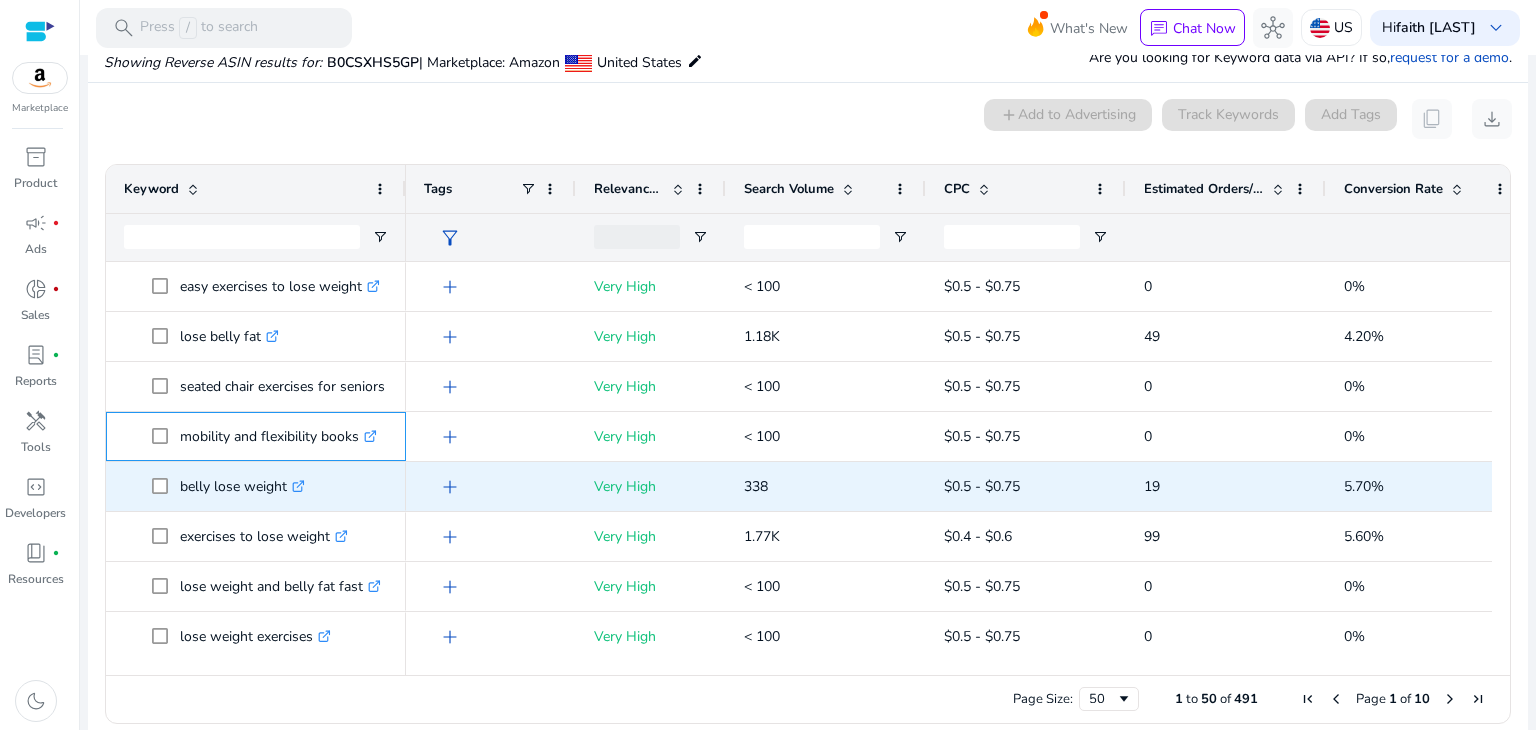 scroll, scrollTop: 88, scrollLeft: 0, axis: vertical 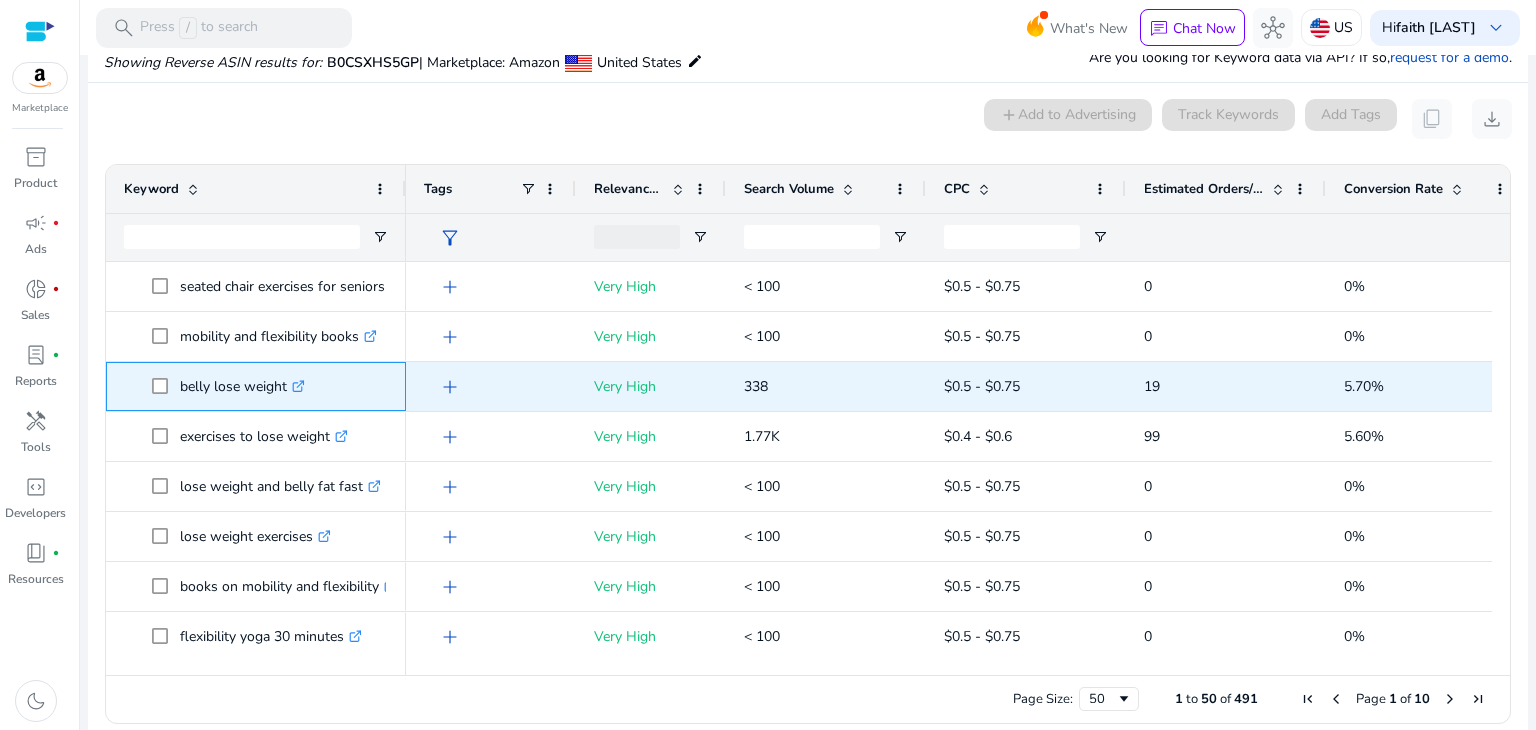 click on ".st0{fill:#2c8af8}" 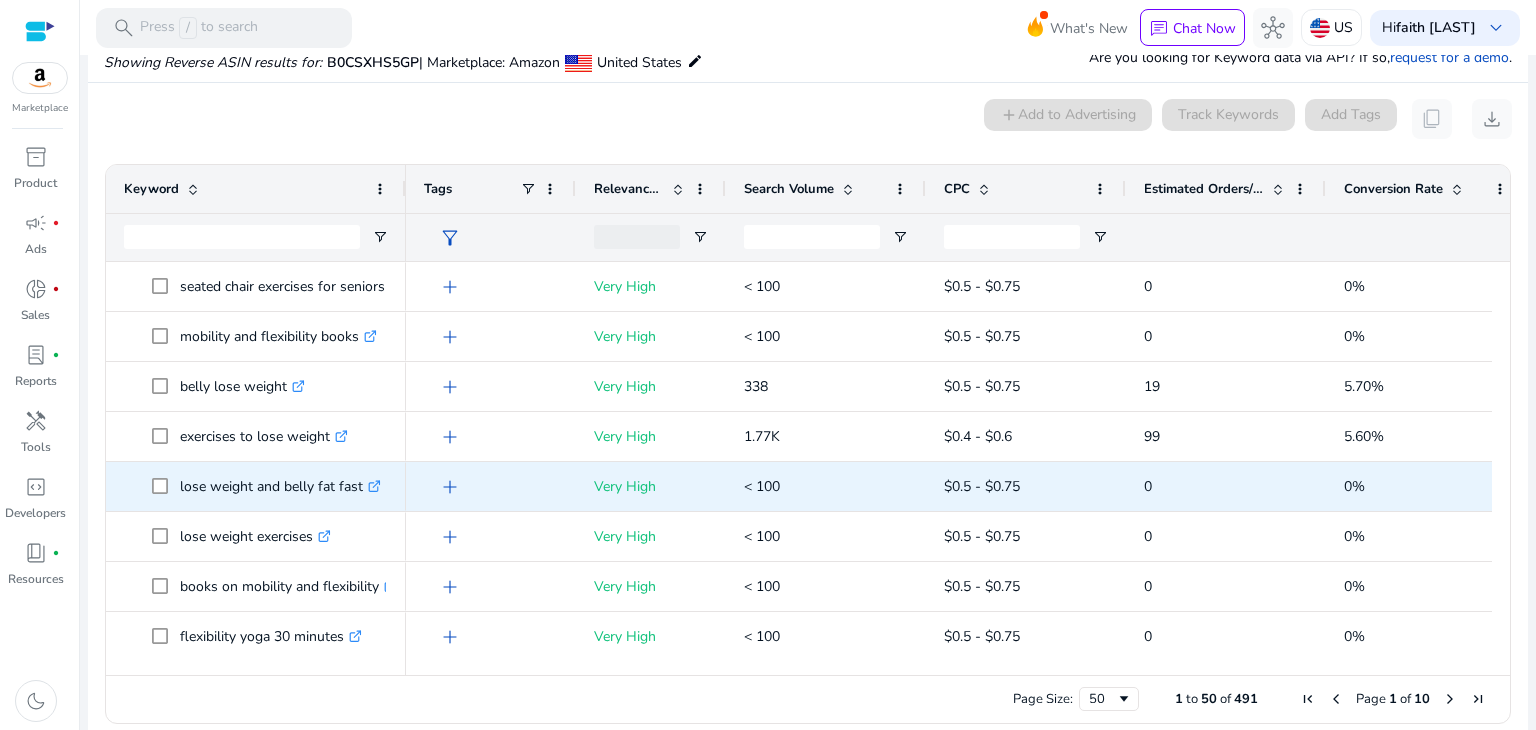 click 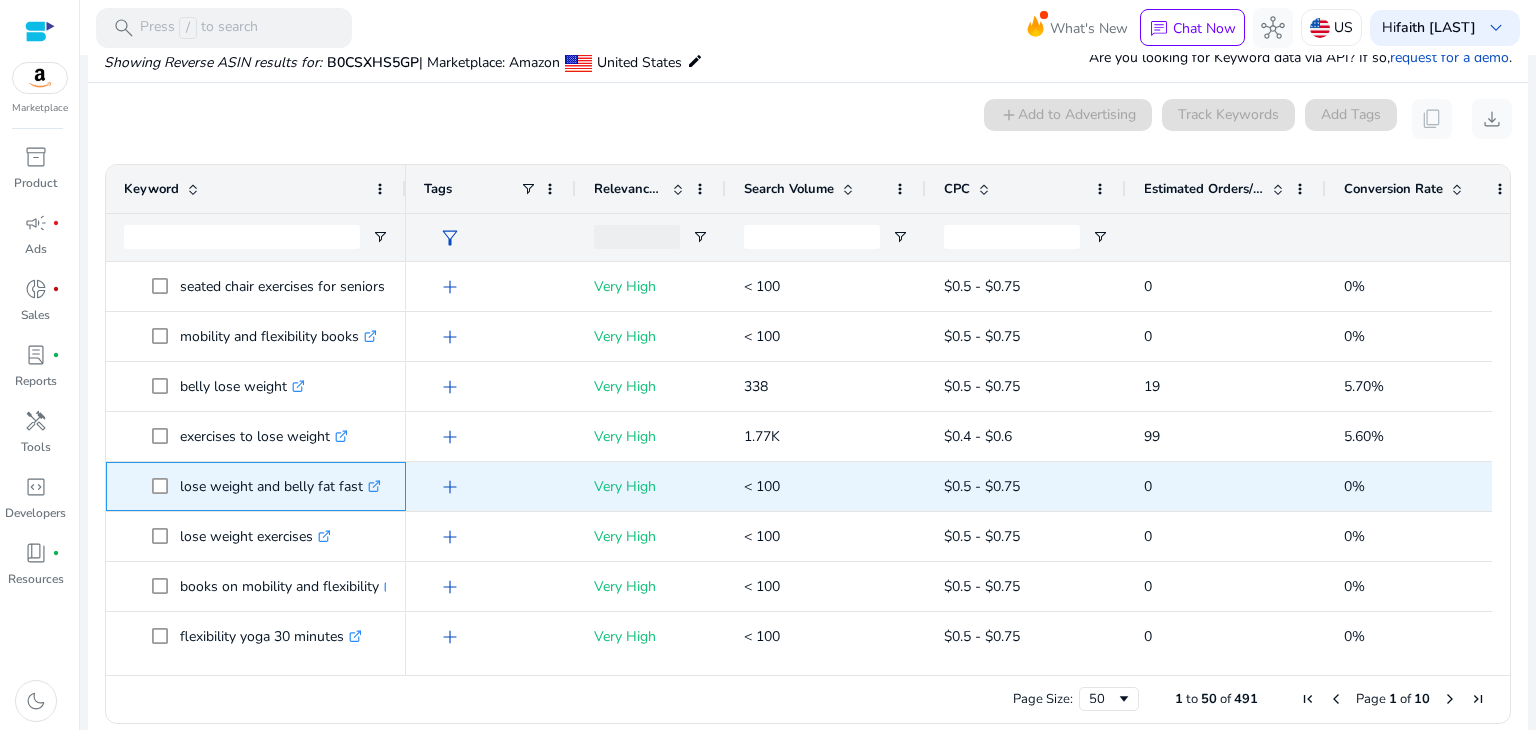 click on ".st0{fill:#2c8af8}" 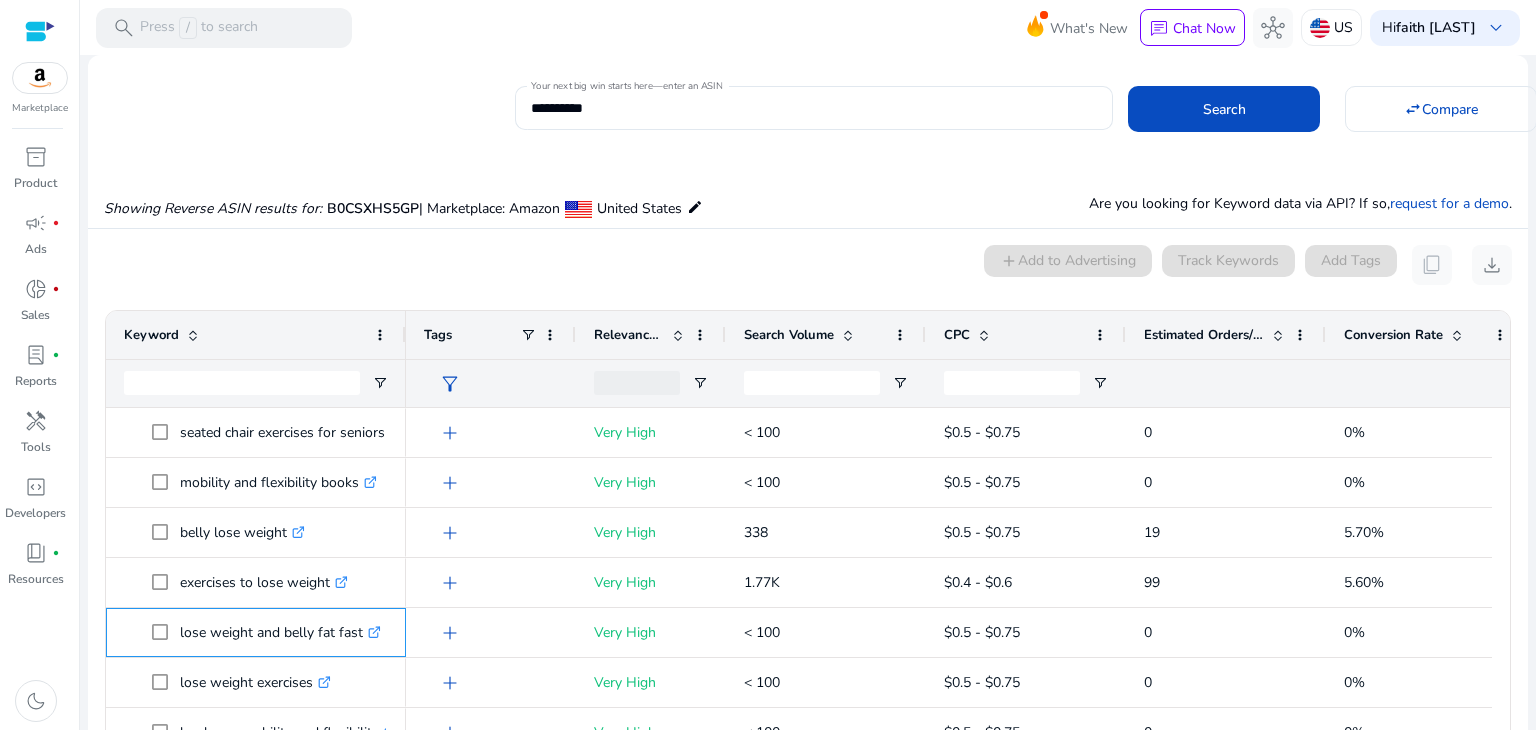 scroll, scrollTop: 0, scrollLeft: 0, axis: both 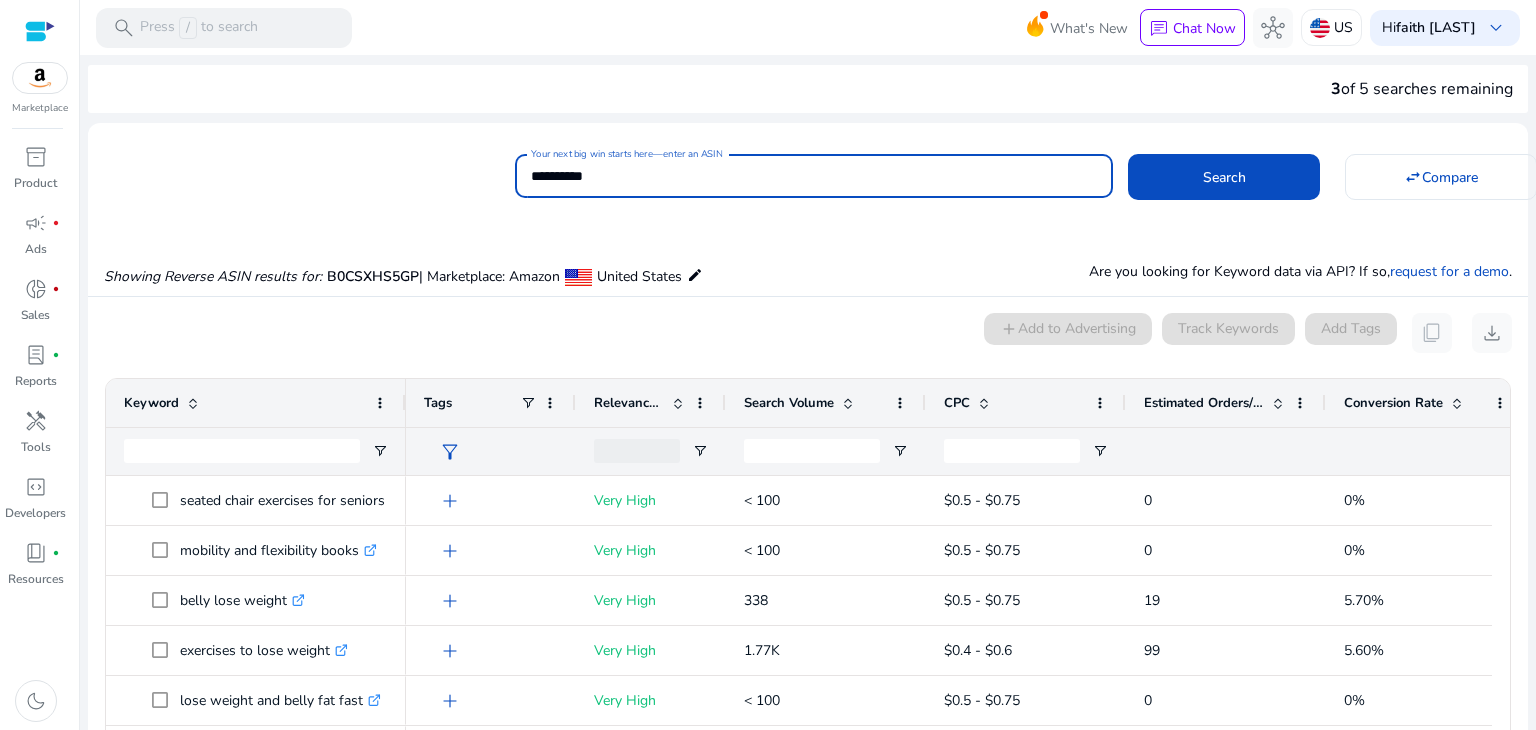 click on "**********" at bounding box center [814, 176] 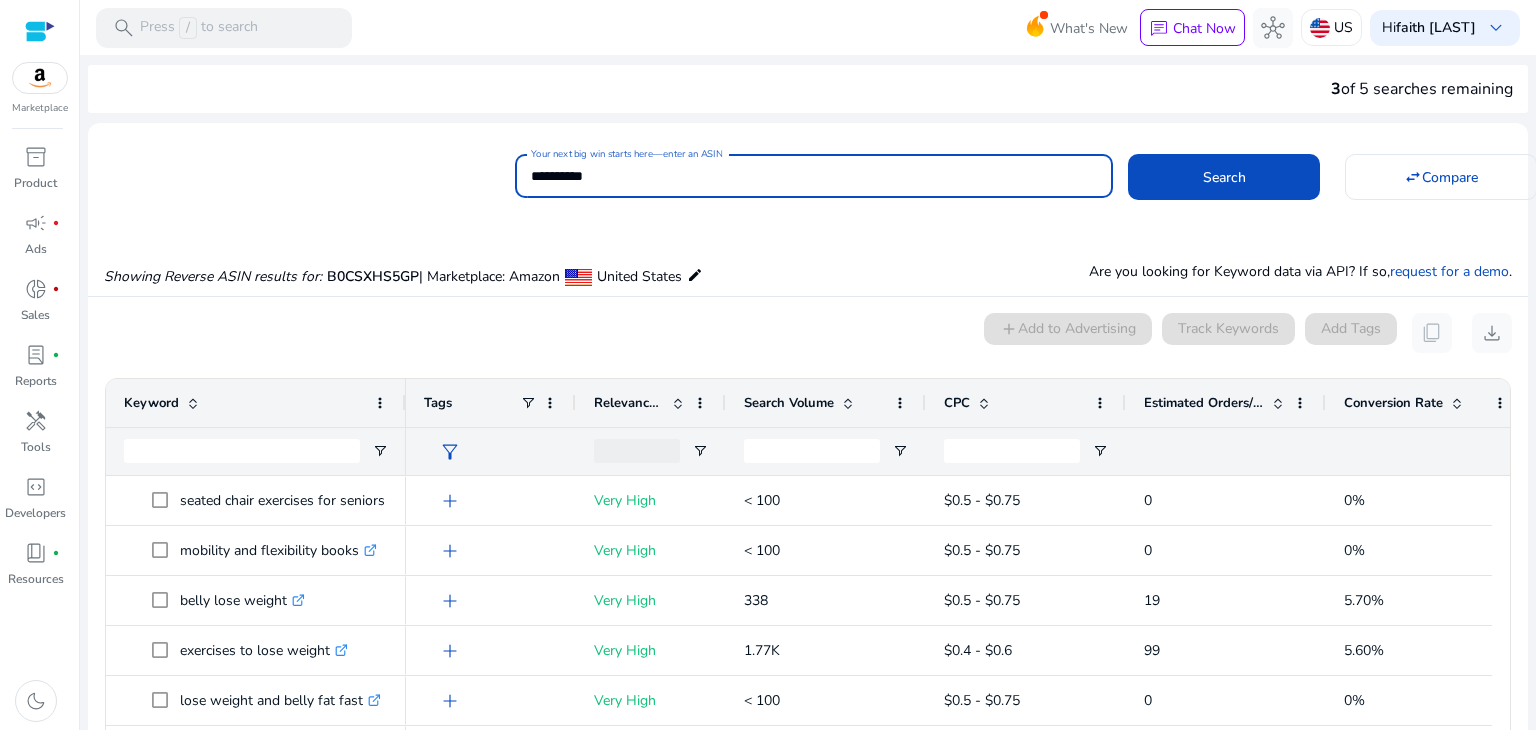 drag, startPoint x: 593, startPoint y: 173, endPoint x: 580, endPoint y: 168, distance: 13.928389 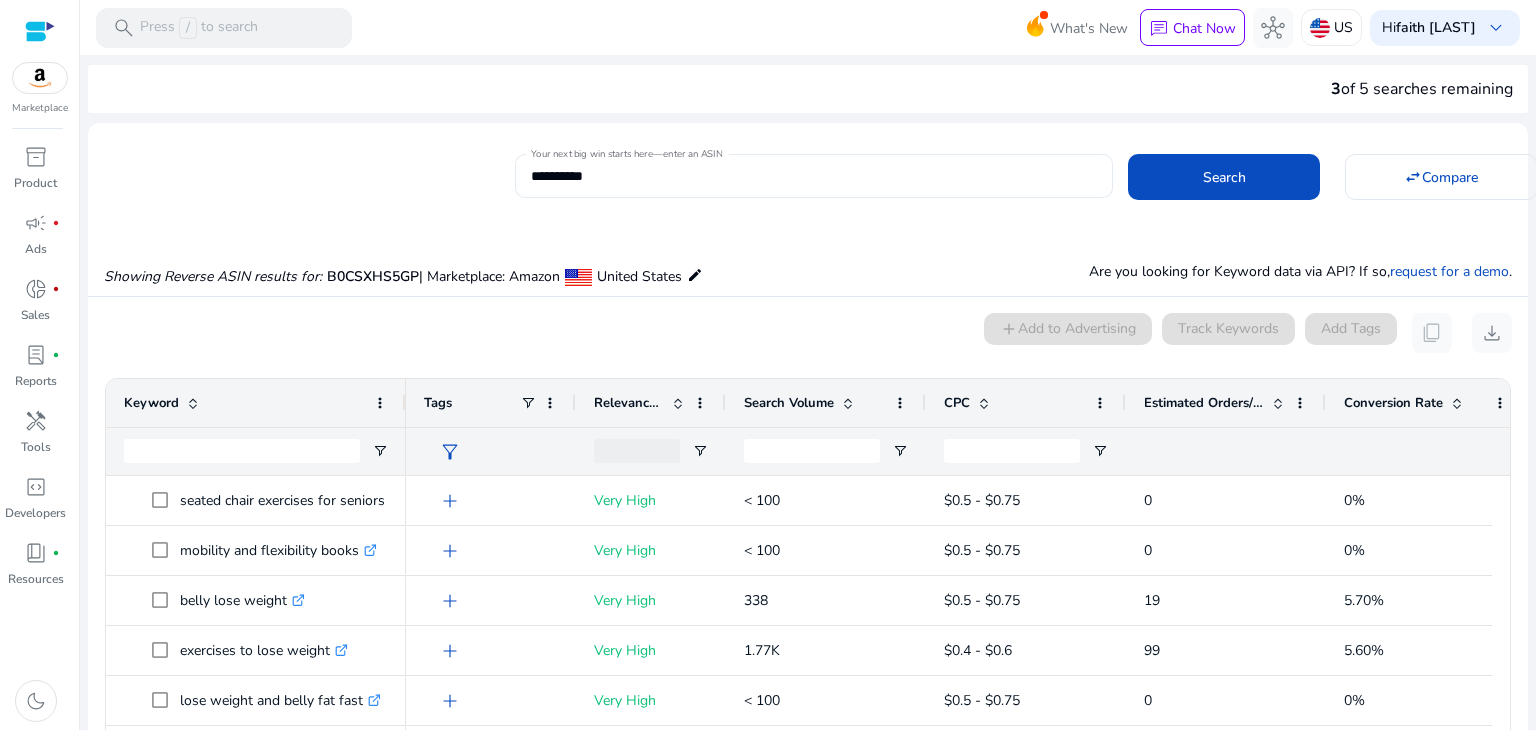 drag, startPoint x: 524, startPoint y: 176, endPoint x: 556, endPoint y: 172, distance: 32.24903 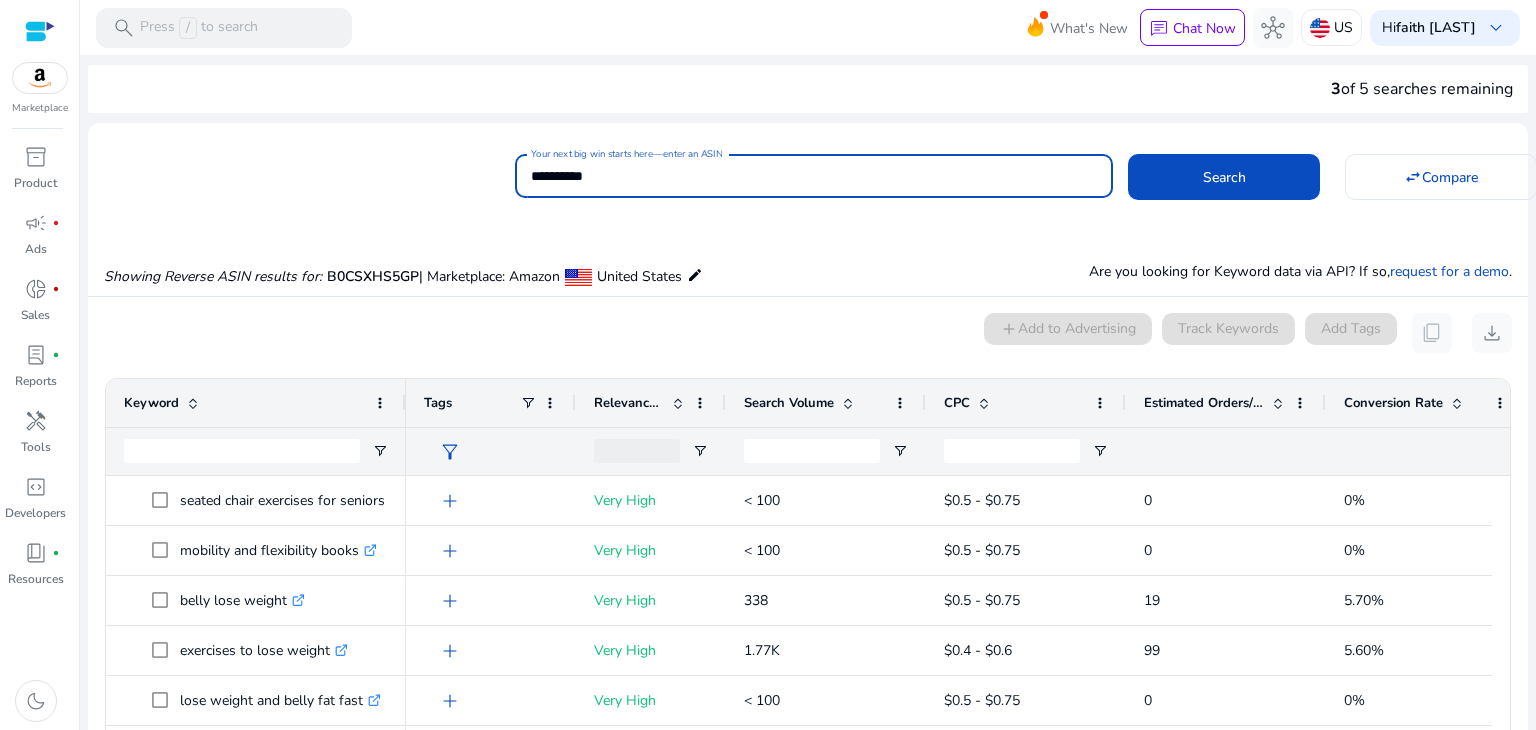drag, startPoint x: 627, startPoint y: 173, endPoint x: 524, endPoint y: 182, distance: 103.392456 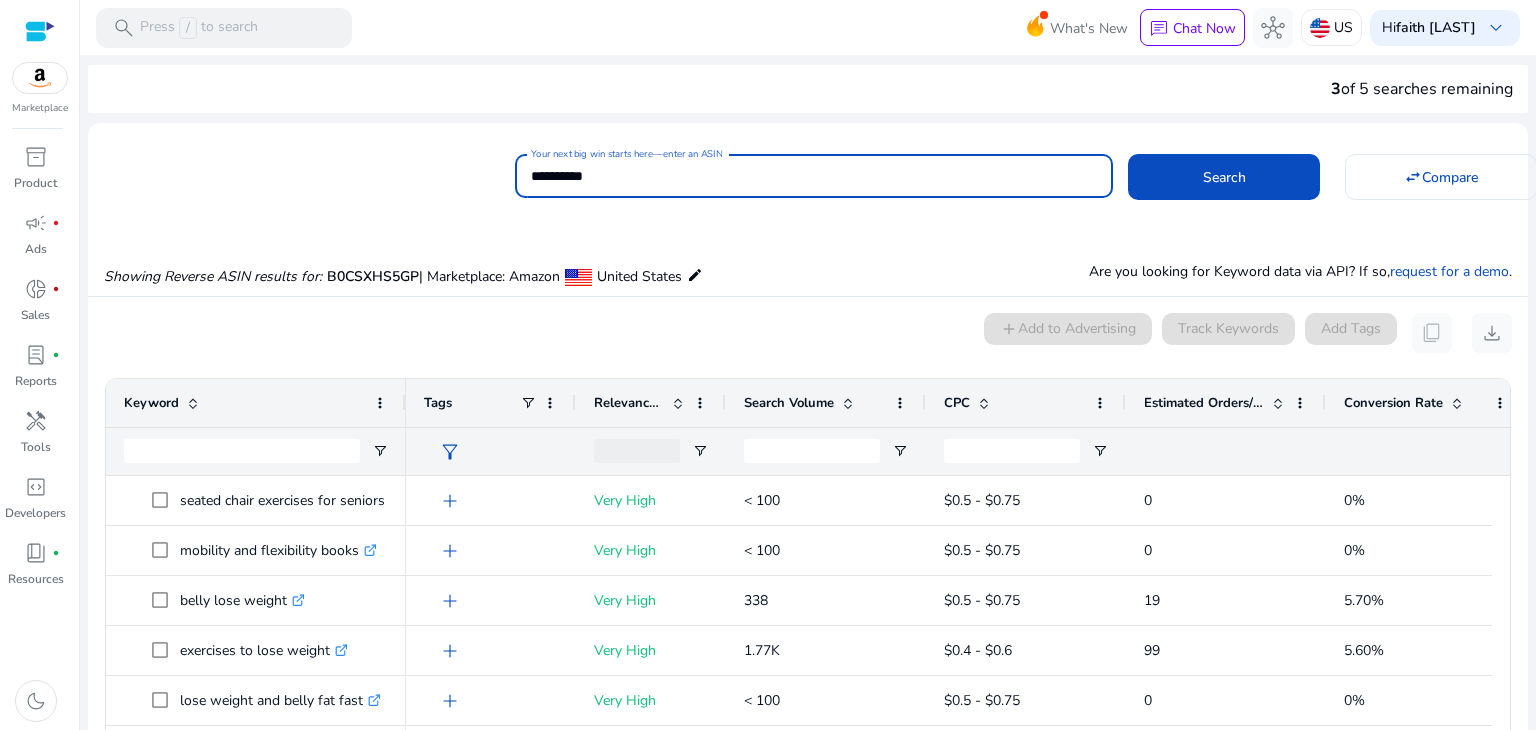paste 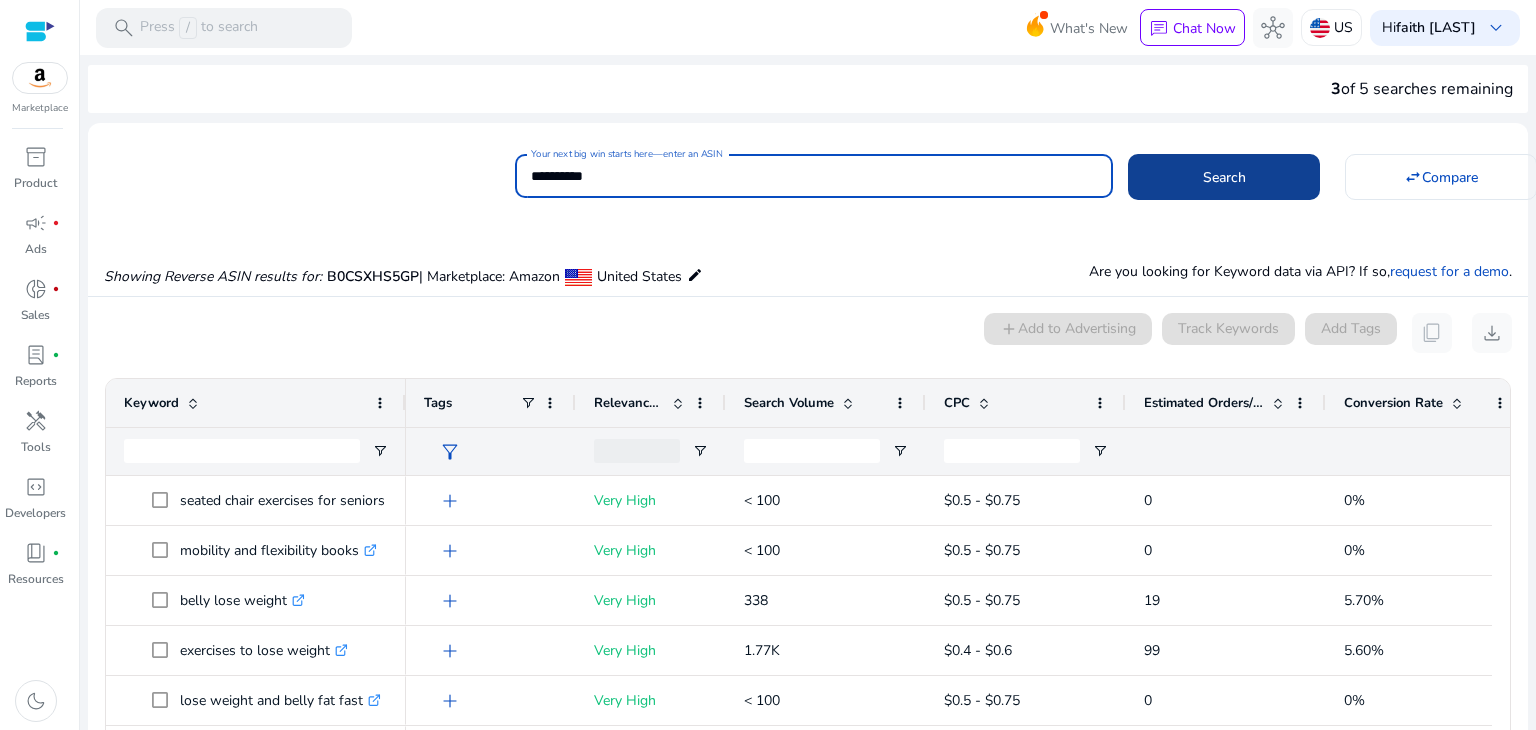 type on "**********" 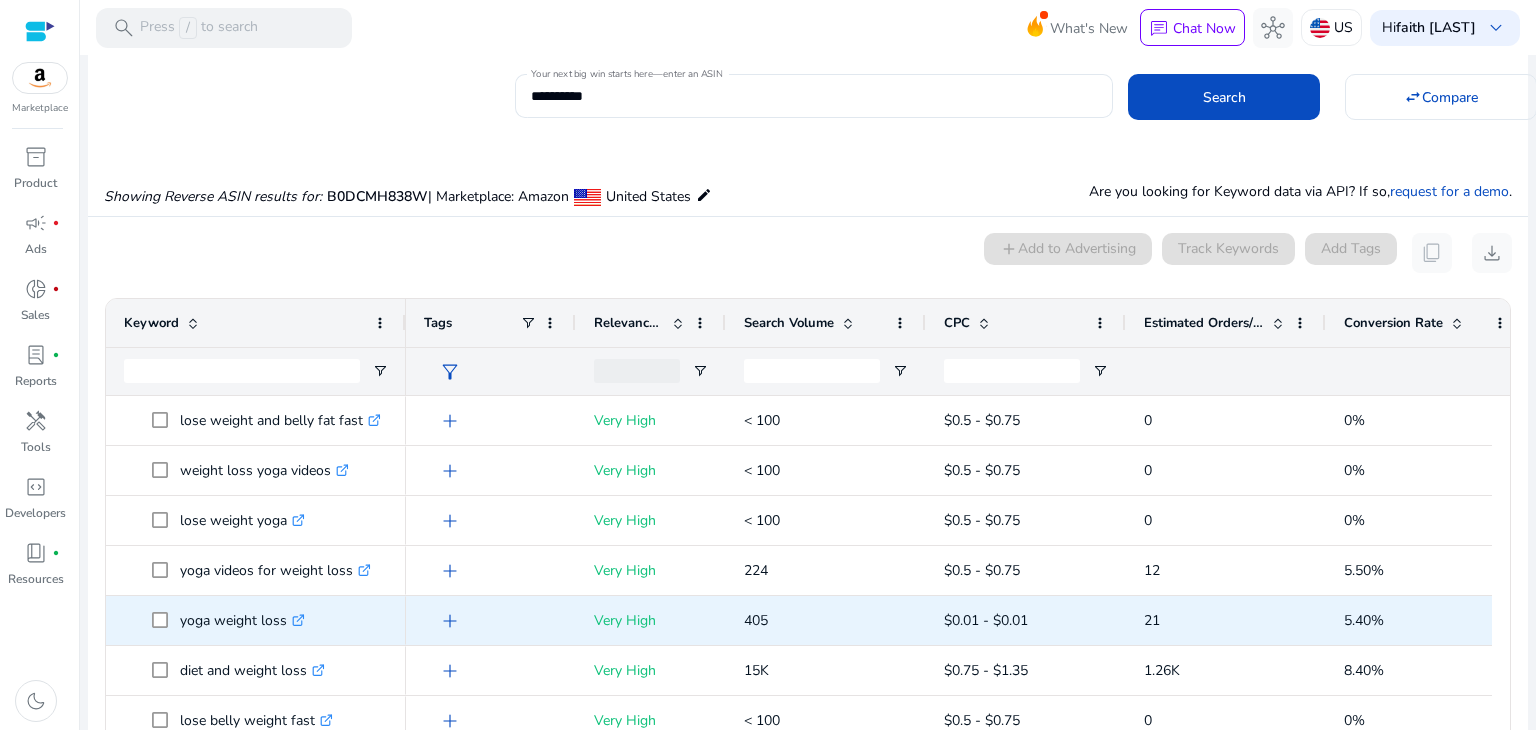 scroll, scrollTop: 214, scrollLeft: 0, axis: vertical 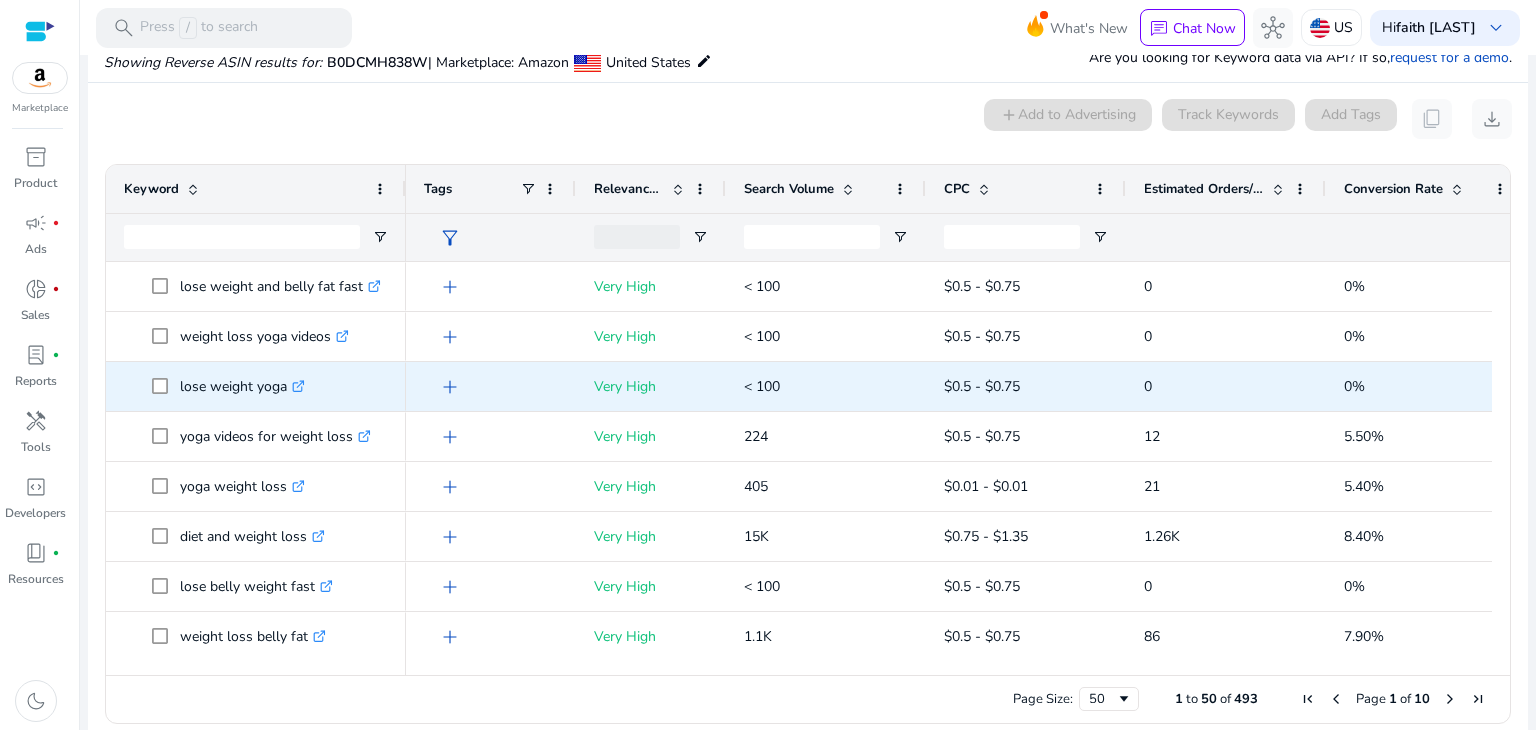 click on ".st0{fill:#2c8af8}" 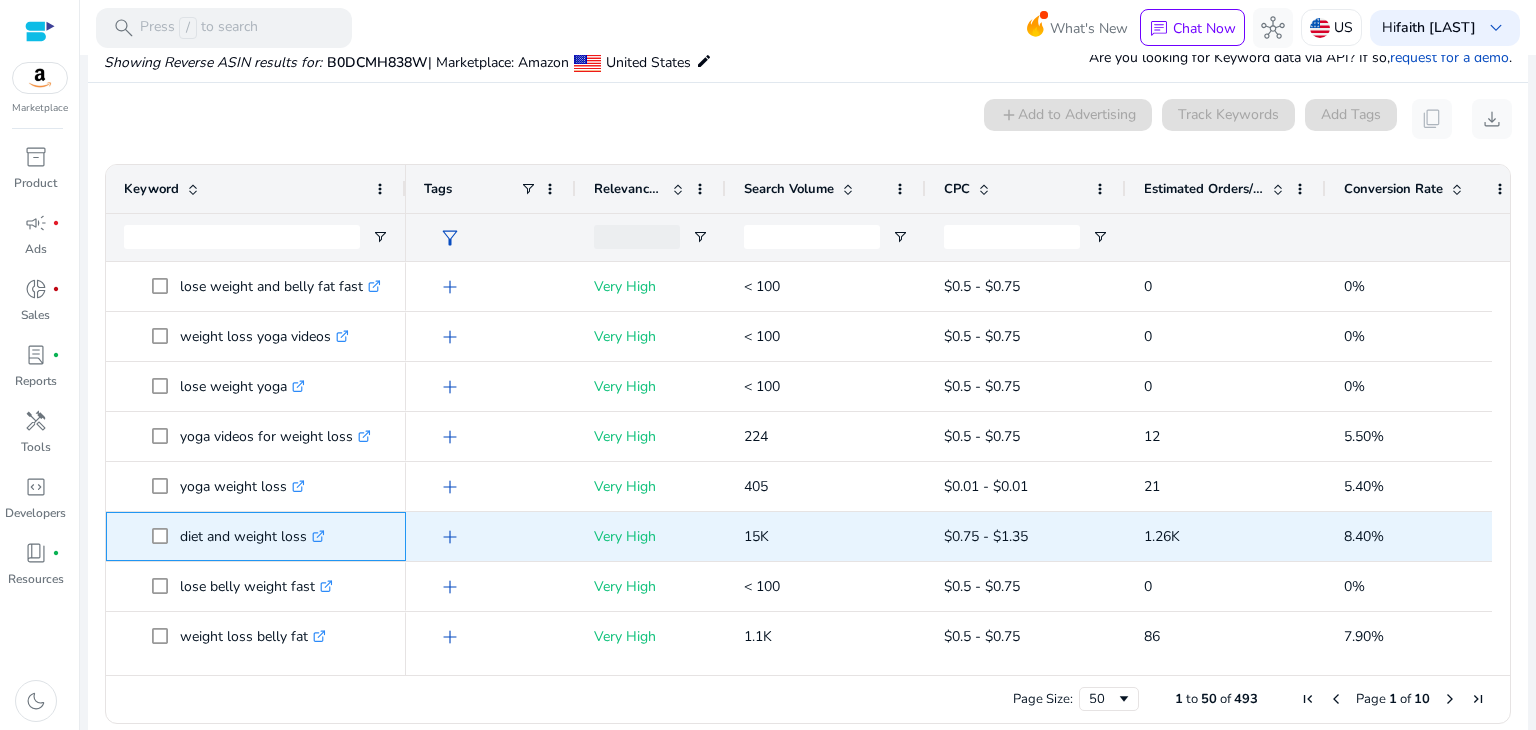 click on ".st0{fill:#2c8af8}" 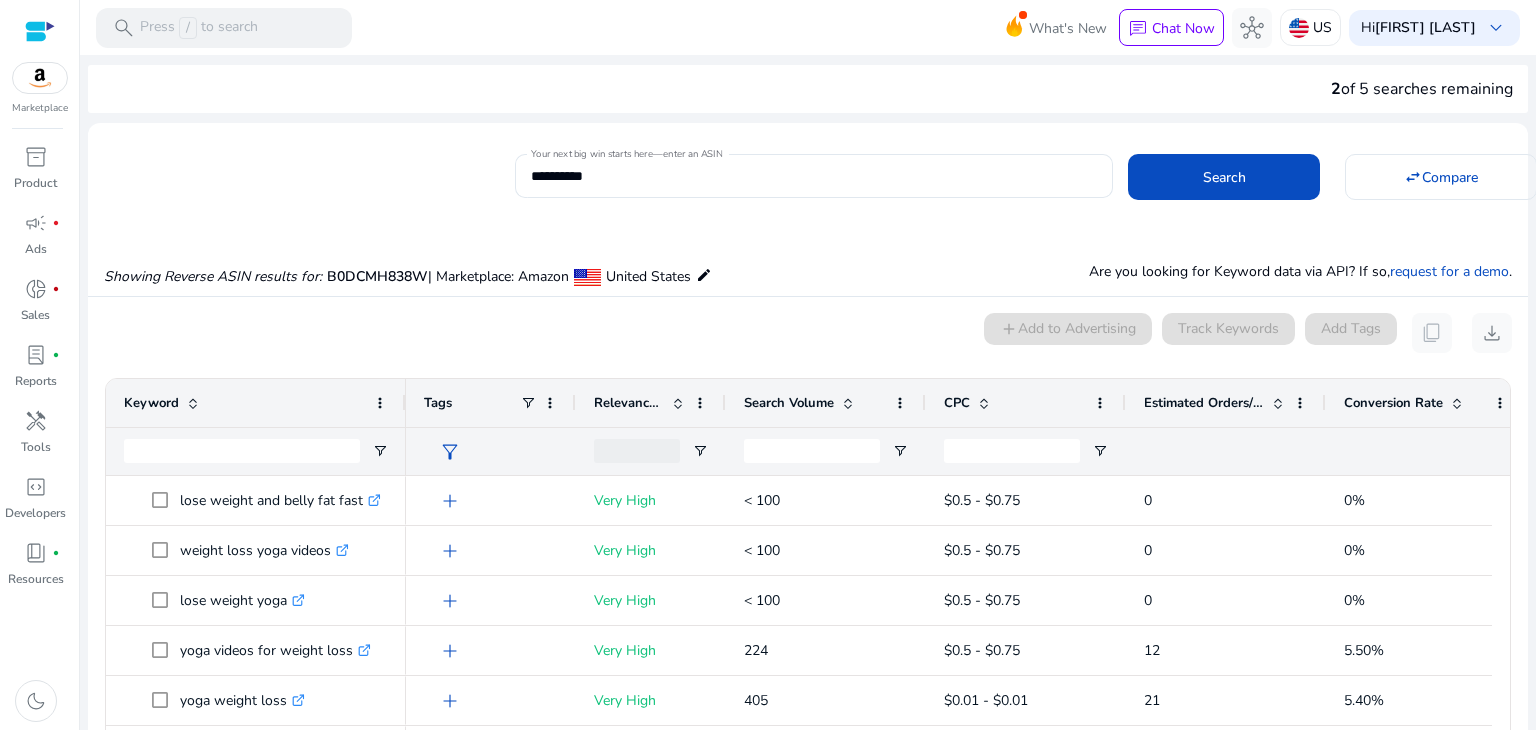 scroll, scrollTop: 0, scrollLeft: 0, axis: both 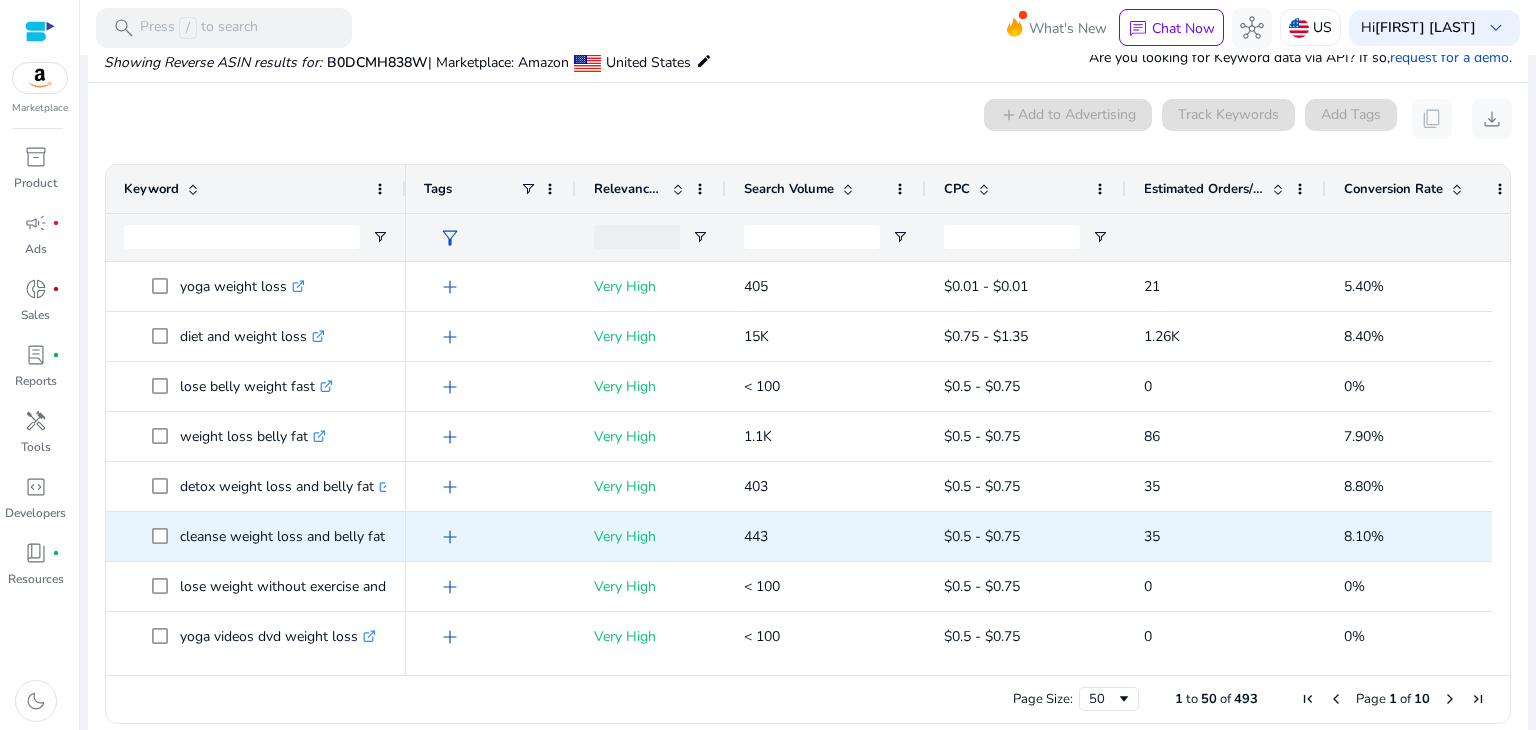 click on "cleanse weight loss and belly fat  .st0{fill:#2c8af8}" 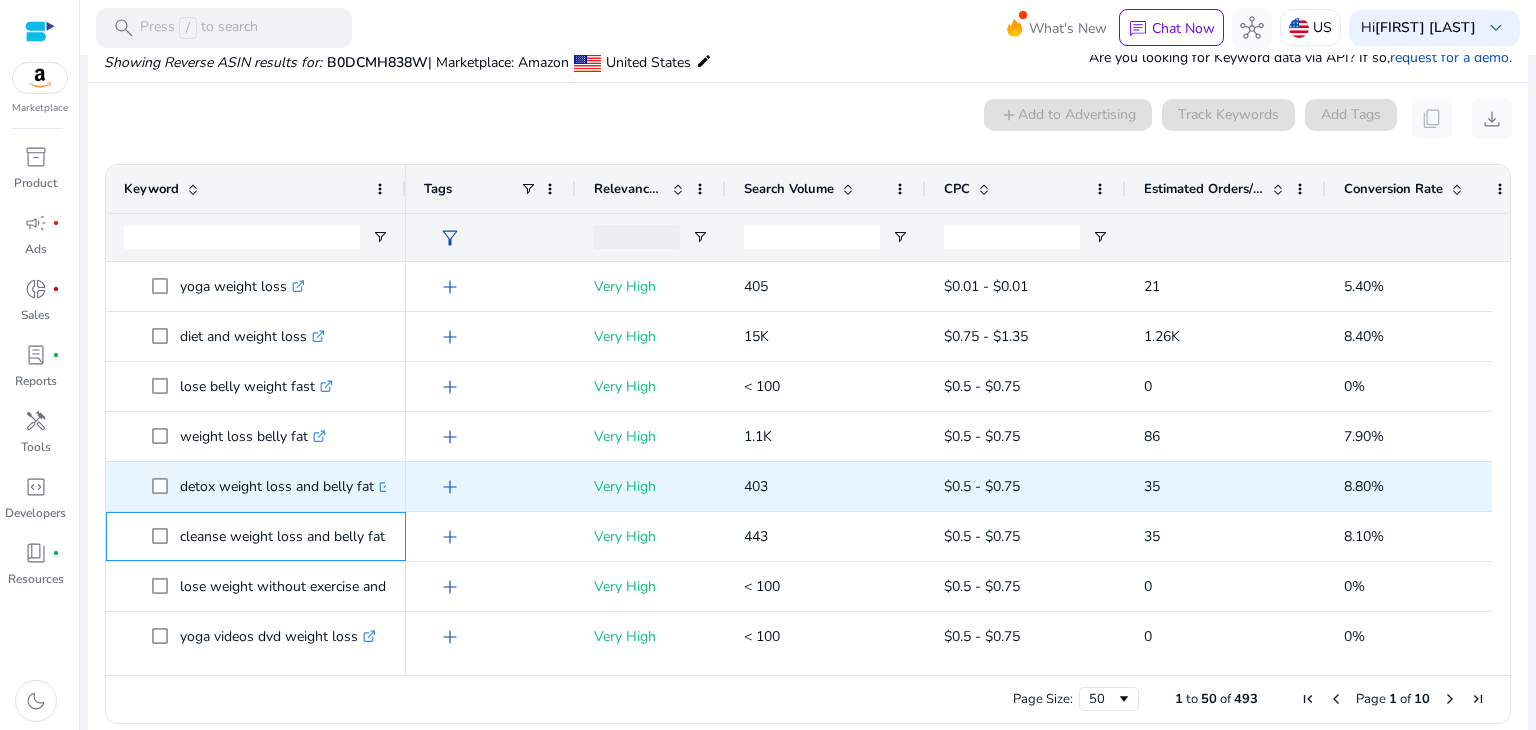scroll, scrollTop: 231, scrollLeft: 0, axis: vertical 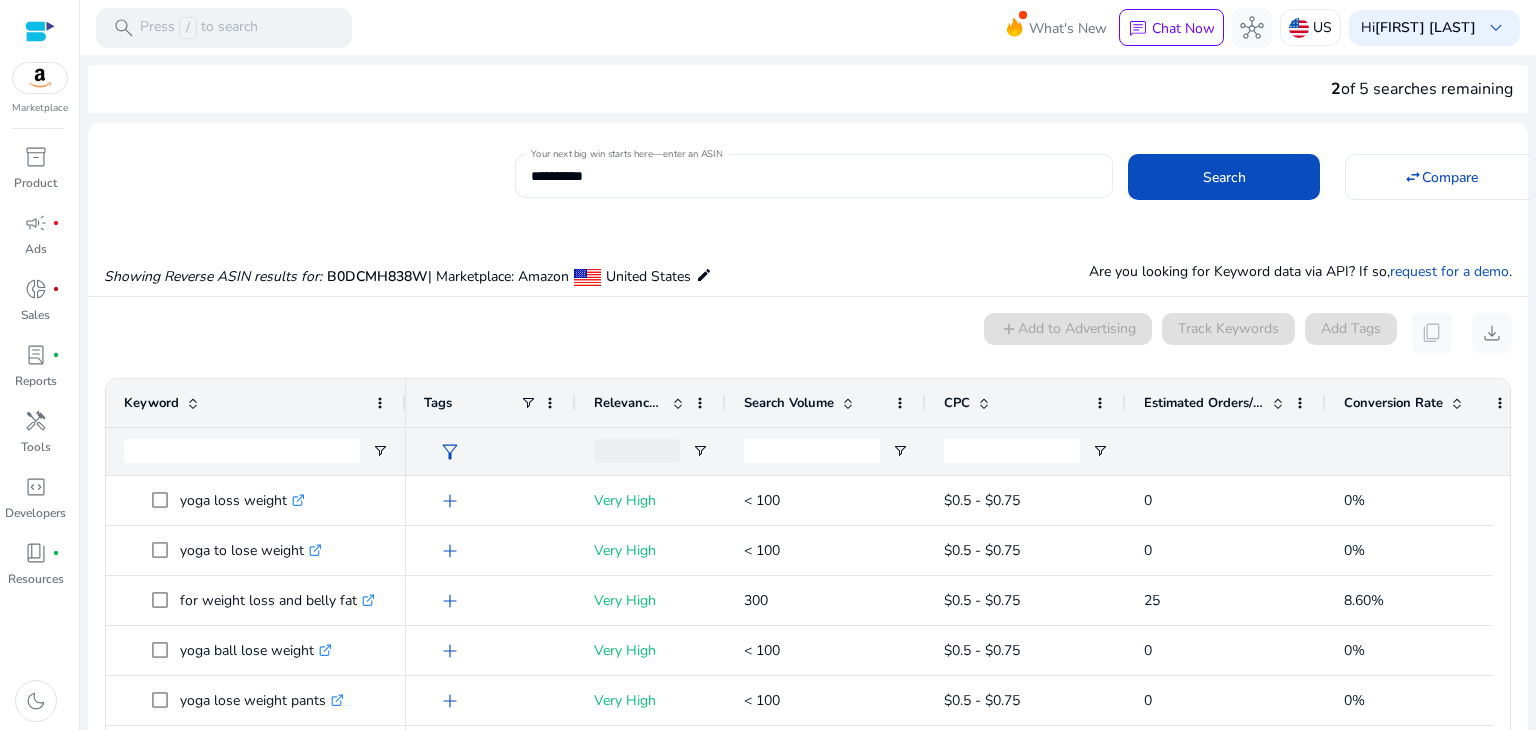 click on "**********" at bounding box center (814, 176) 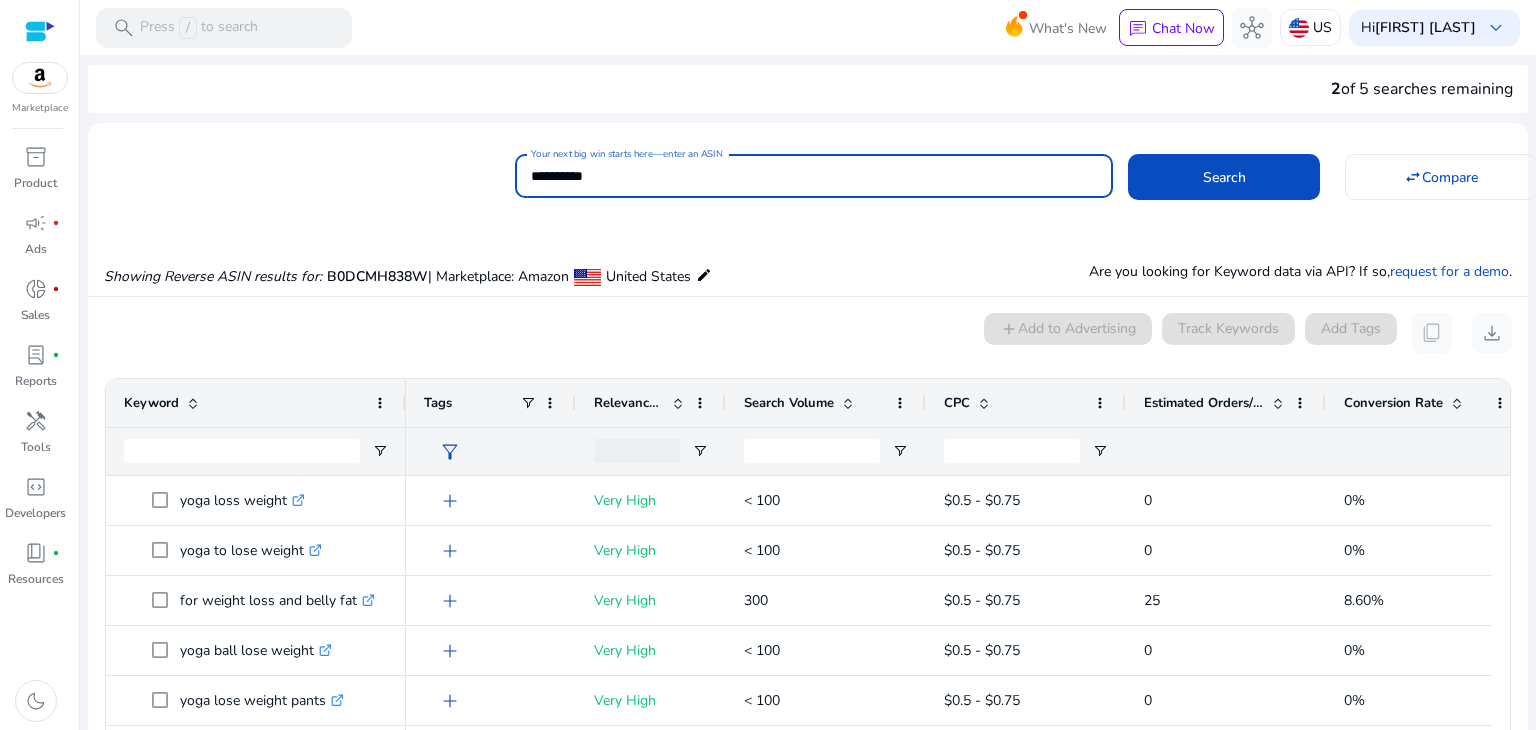 paste 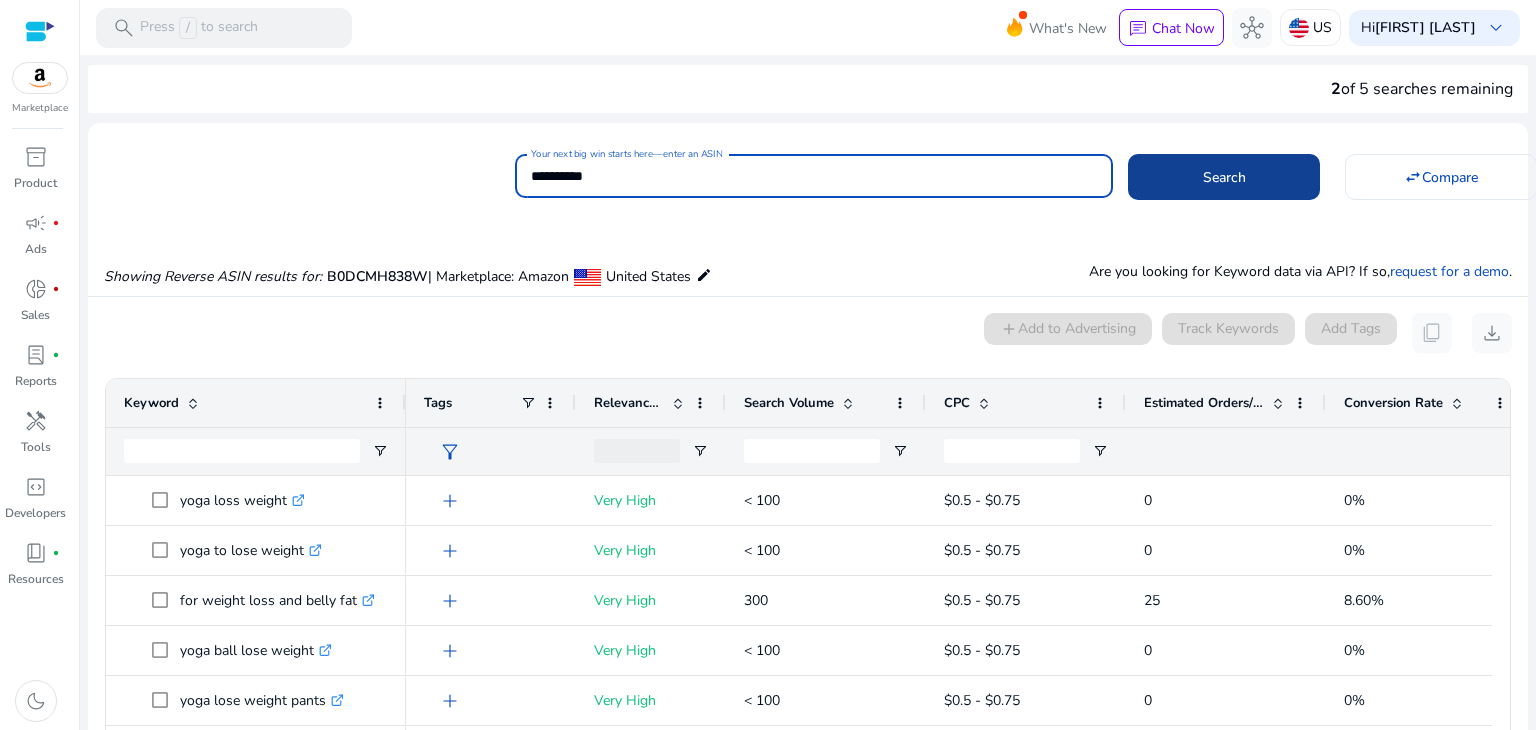click 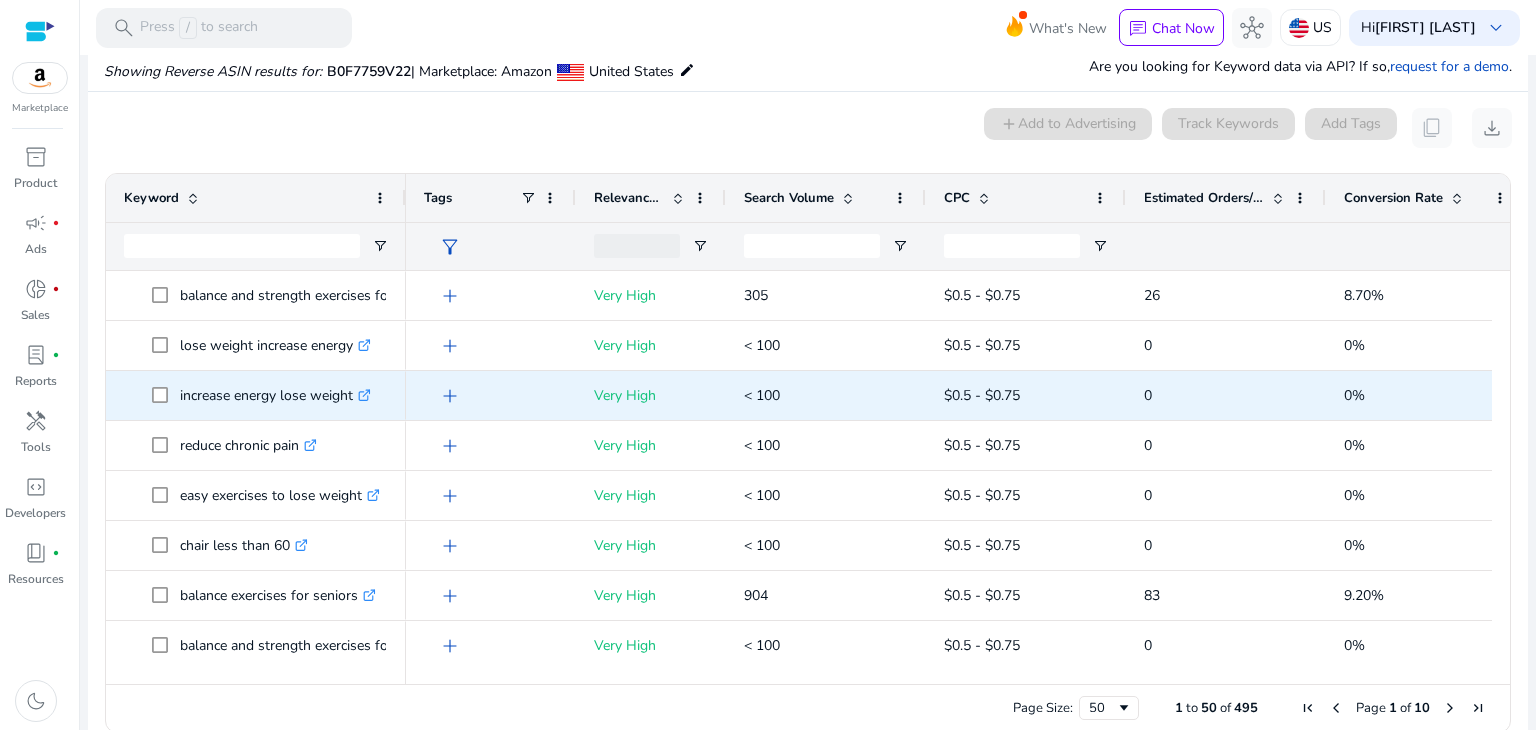 scroll, scrollTop: 214, scrollLeft: 0, axis: vertical 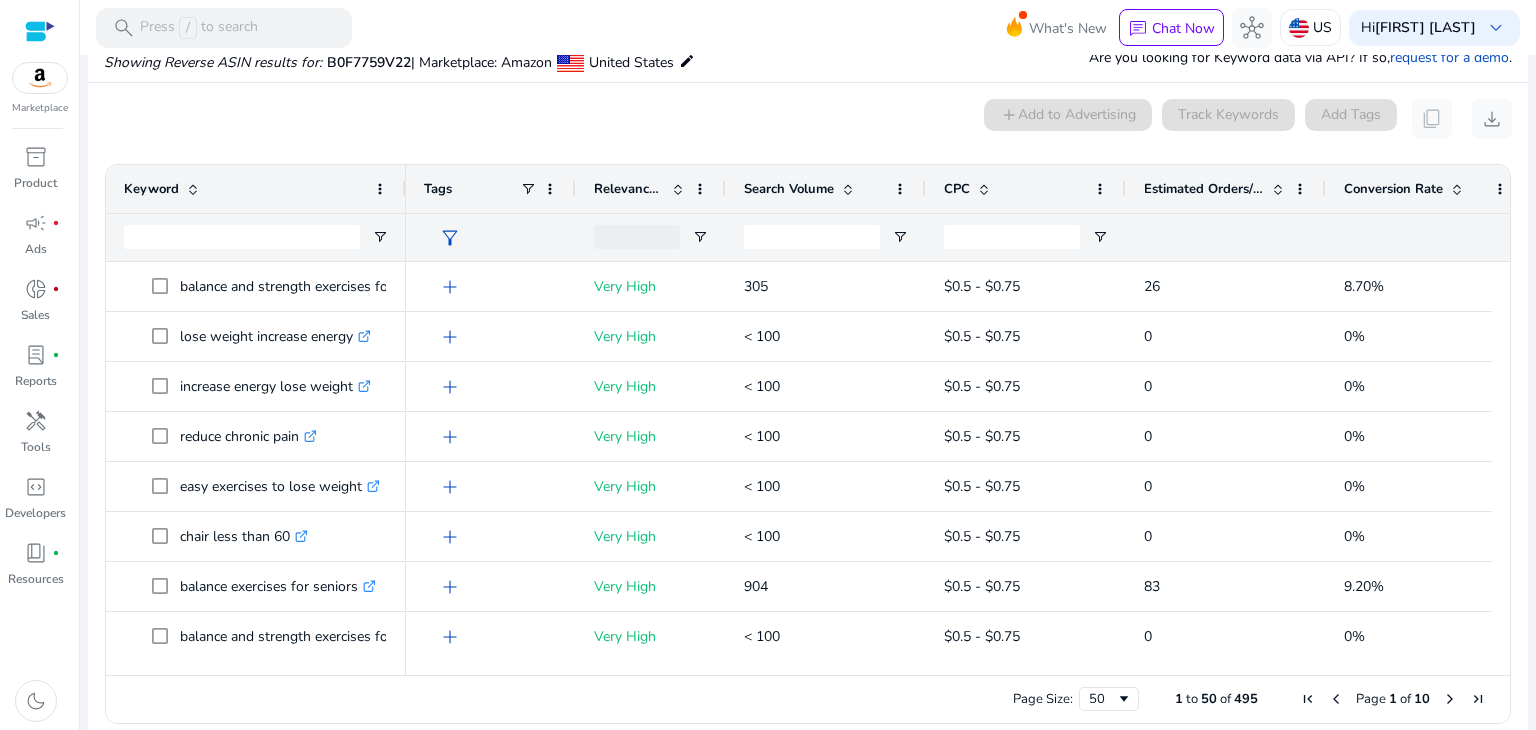 click on "Keyword" 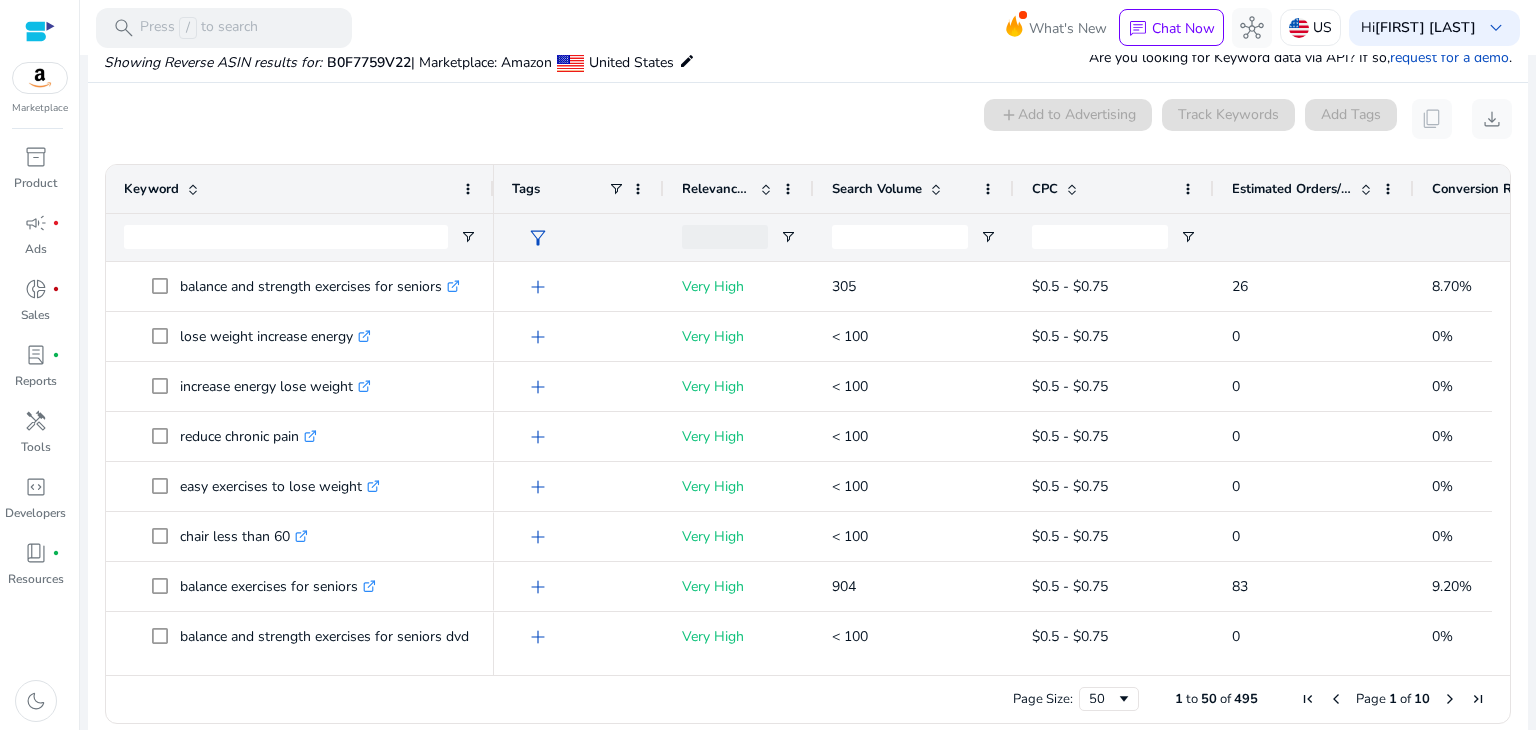 drag, startPoint x: 403, startPoint y: 185, endPoint x: 491, endPoint y: 187, distance: 88.02273 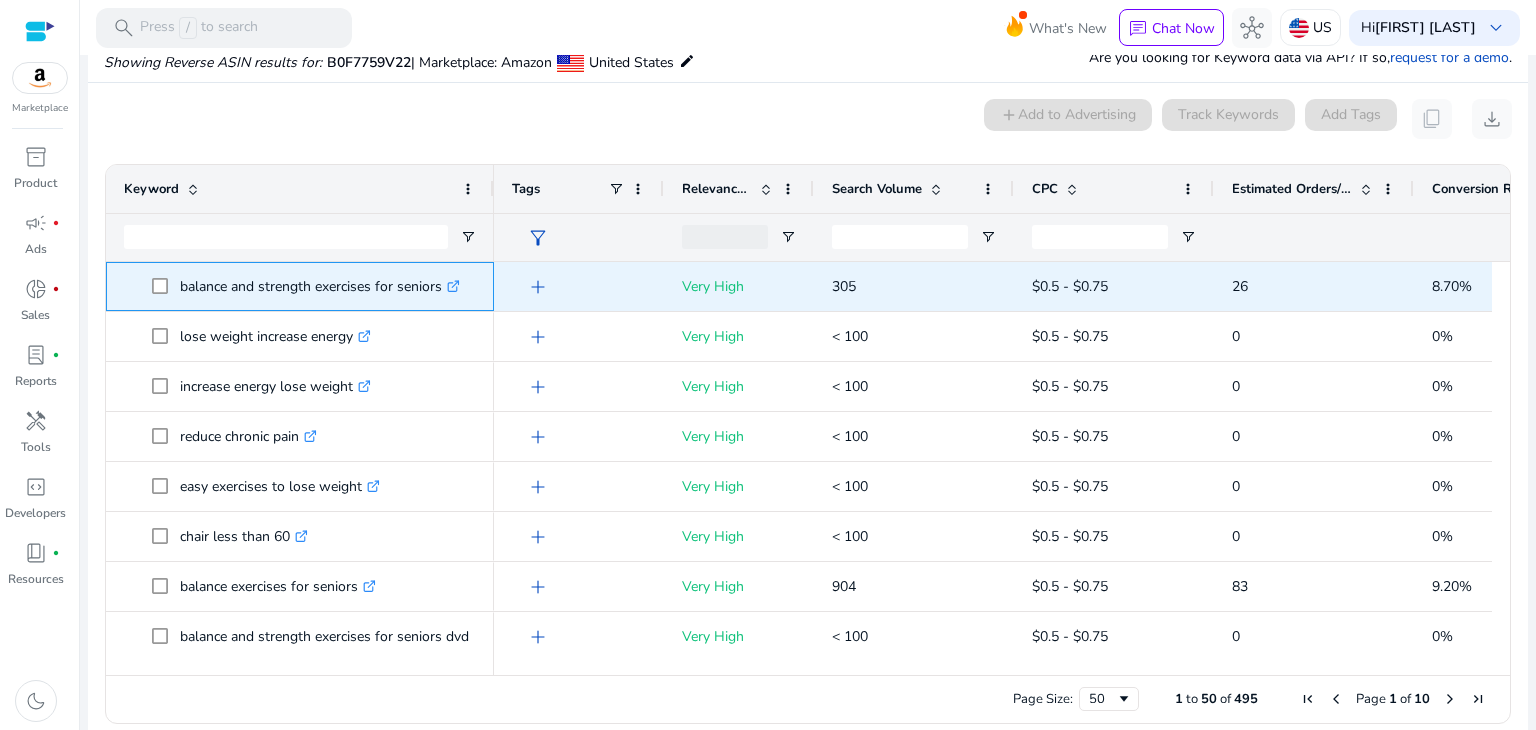 click on ".st0{fill:#2c8af8}" 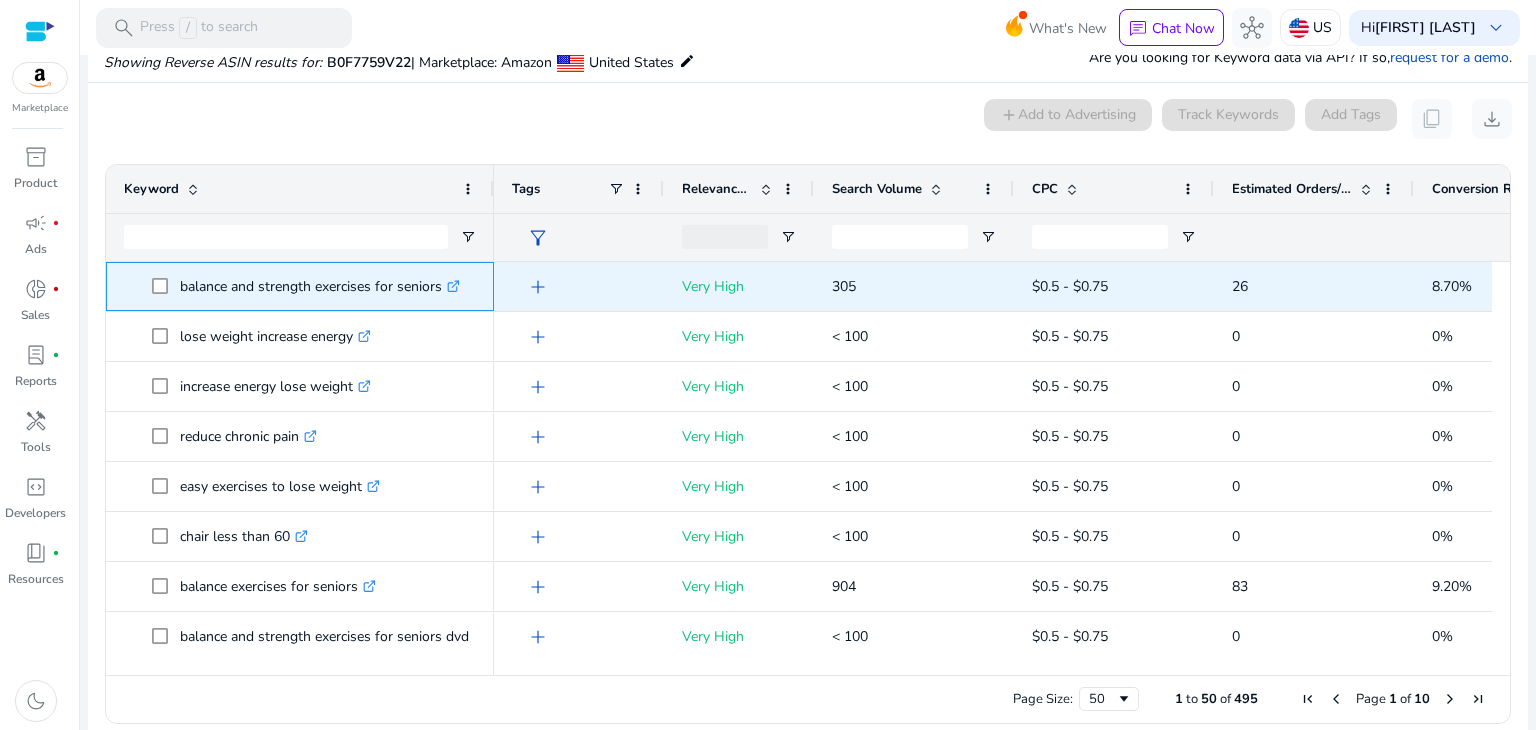 drag, startPoint x: 180, startPoint y: 281, endPoint x: 444, endPoint y: 271, distance: 264.18933 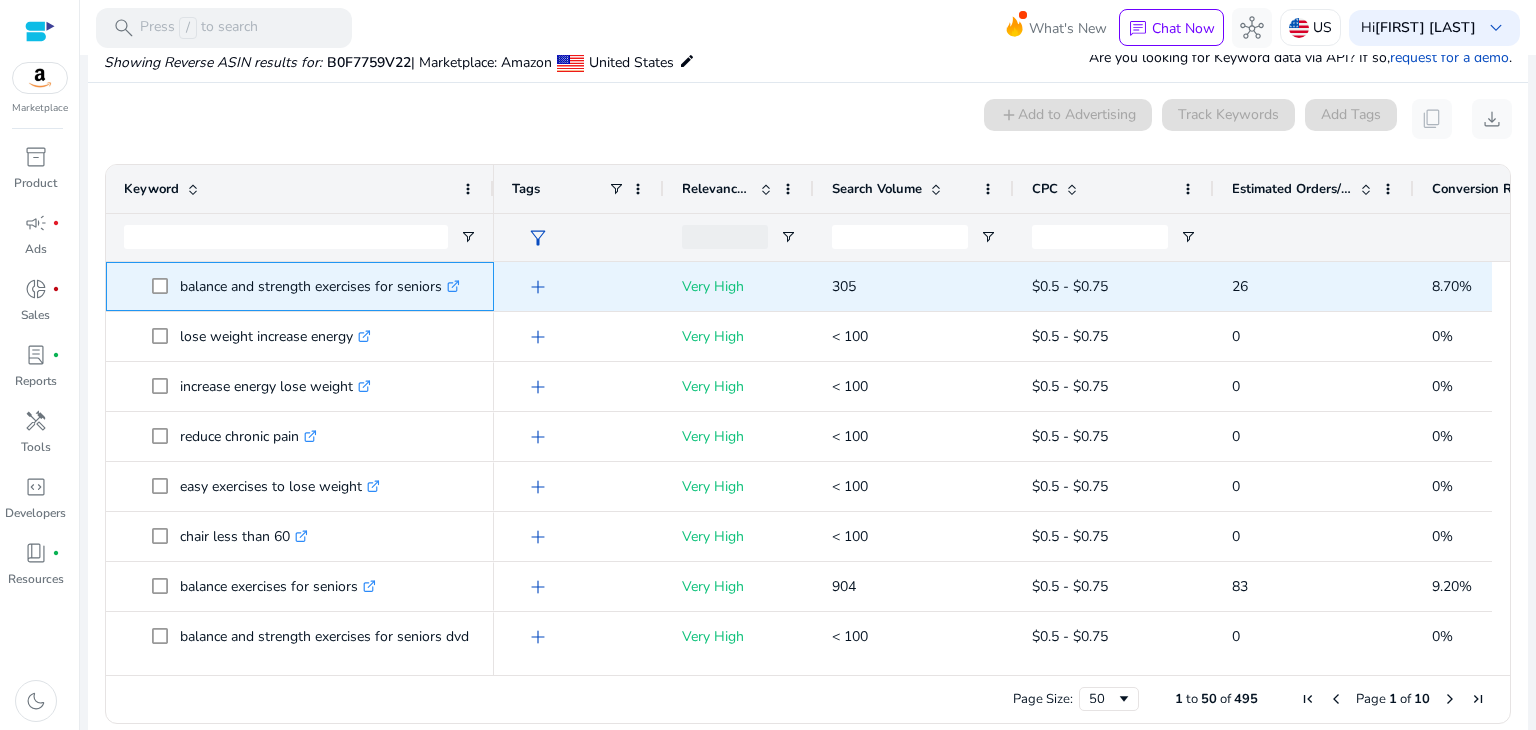copy on "balance and strength exercises for seniors" 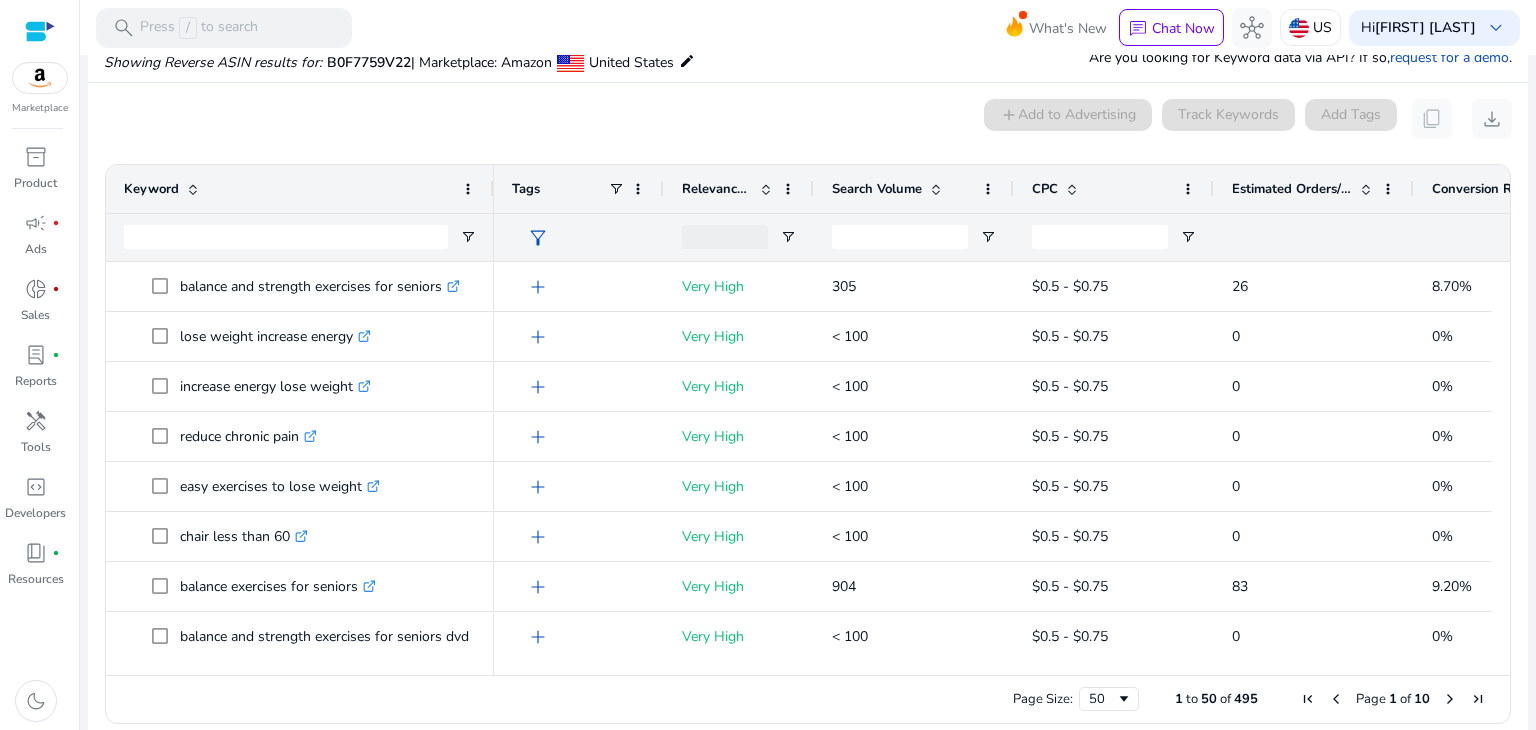 click on "0 keyword(s) selected  add  Add to Advertising   Track Keywords   Add Tags   content_copy   download  Press SPACE to select this row.
Drag here to set row groups Drag here to set column labels
Keyword
Tags
CPC" 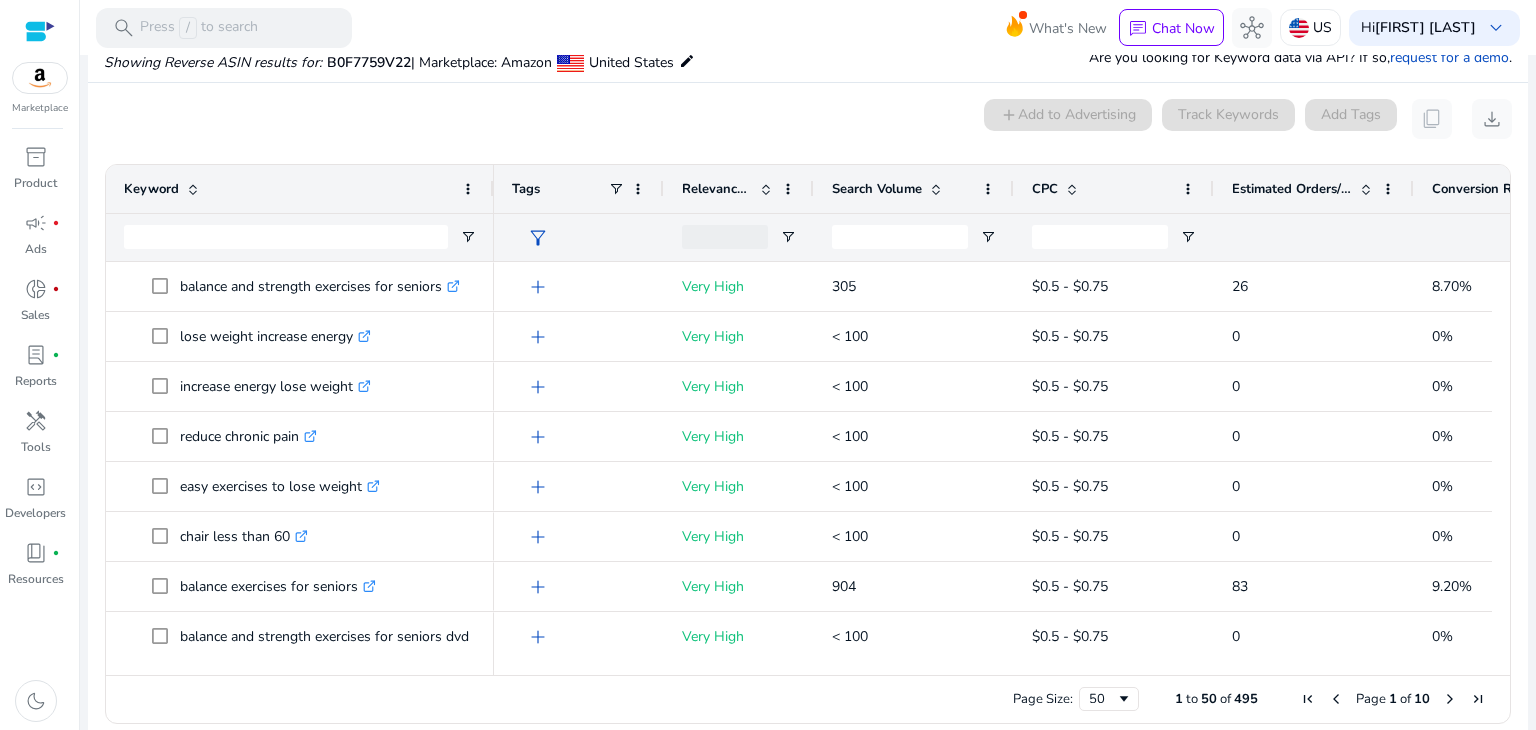 scroll, scrollTop: 102, scrollLeft: 0, axis: vertical 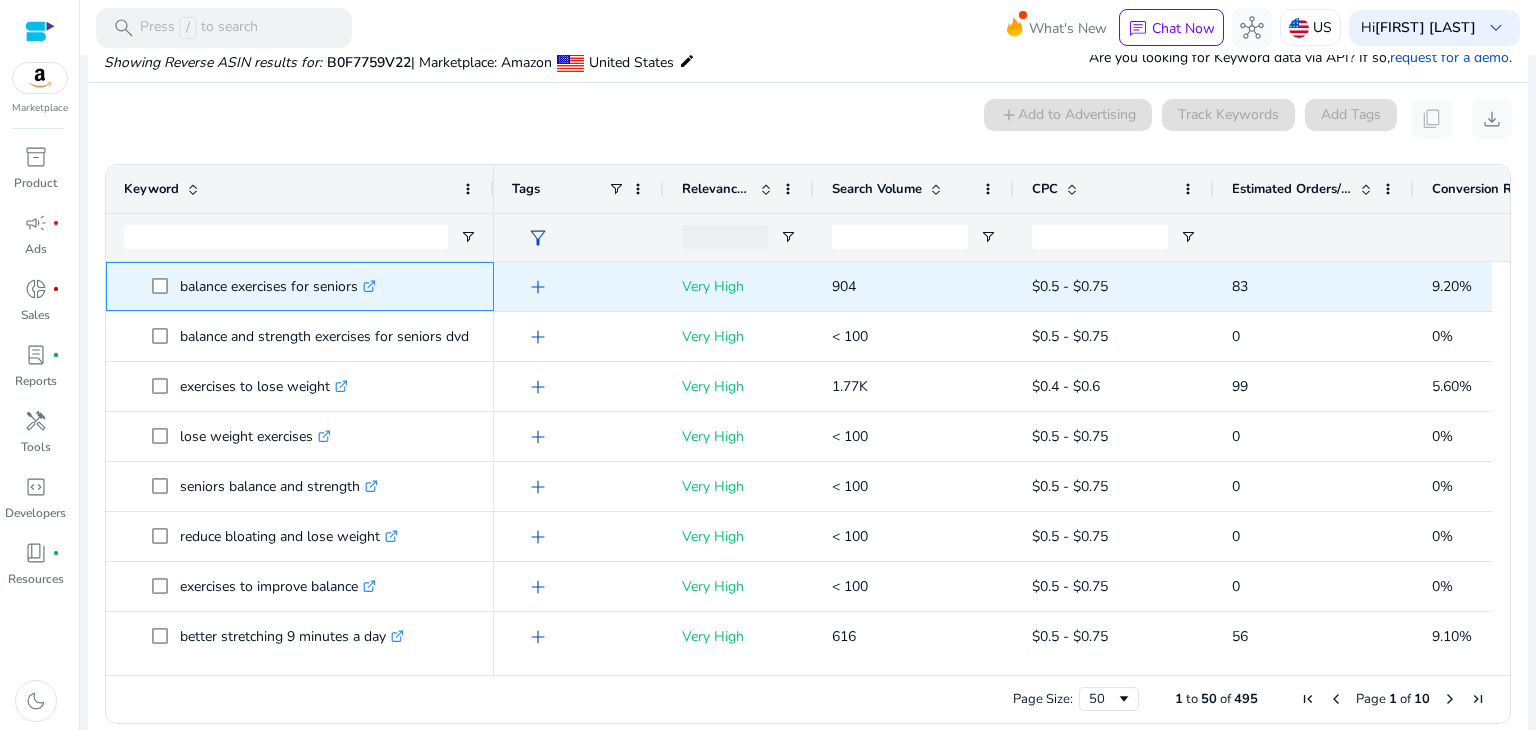 click on ".st0{fill:#2c8af8}" 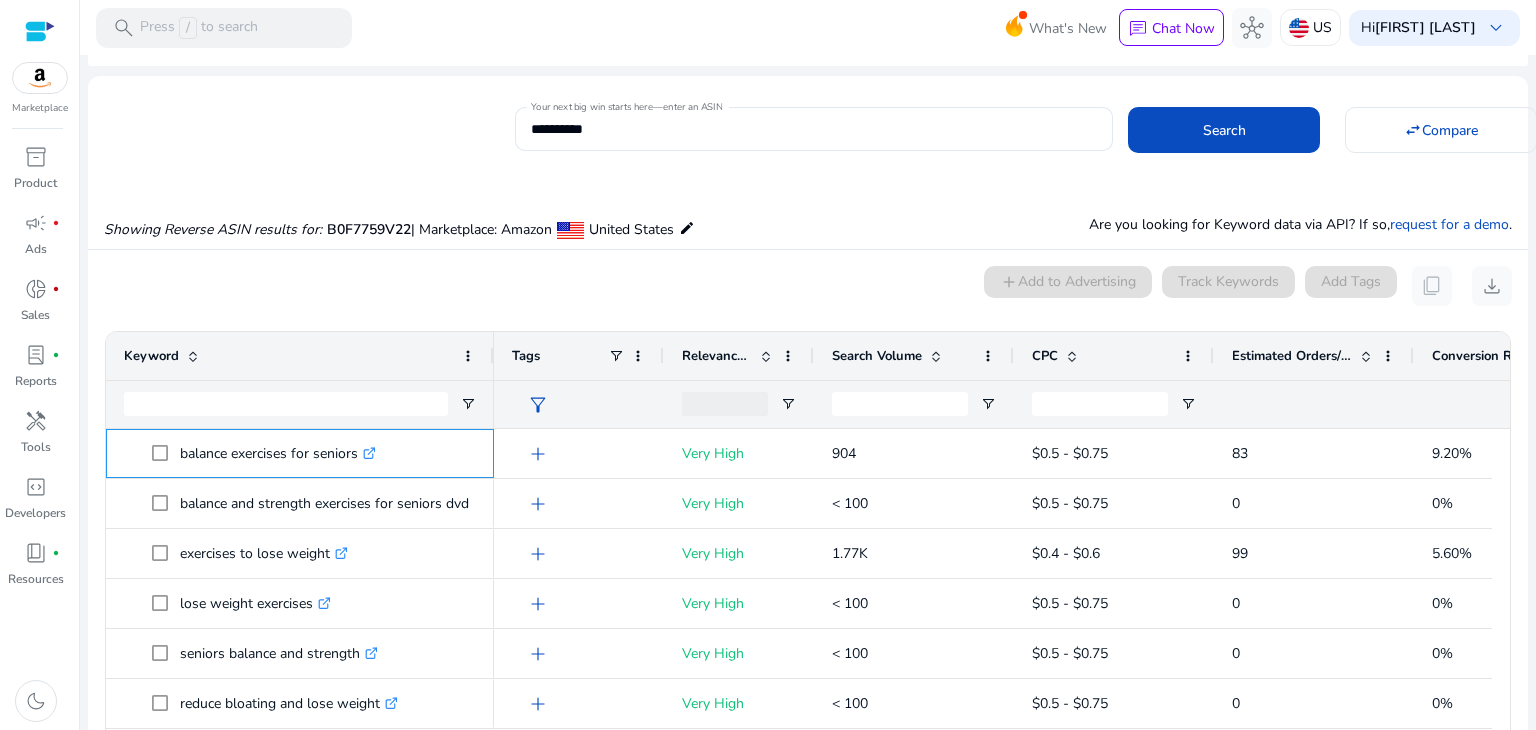 scroll, scrollTop: 0, scrollLeft: 0, axis: both 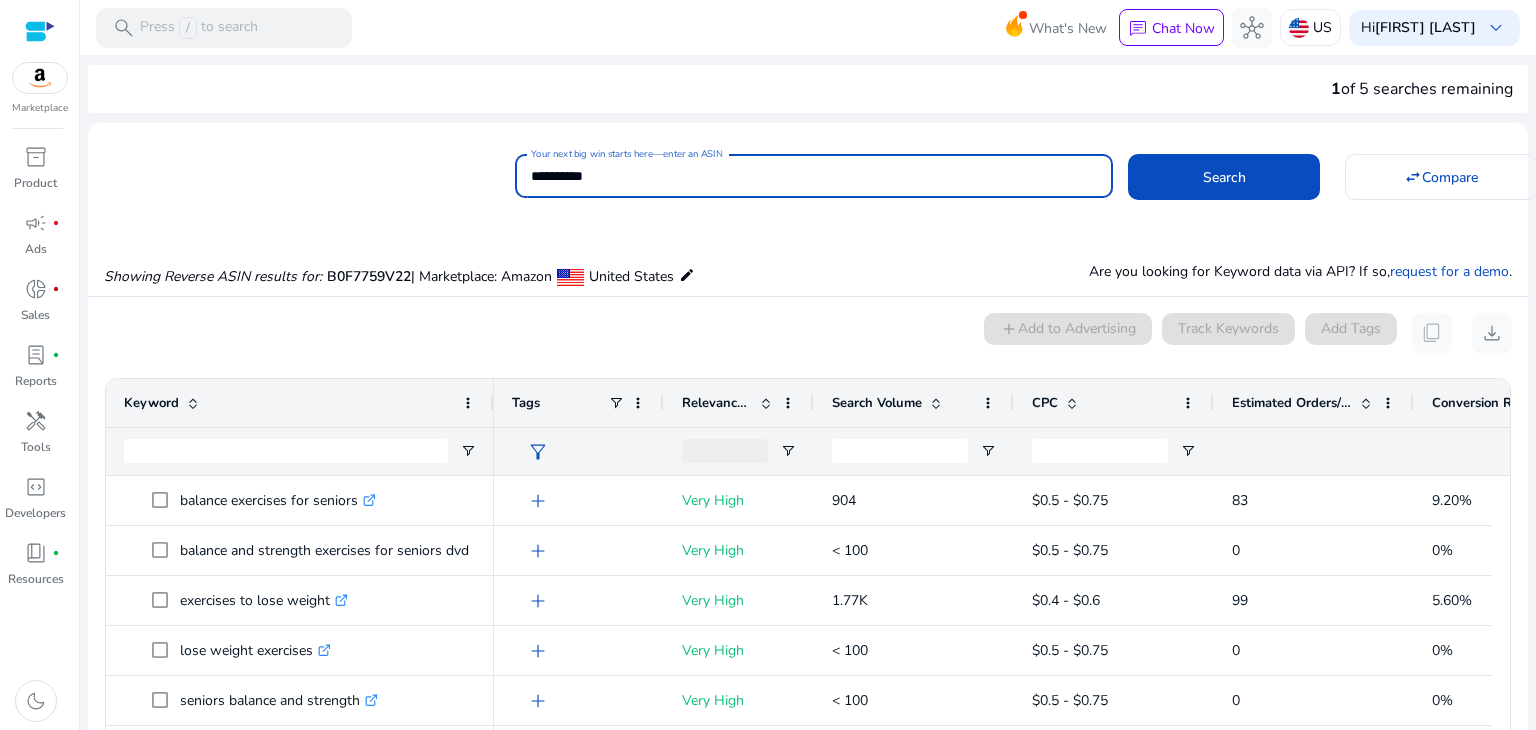 click on "**********" at bounding box center (814, 176) 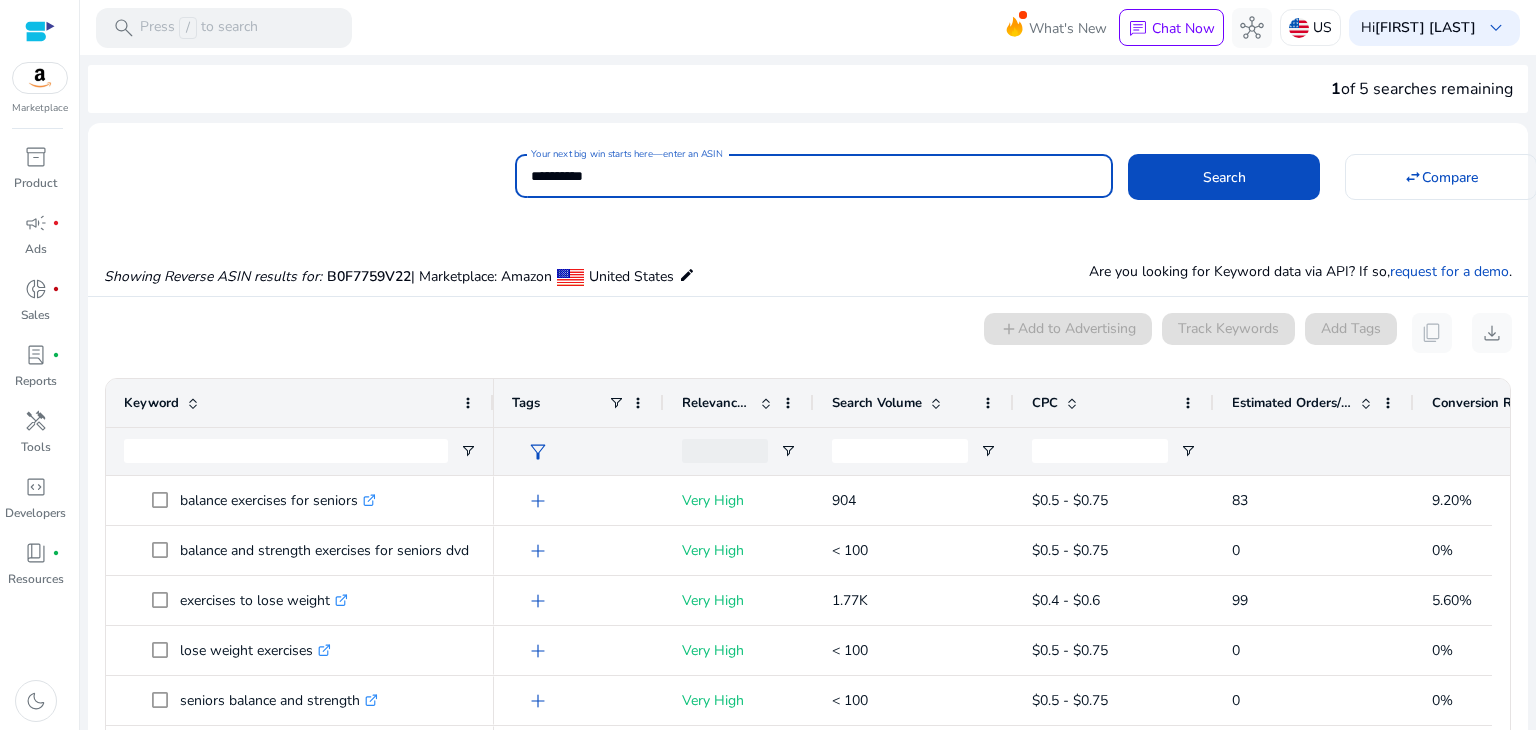 click on "**********" at bounding box center (814, 176) 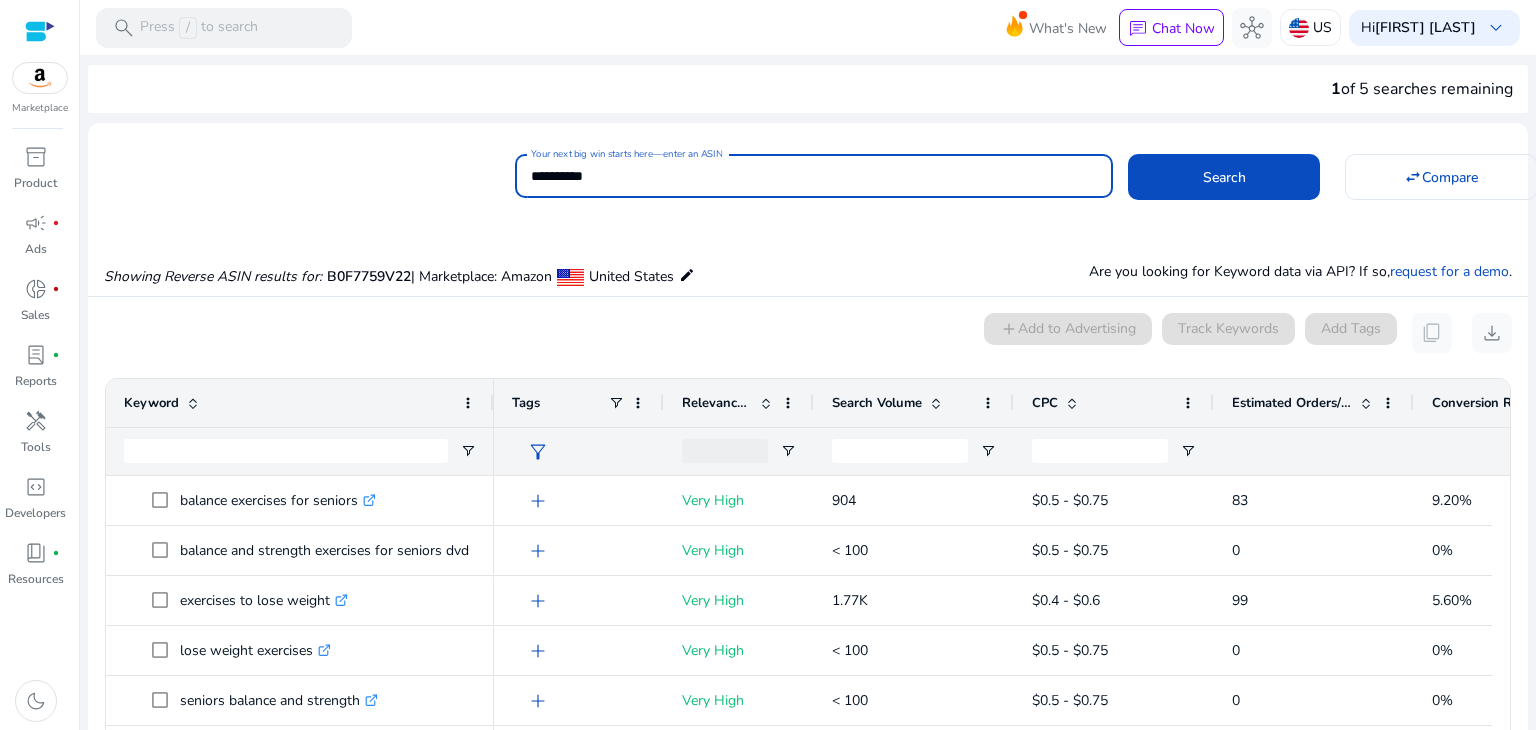 click on "**********" at bounding box center [814, 176] 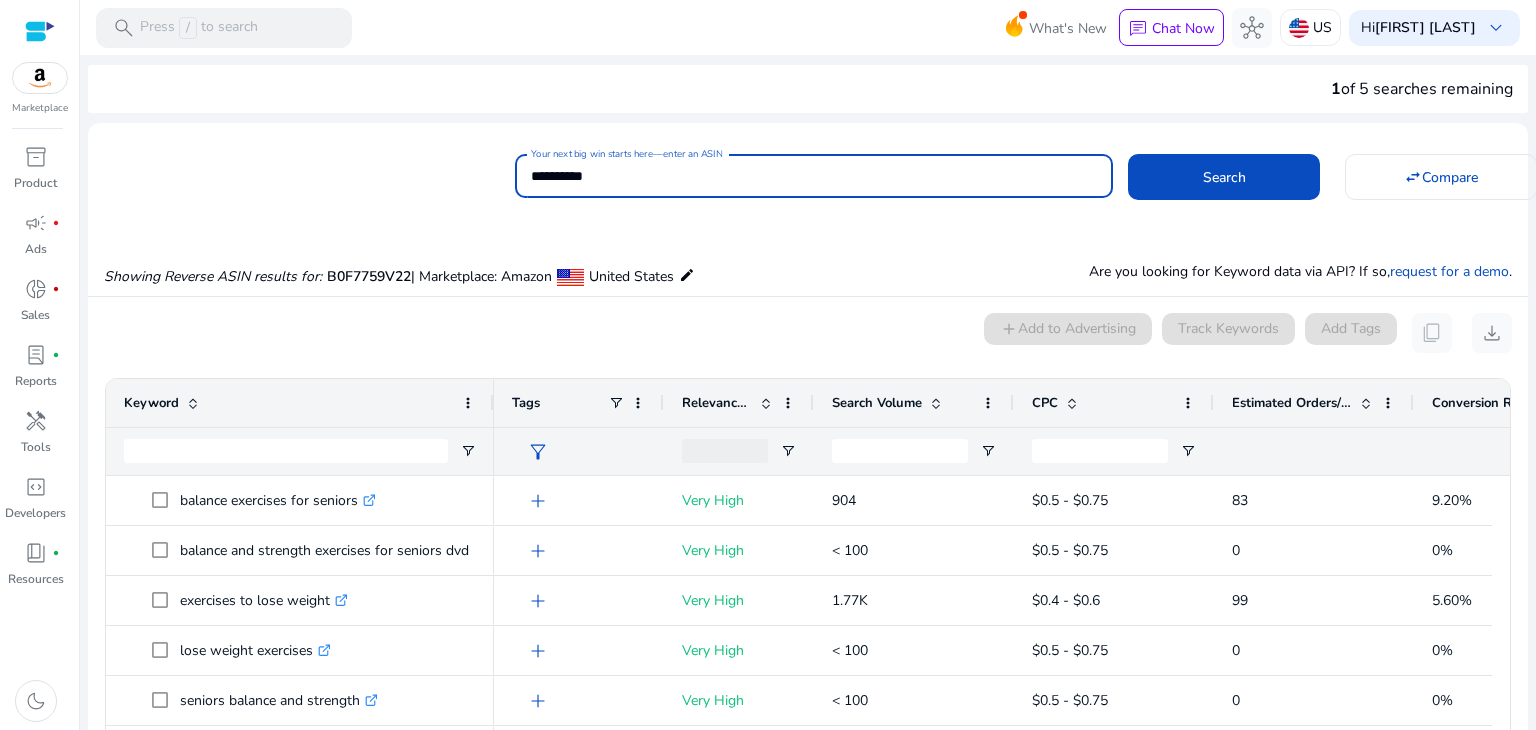paste 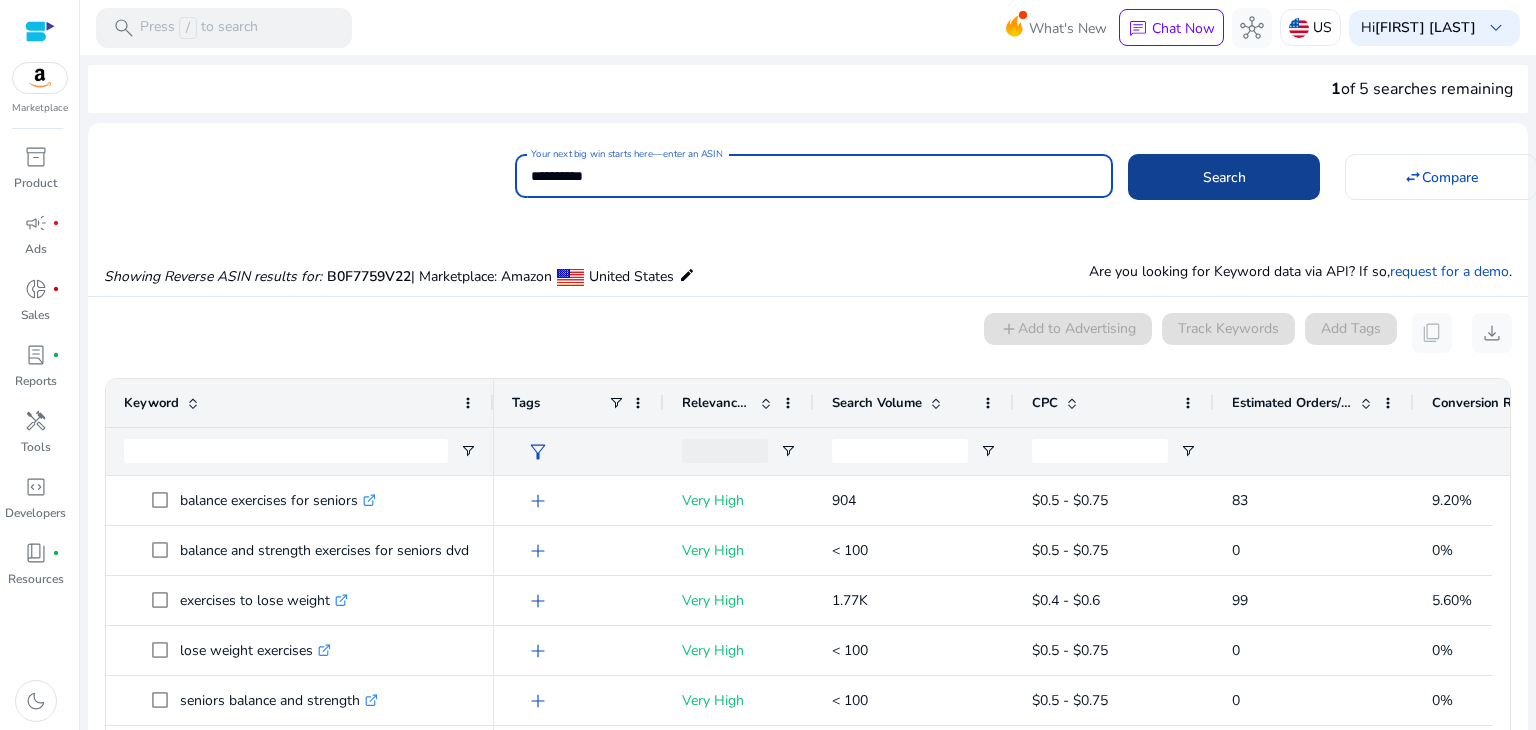 type on "**********" 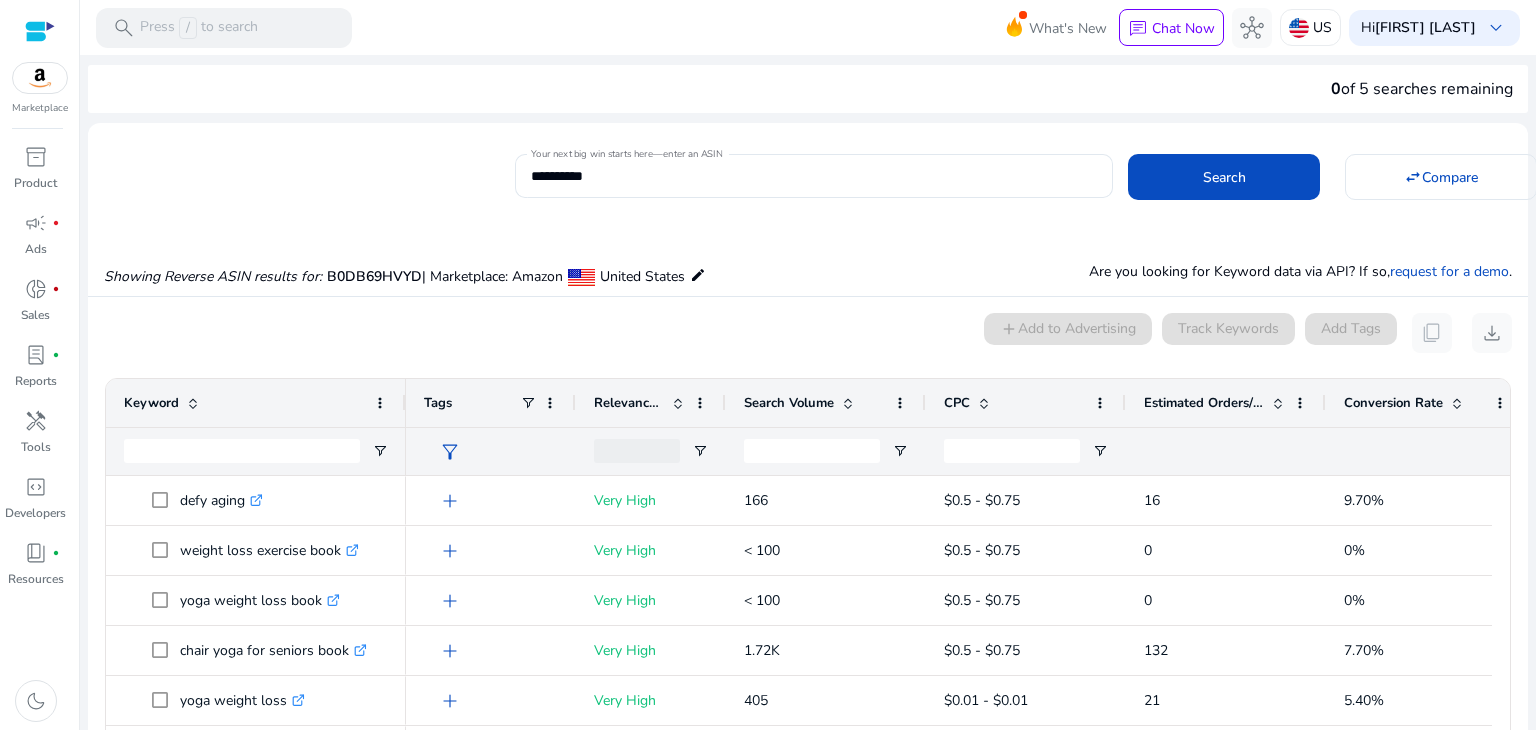 scroll, scrollTop: 214, scrollLeft: 0, axis: vertical 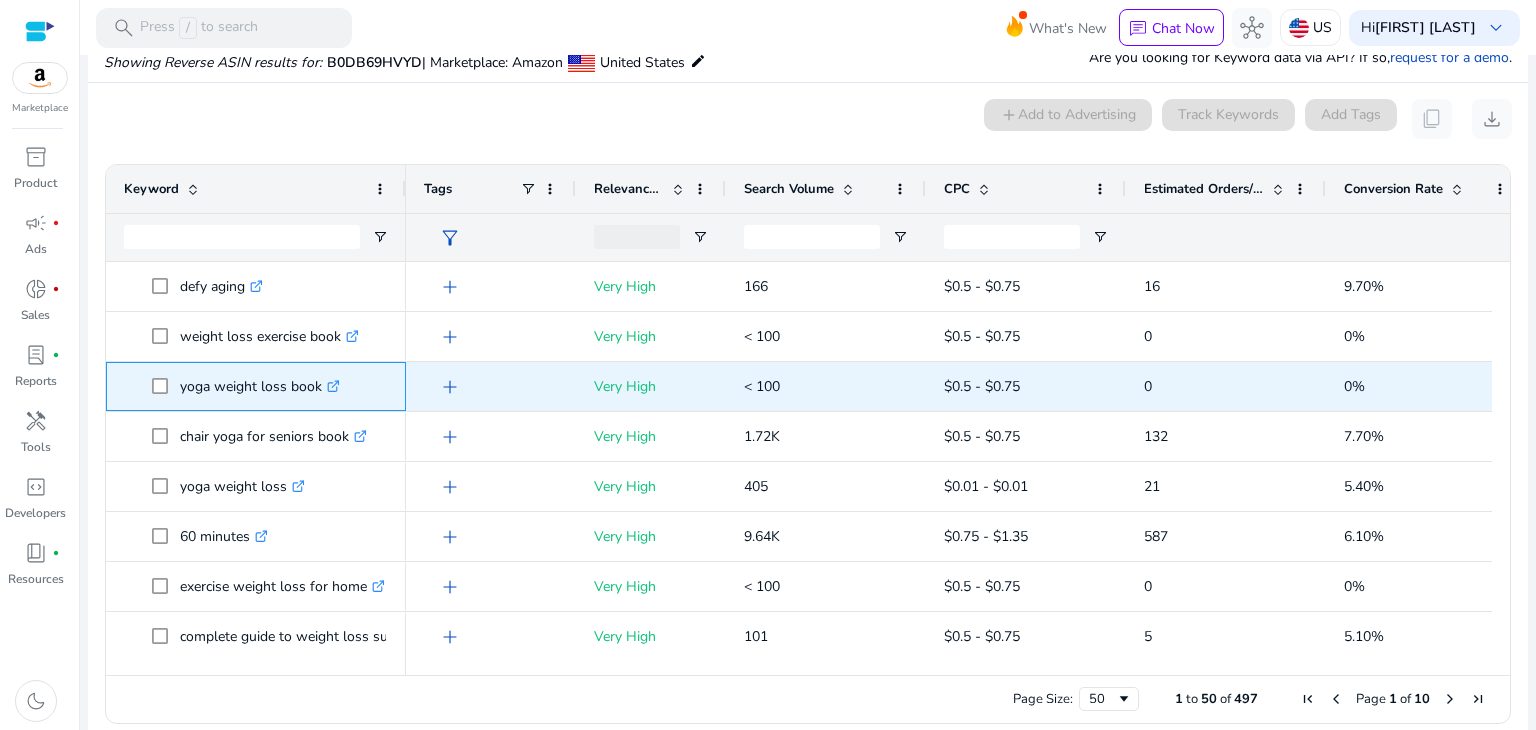 click on ".st0{fill:#2c8af8}" 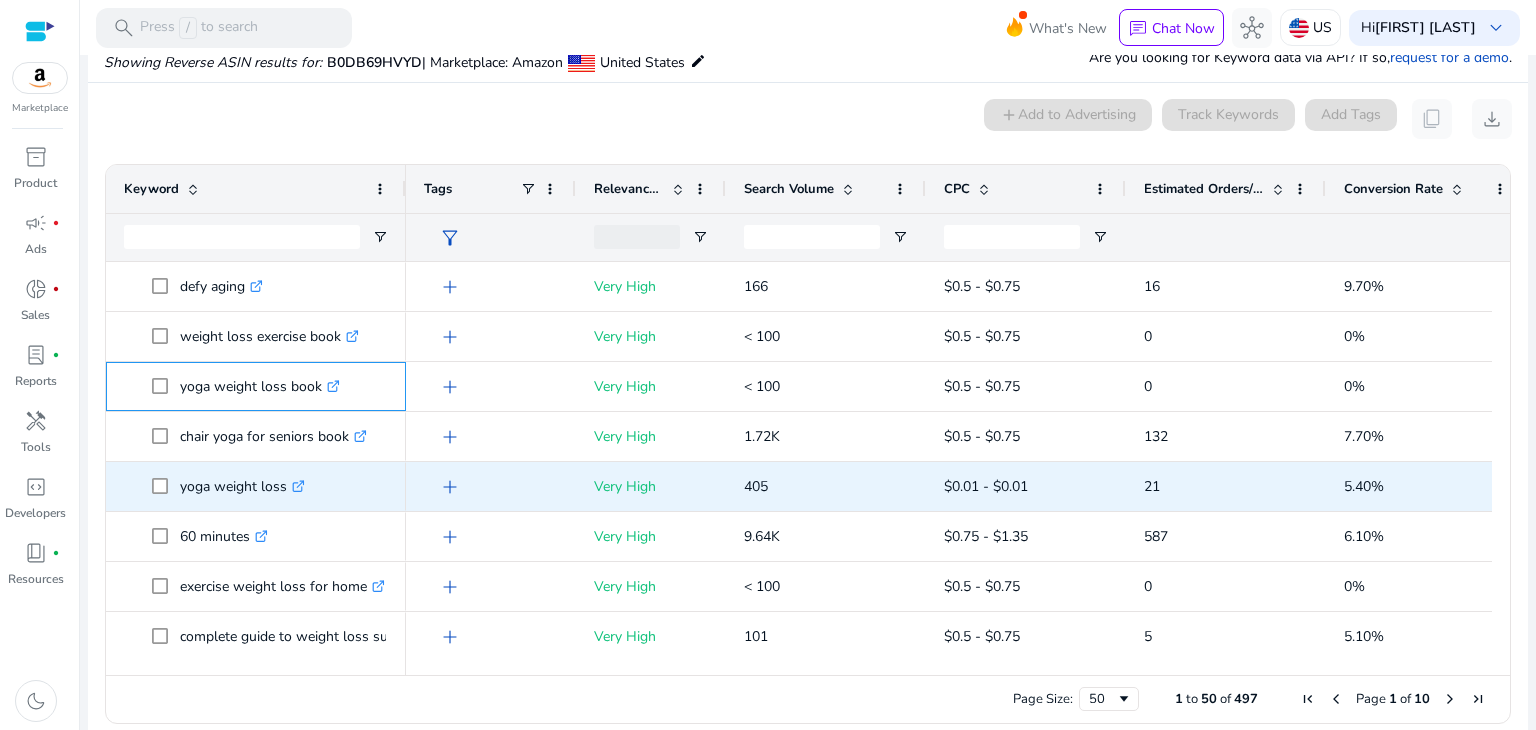 scroll, scrollTop: 100, scrollLeft: 0, axis: vertical 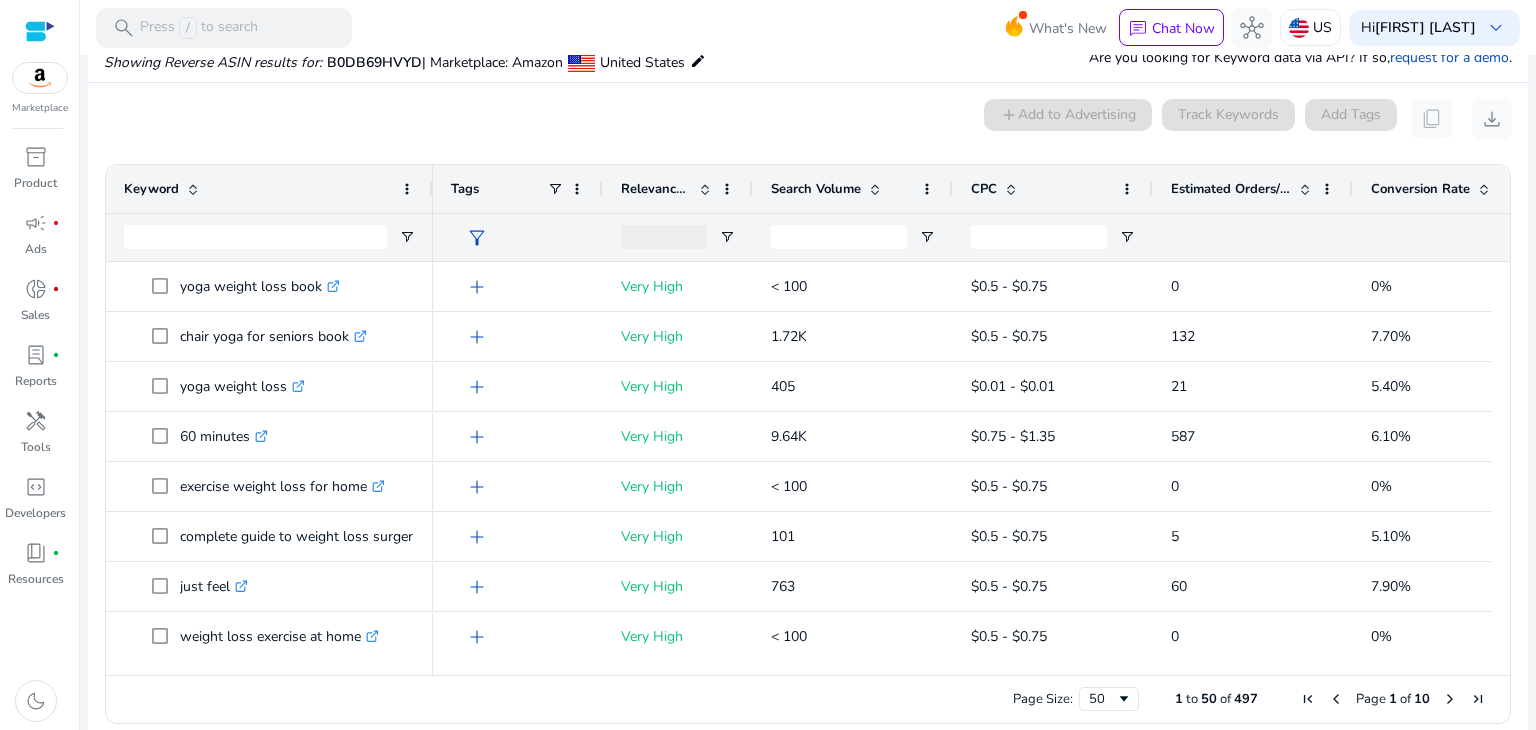 drag, startPoint x: 404, startPoint y: 185, endPoint x: 431, endPoint y: 183, distance: 27.073973 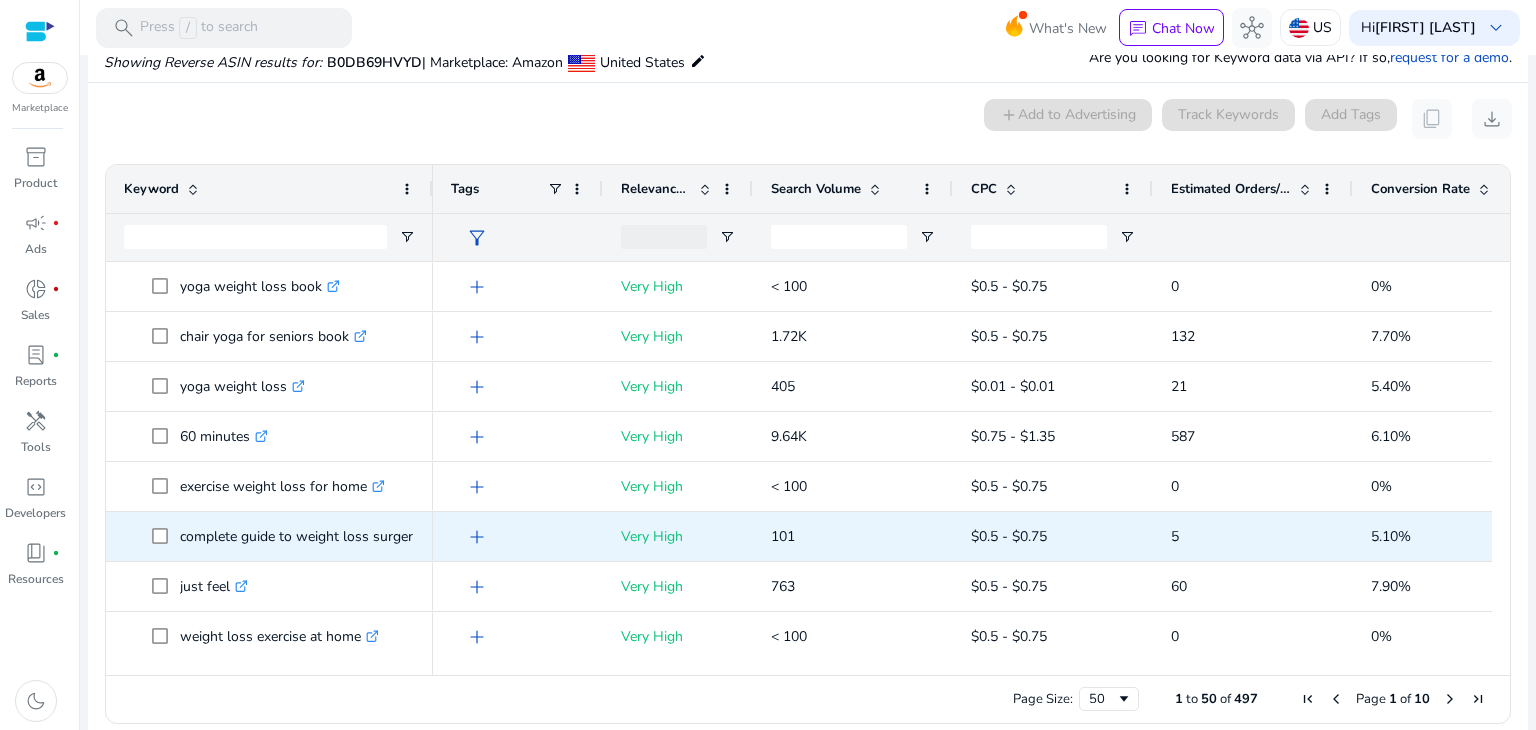 scroll, scrollTop: 171, scrollLeft: 0, axis: vertical 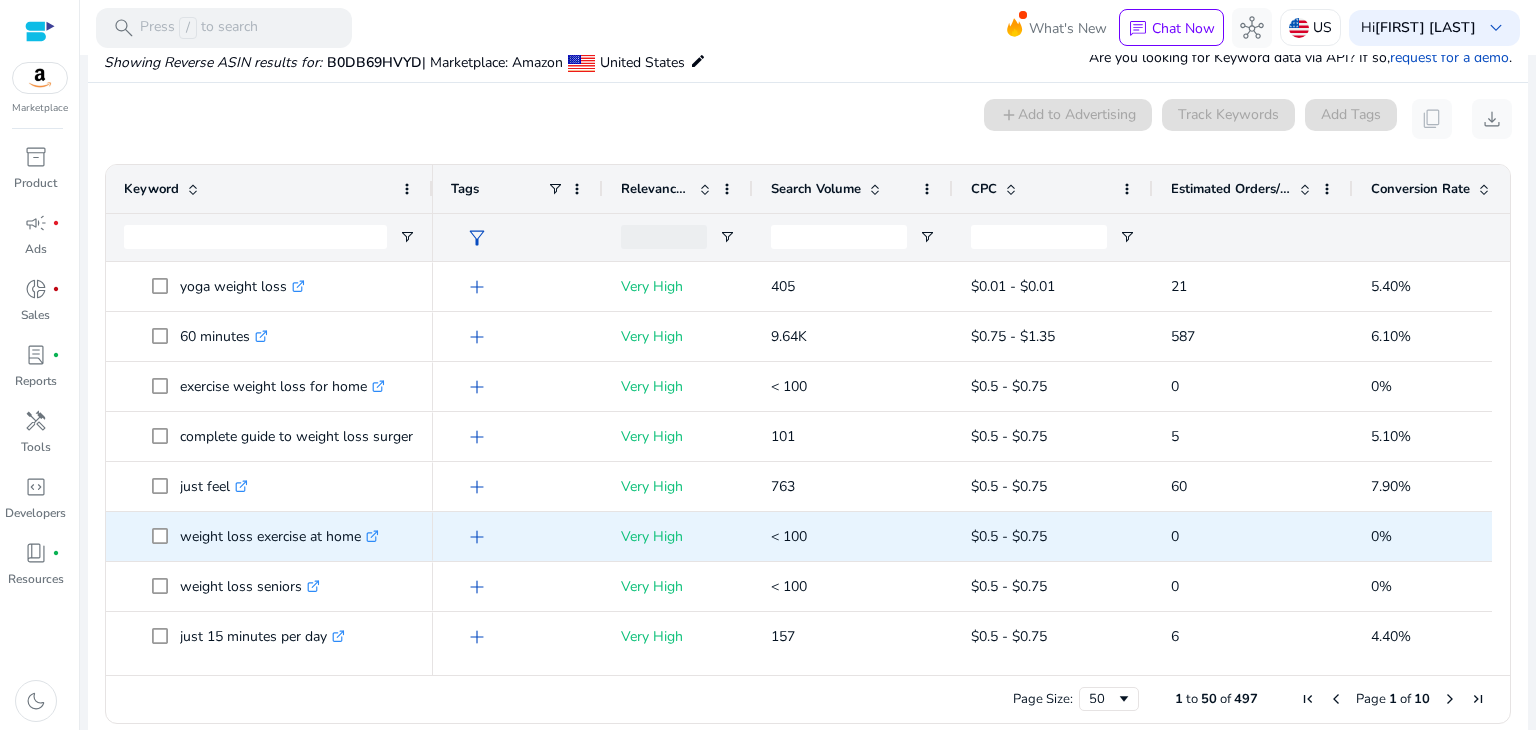 click on ".st0{fill:#2c8af8}" 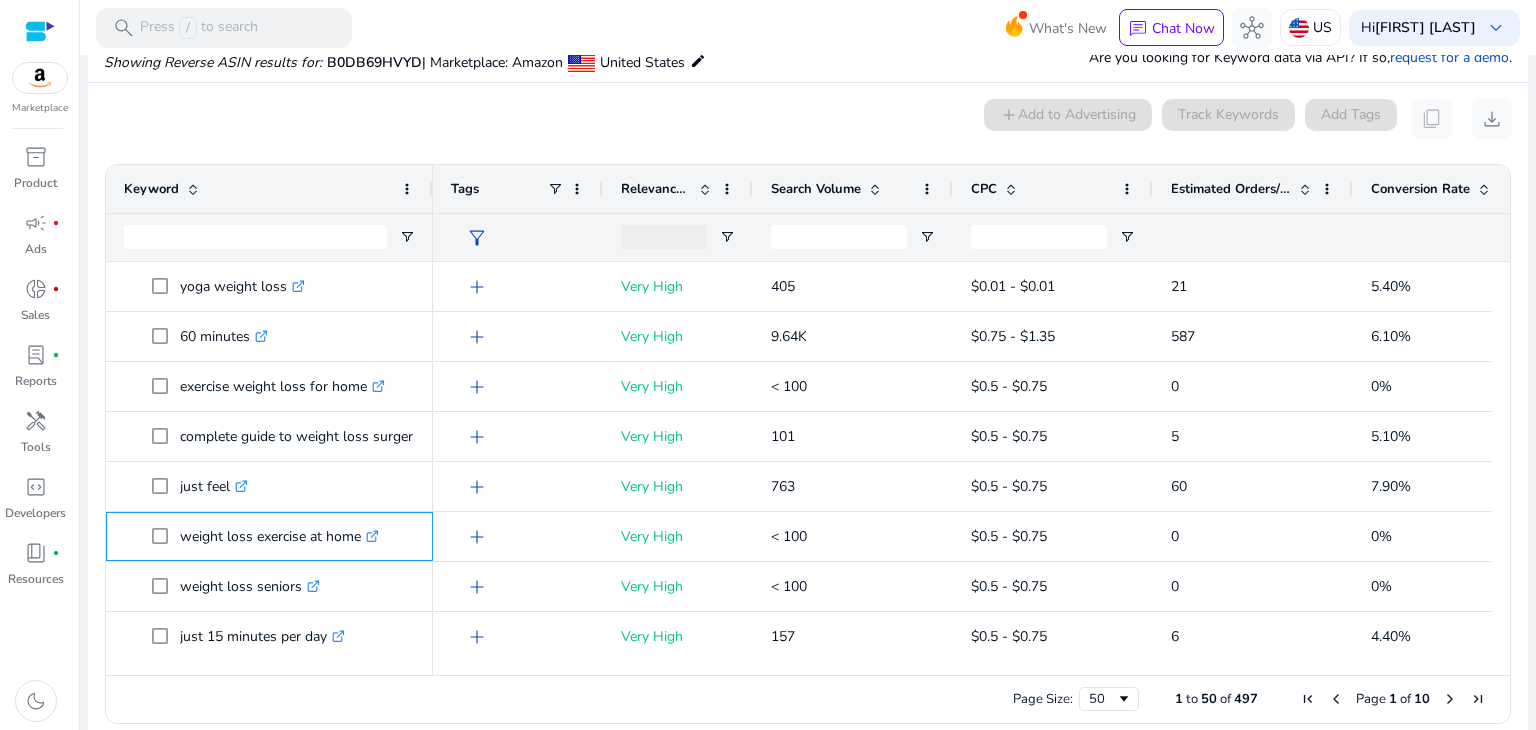 scroll, scrollTop: 0, scrollLeft: 0, axis: both 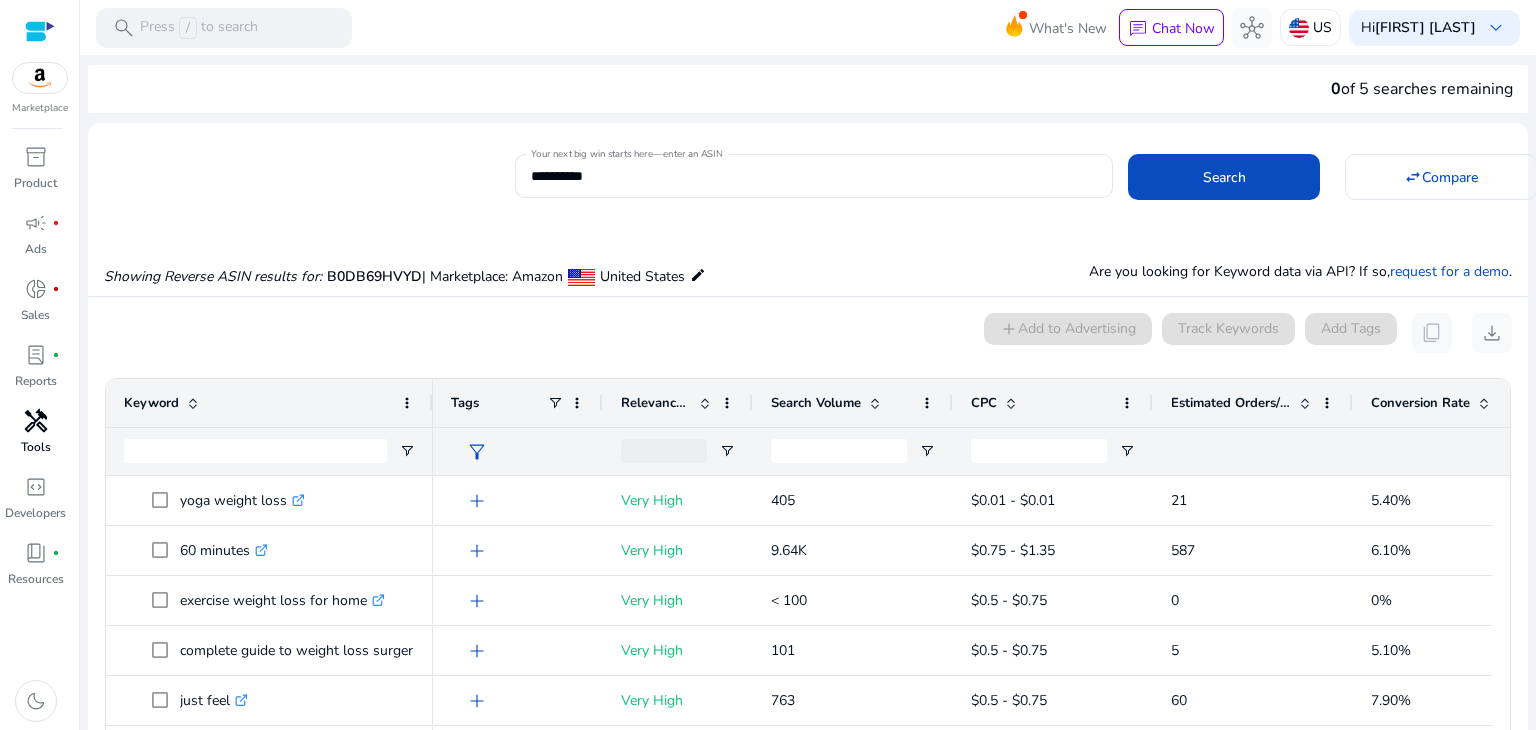 click on "handyman" at bounding box center (36, 421) 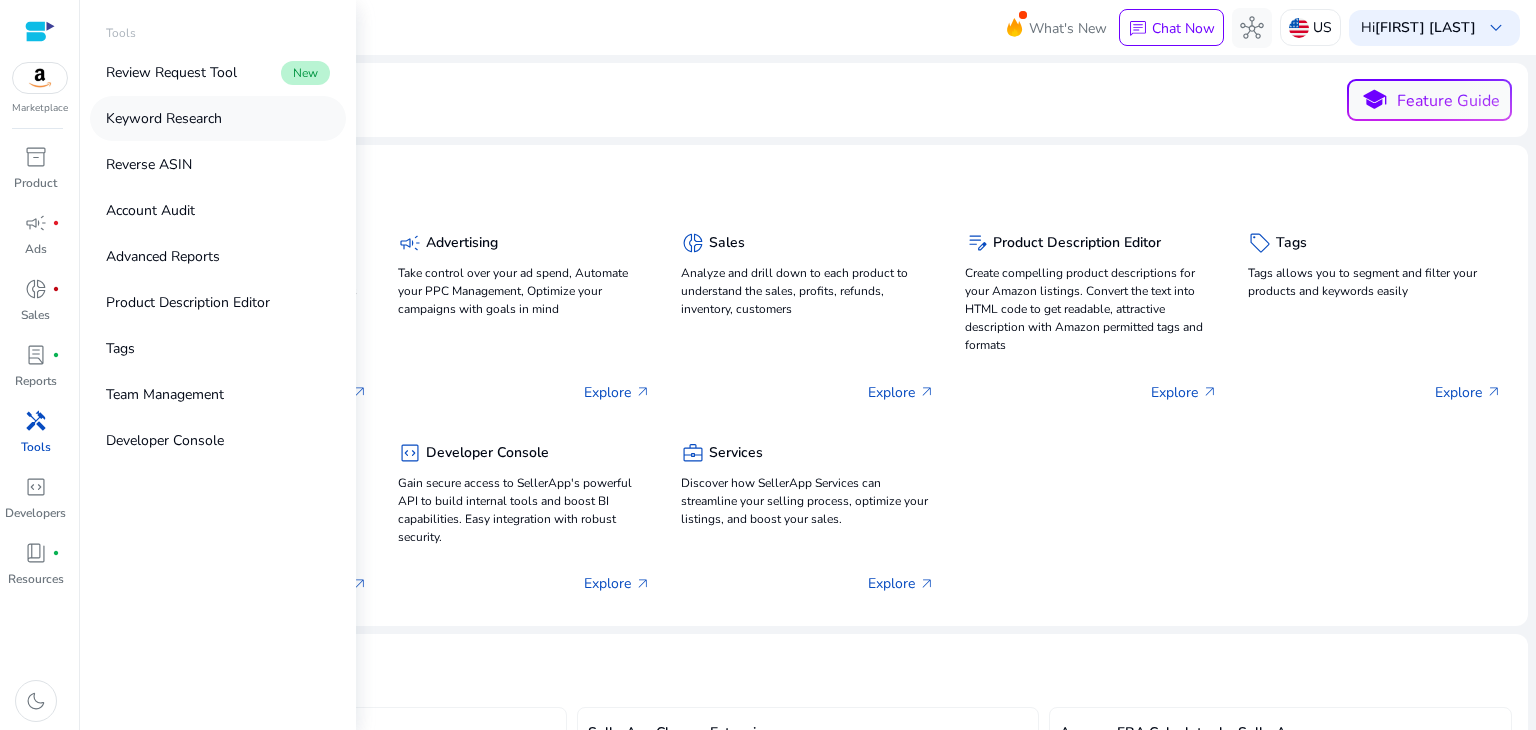 click on "Keyword Research" at bounding box center (164, 118) 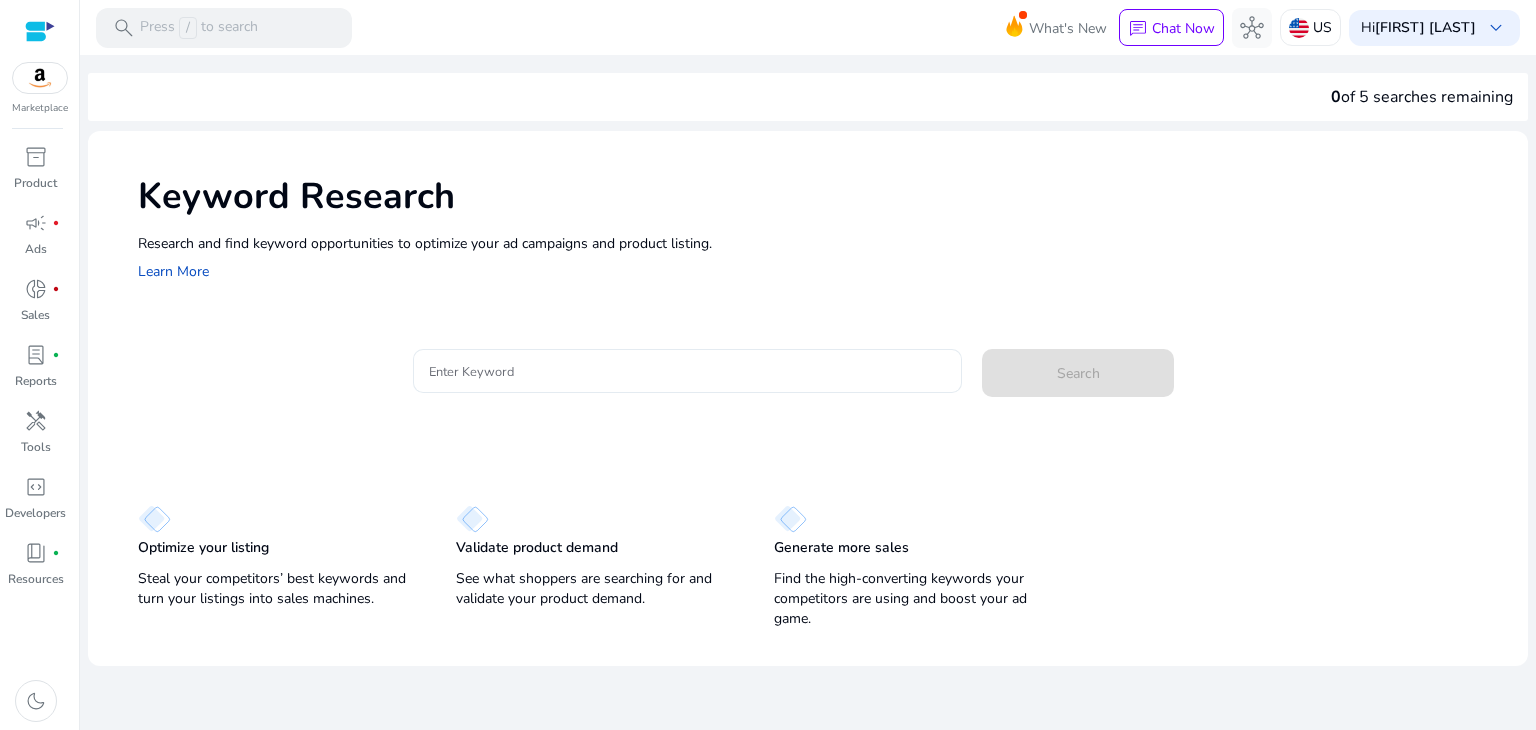 click on "Enter Keyword" at bounding box center [688, 371] 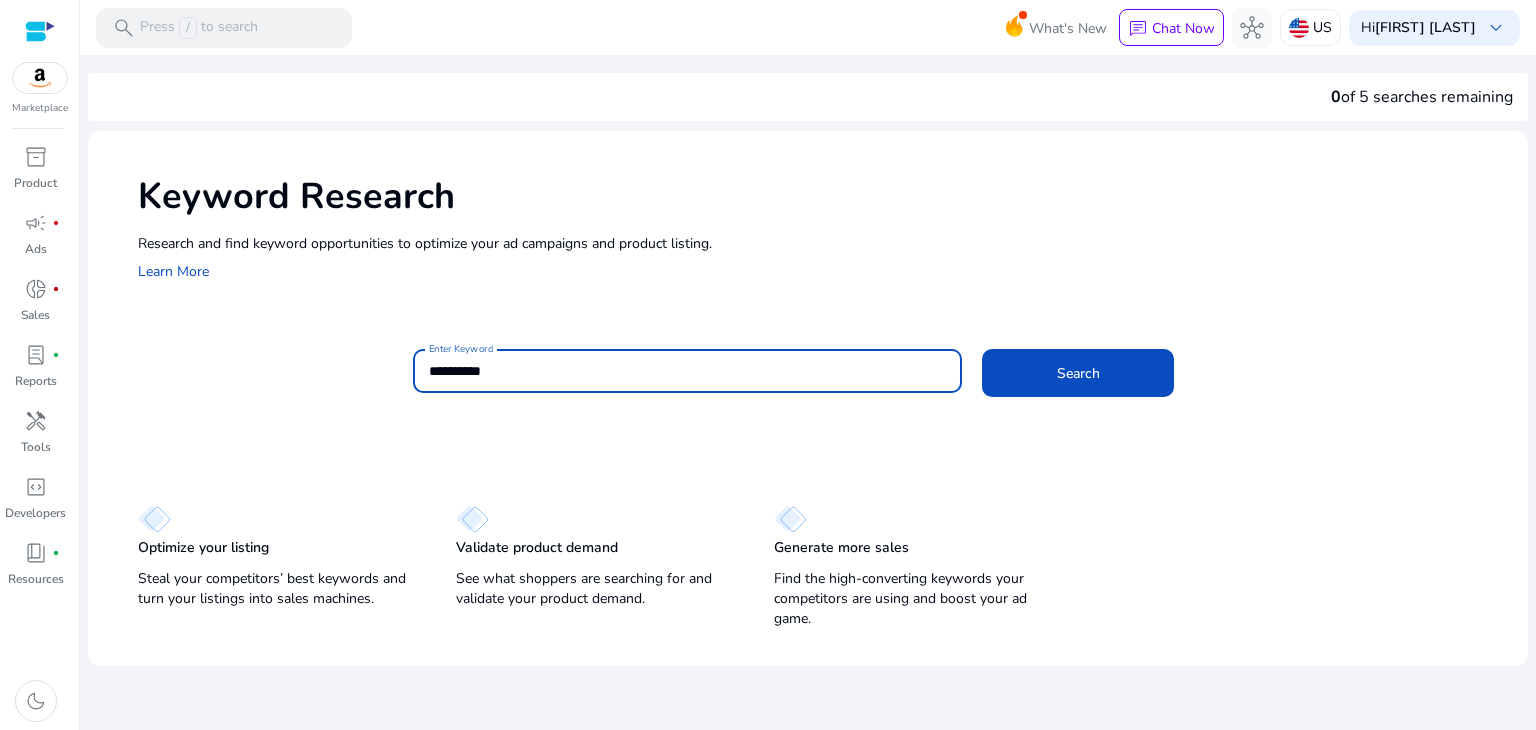 type on "**********" 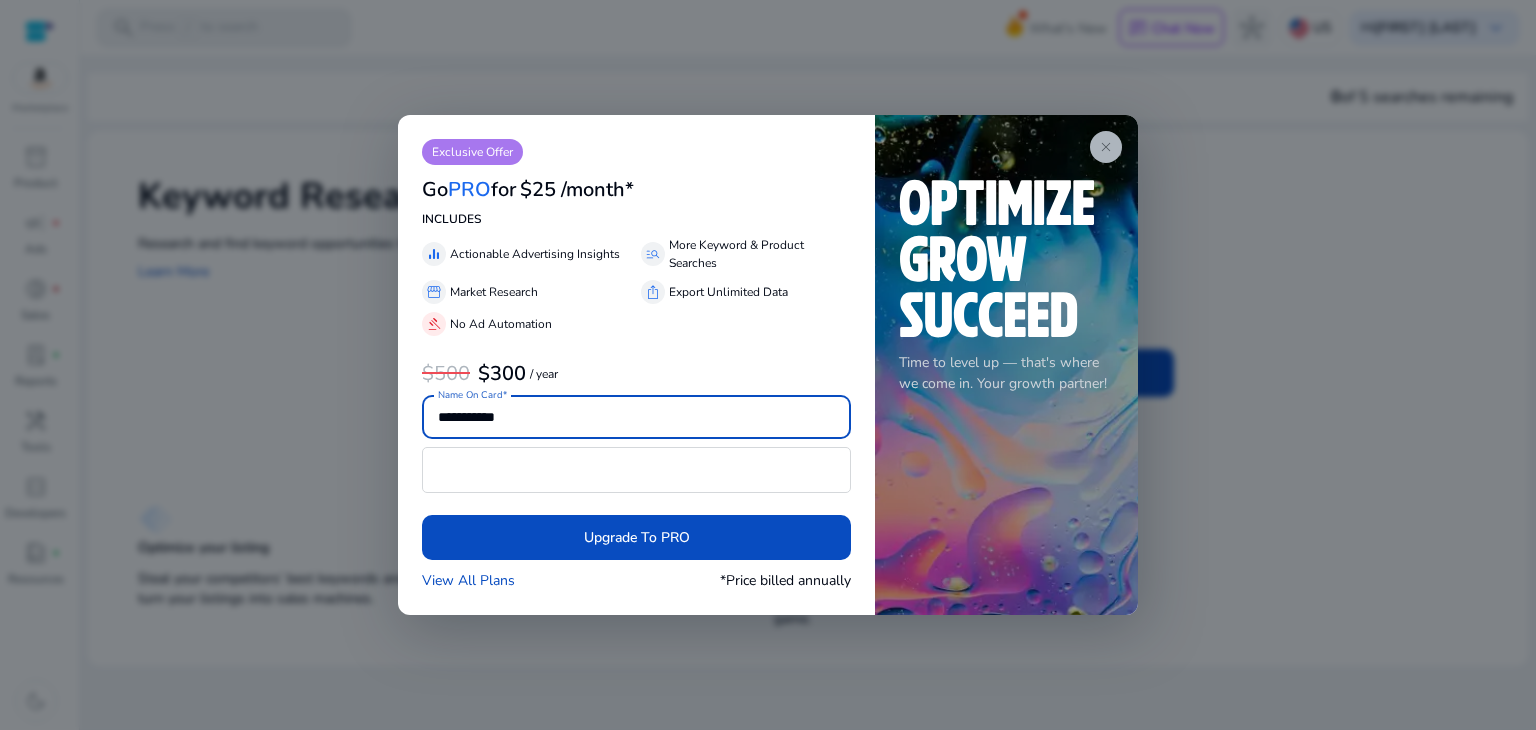 click on "close" at bounding box center [1106, 147] 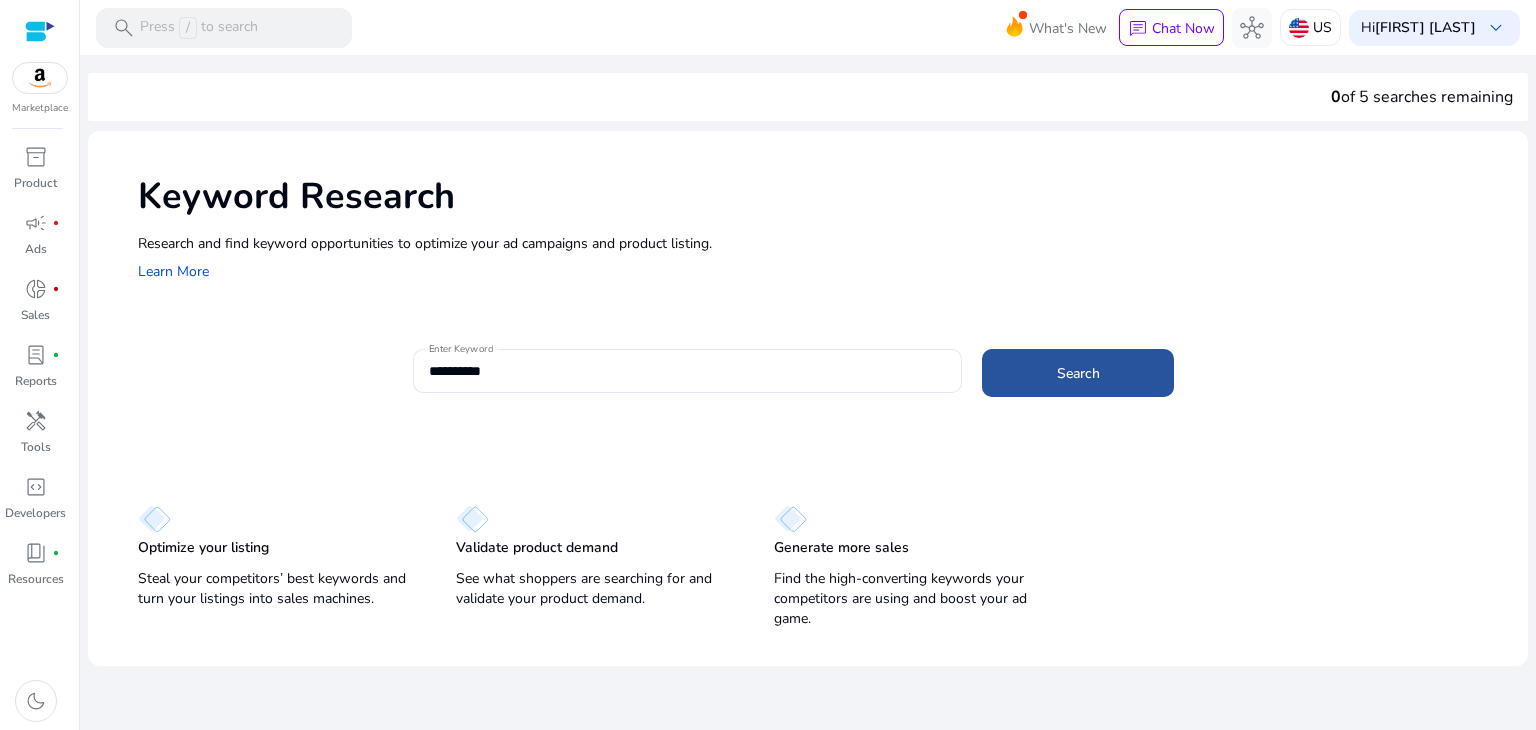 click on "Search" 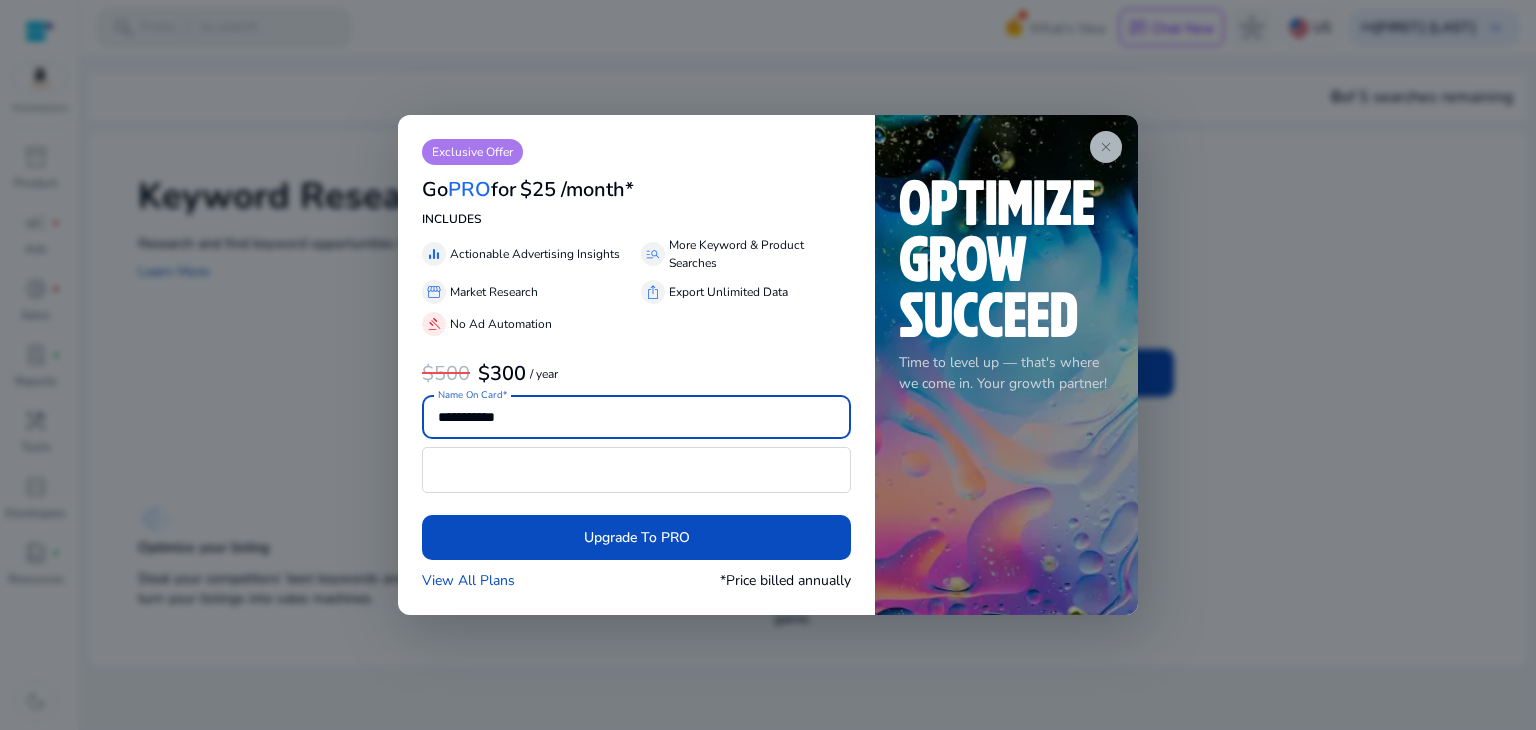 click on "close" at bounding box center [1106, 147] 